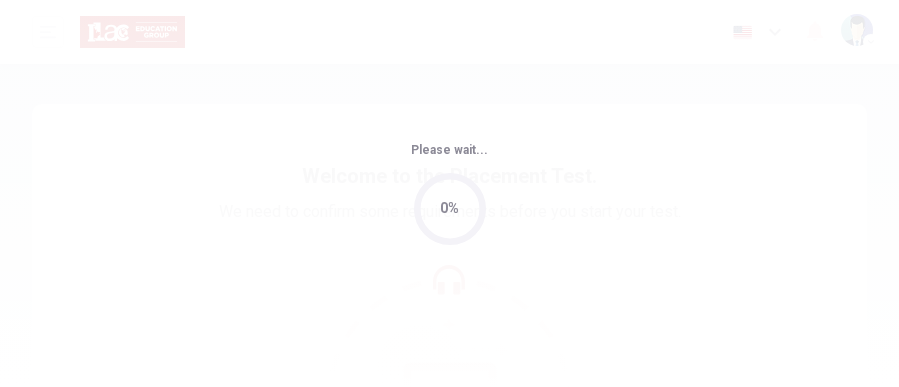 scroll, scrollTop: 0, scrollLeft: 0, axis: both 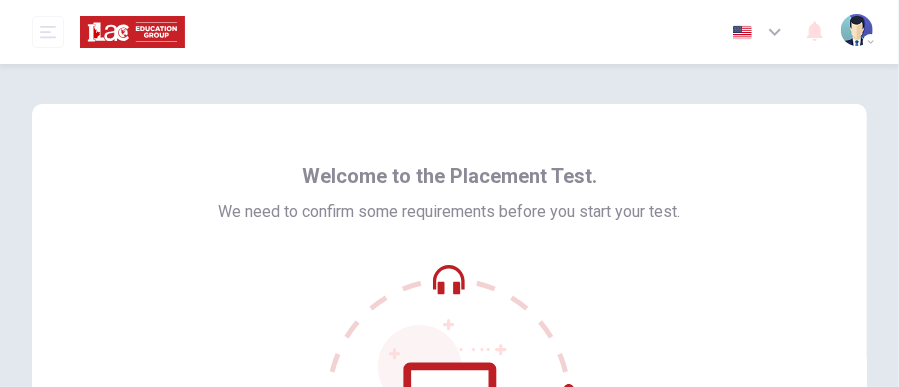 click on "Welcome to the Placement Test. We need to confirm some requirements before you start your test." at bounding box center [449, 339] 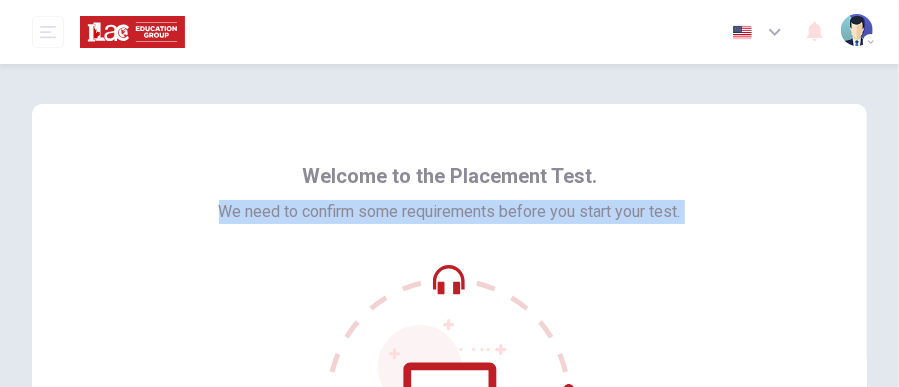 click on "Welcome to the Placement Test. We need to confirm some requirements before you start your test." at bounding box center (449, 339) 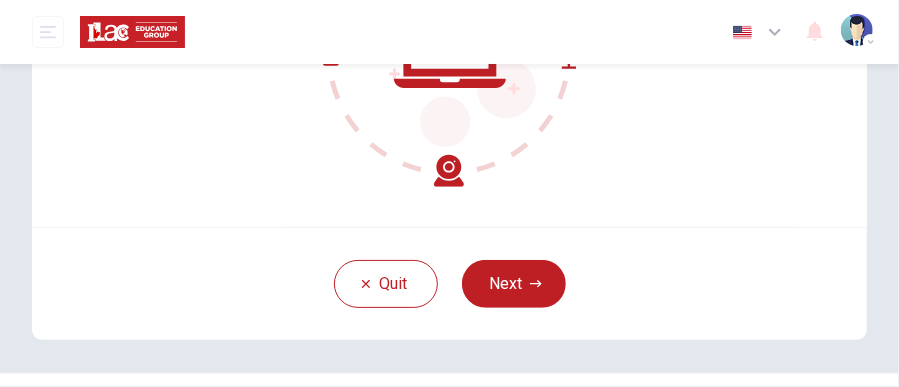 scroll, scrollTop: 307, scrollLeft: 0, axis: vertical 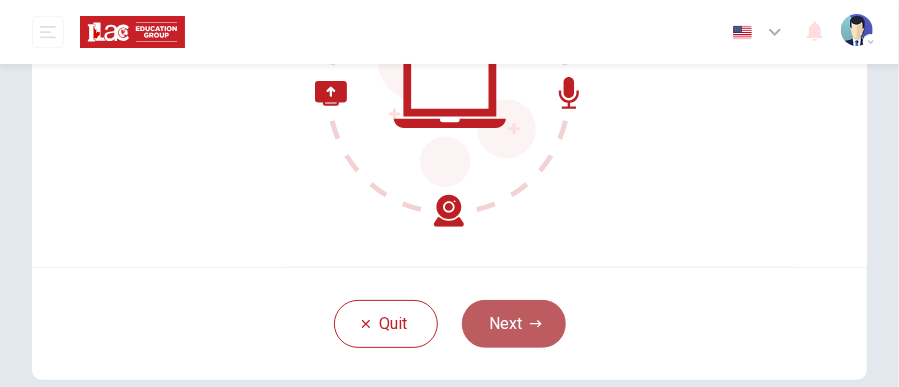 click on "Next" at bounding box center [514, 324] 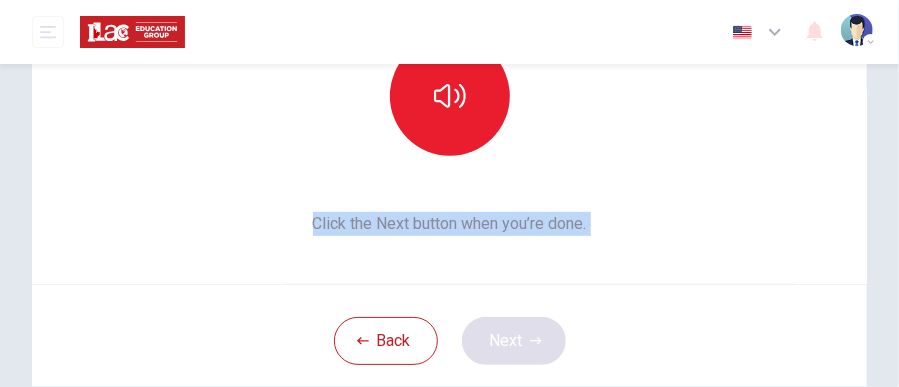 scroll, scrollTop: 228, scrollLeft: 0, axis: vertical 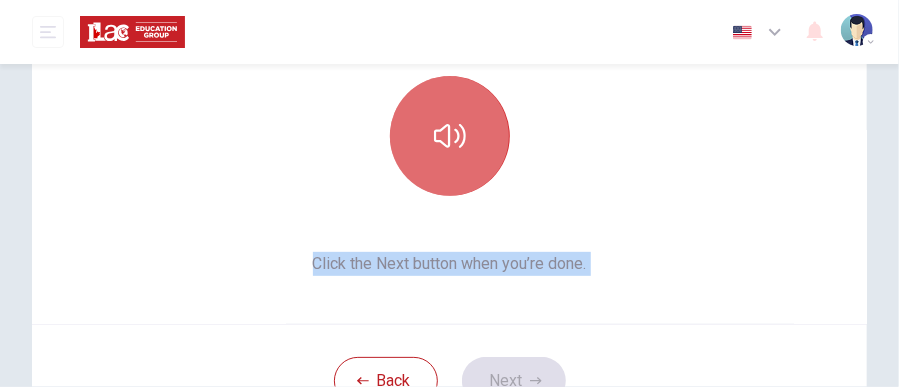 click 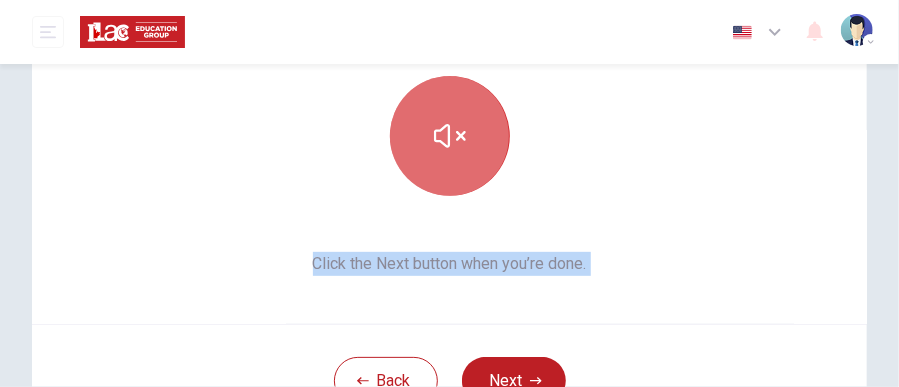 click 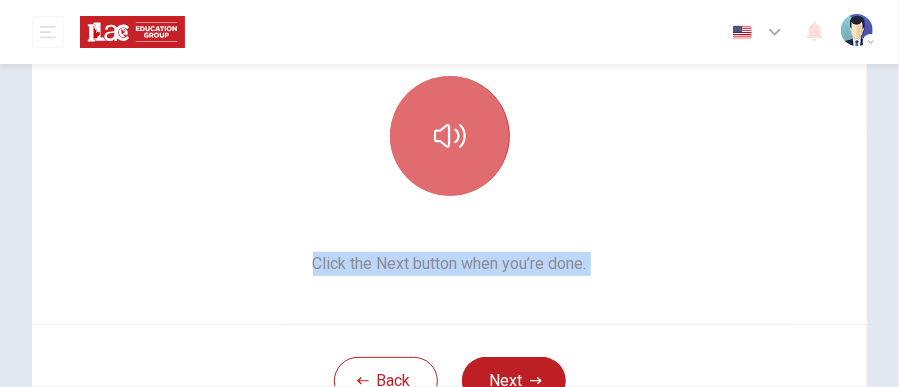 click 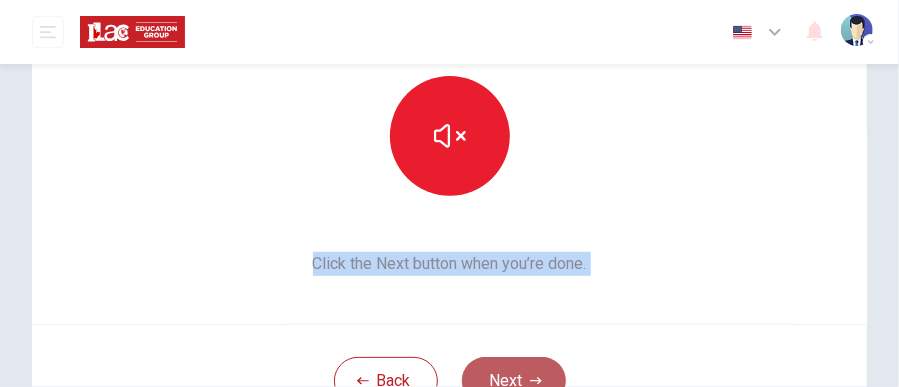 click on "Next" at bounding box center [514, 381] 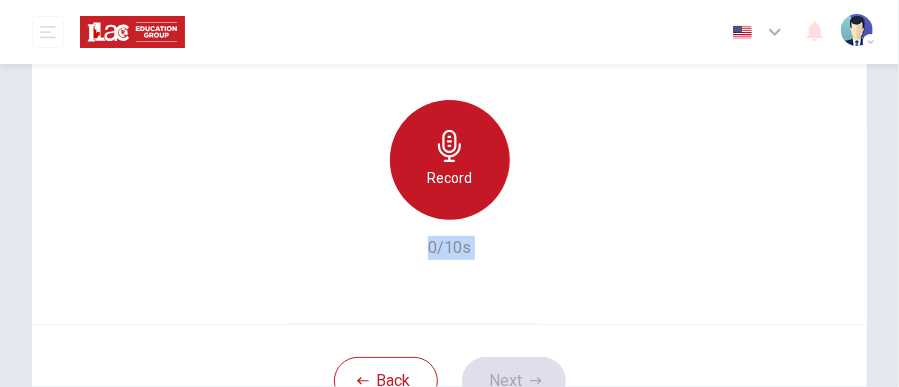 click 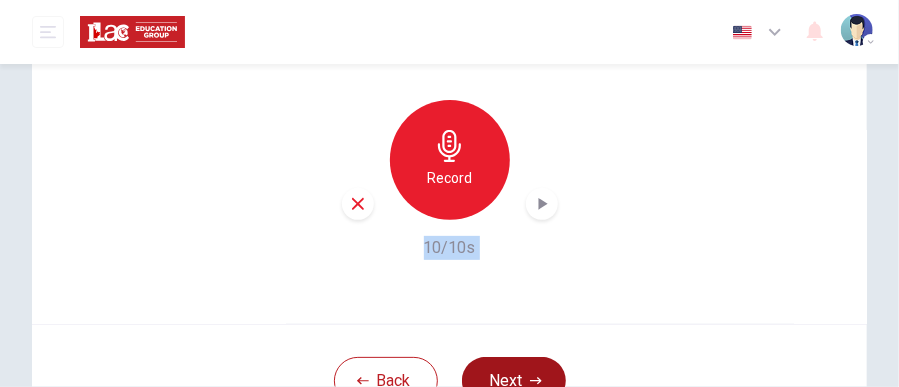 click on "Next" at bounding box center (514, 381) 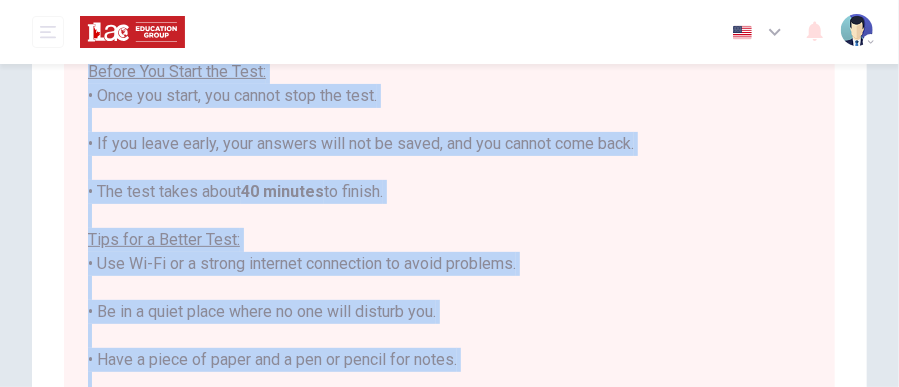 click on "You are about to start a  Placement Test .
Before You Start the Test:
• Once you start, you cannot stop the test.
• If you leave early, your answers will not be saved, and you cannot come back.
• The test takes about  40 minutes  to finish.
Tips for a Better Test:
• Use Wi-Fi or a strong internet connection to avoid problems.
• Be in a quiet place where no one will disturb you.
• Have a piece of paper and a pen or pencil for notes.
• Close other apps and turn off notifications on your device.
• Make sure your device is fully charged or has enough battery to last 90 minutes.
By clicking the button below, you agree to follow these instructions.
Good luck!" at bounding box center [449, 288] 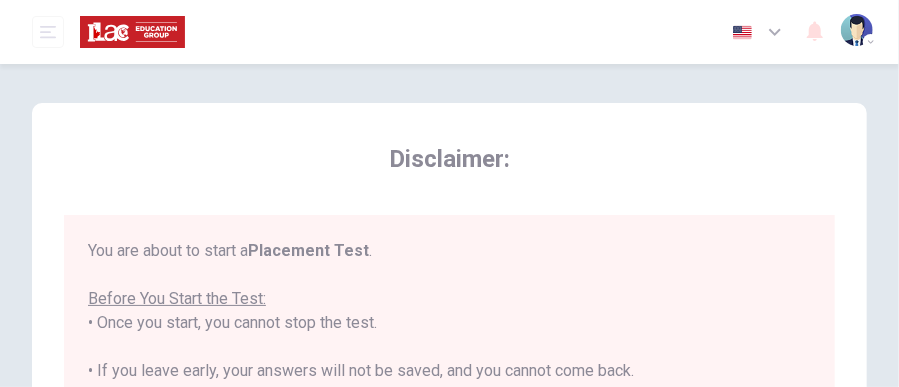 scroll, scrollTop: 0, scrollLeft: 0, axis: both 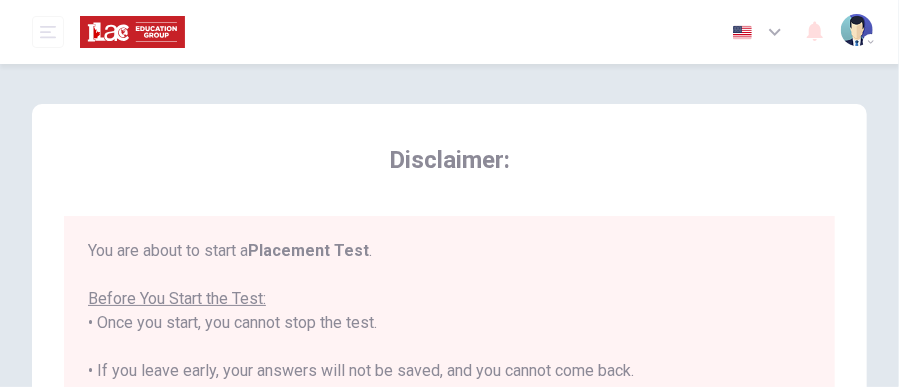 click on "You are about to start a  Placement Test .
Before You Start the Test:
• Once you start, you cannot stop the test.
• If you leave early, your answers will not be saved, and you cannot come back.
• The test takes about  40 minutes  to finish.
Tips for a Better Test:
• Use Wi-Fi or a strong internet connection to avoid problems.
• Be in a quiet place where no one will disturb you.
• Have a piece of paper and a pen or pencil for notes.
• Close other apps and turn off notifications on your device.
• Make sure your device is fully charged or has enough battery to last 90 minutes.
By clicking the button below, you agree to follow these instructions.
Good luck!" at bounding box center [449, 515] 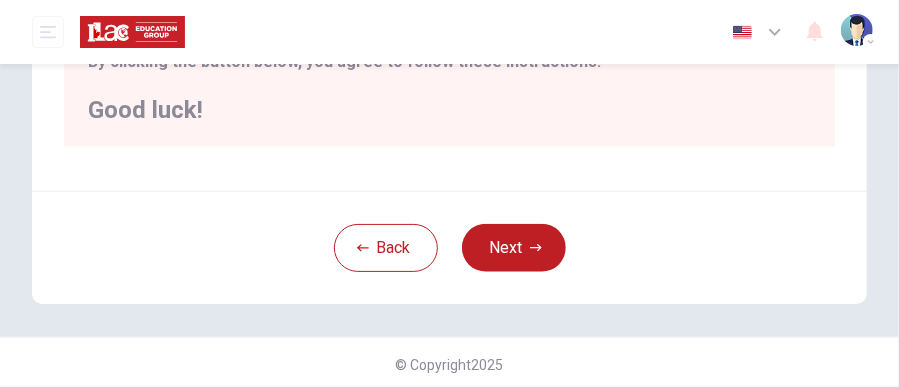 scroll, scrollTop: 671, scrollLeft: 0, axis: vertical 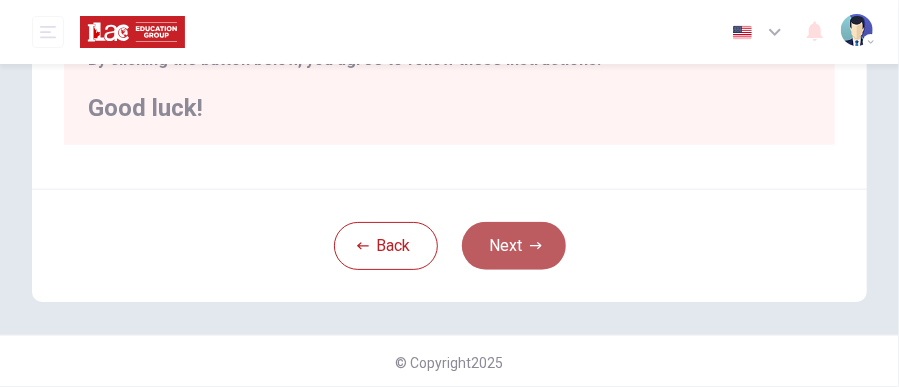 click on "Next" at bounding box center [514, 246] 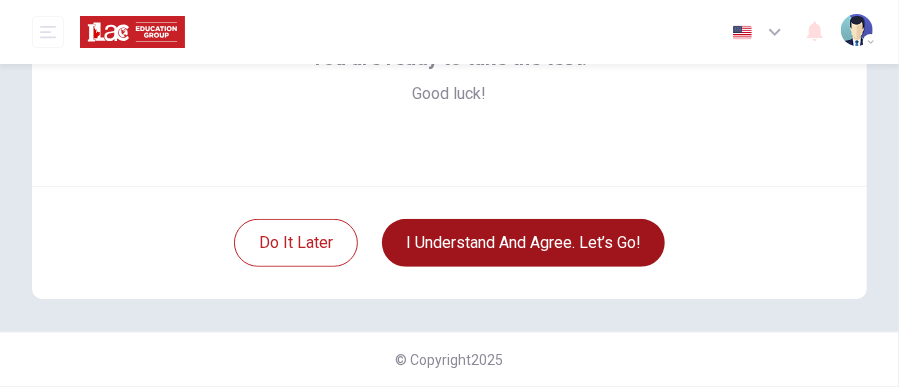 scroll, scrollTop: 365, scrollLeft: 0, axis: vertical 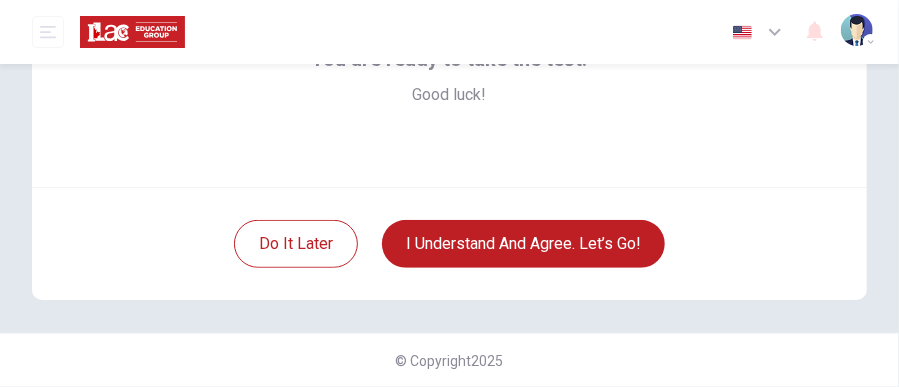 type 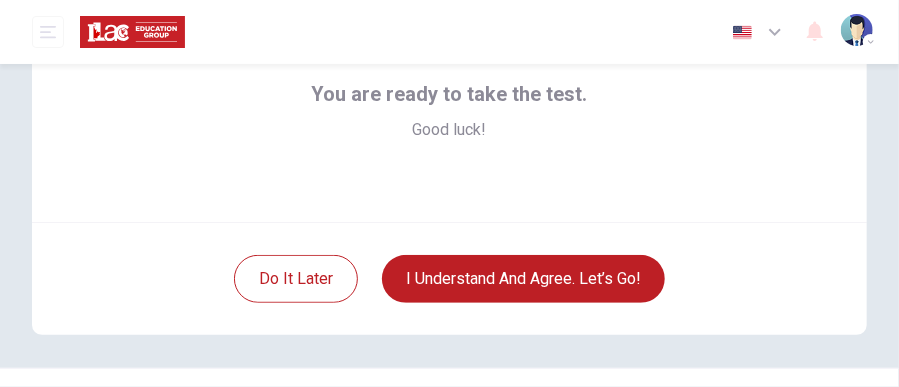scroll, scrollTop: 325, scrollLeft: 0, axis: vertical 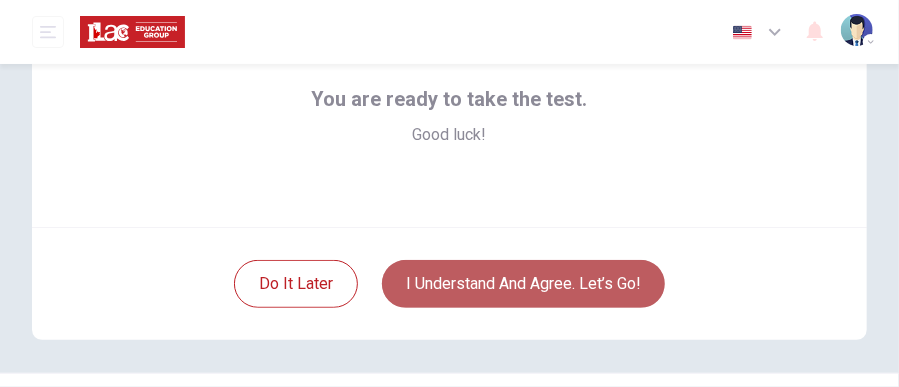 click on "I understand and agree. Let’s go!" at bounding box center (523, 284) 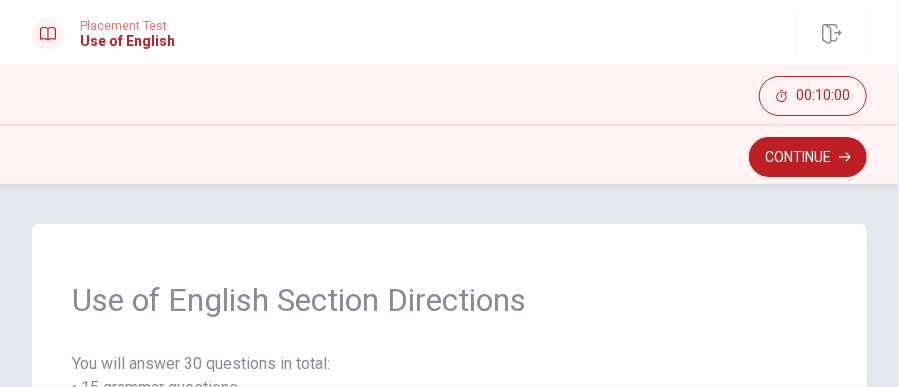 click on "Use of English Section Directions You will answer 30 questions in total:
• 15 grammar questions
• 15 vocabulary questions
You have 10 minutes to complete all questions.
To move around:
• Click Next for the next question.
• Click Back for earlier questions.
• Click Review to see all questions.
Important reminders:
• You can skip questions and come back later.
• You have 20 minutes total to complete the section.
When you are ready, click Continue to start." at bounding box center [449, 508] 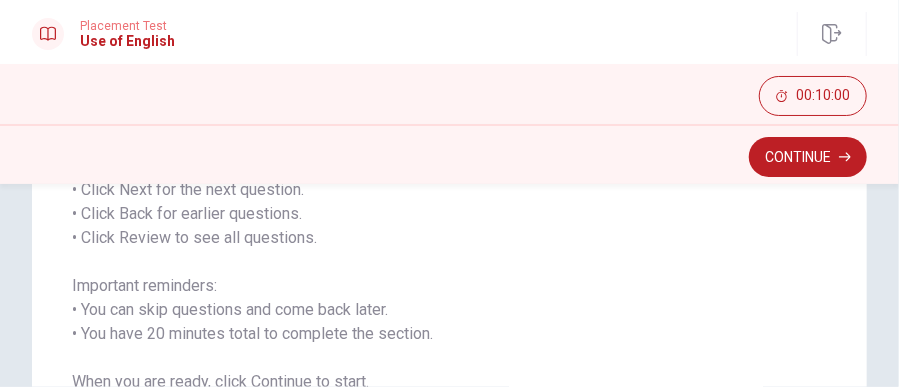 scroll, scrollTop: 341, scrollLeft: 0, axis: vertical 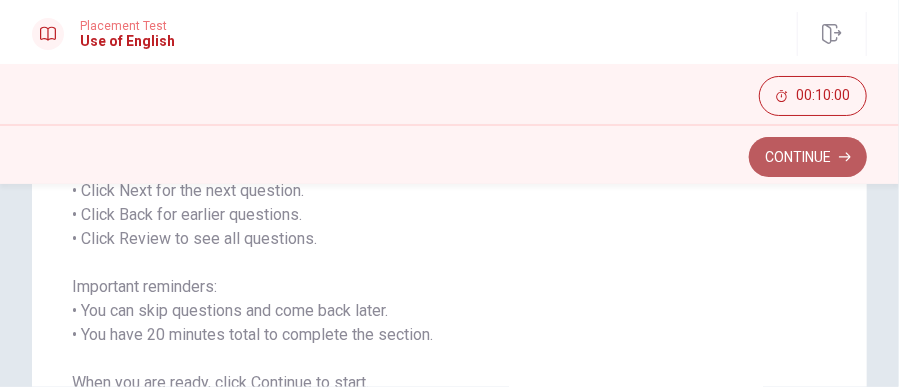 click on "Continue" at bounding box center [808, 157] 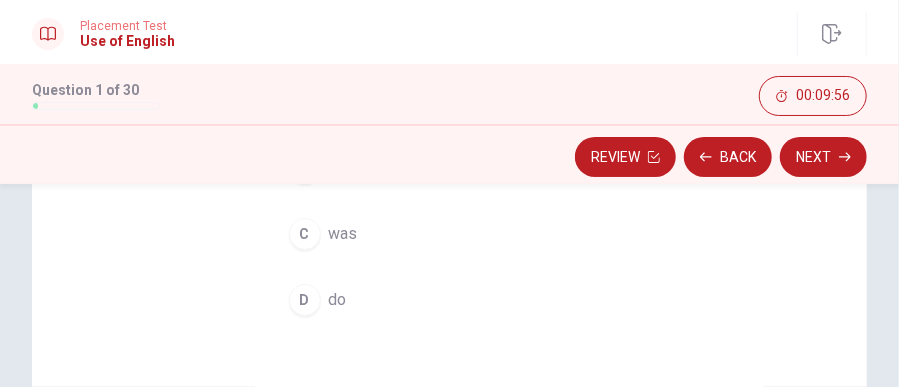 click on "Question 1 He ____ not come to the meeting [DATE]. A did B has C was D do" at bounding box center (449, 230) 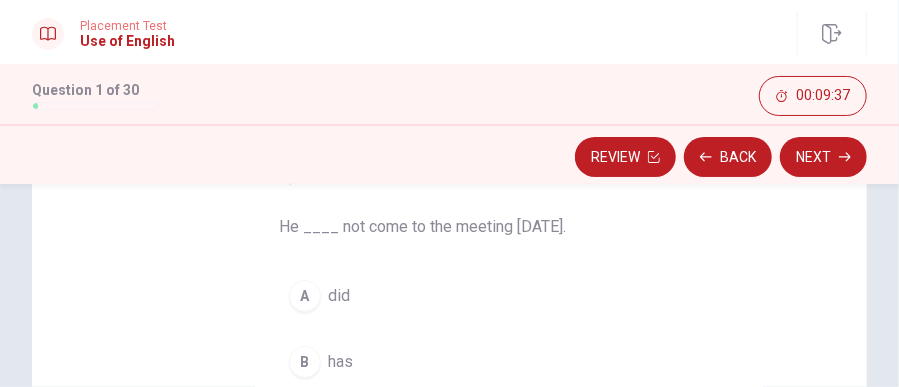 scroll, scrollTop: 144, scrollLeft: 0, axis: vertical 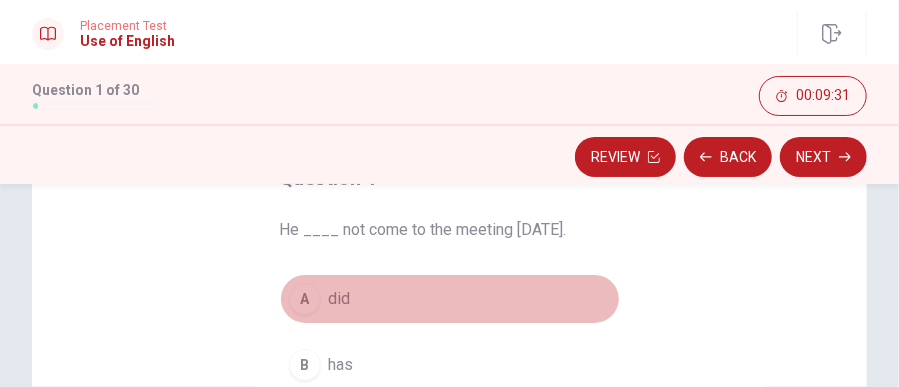 click on "did" at bounding box center [340, 299] 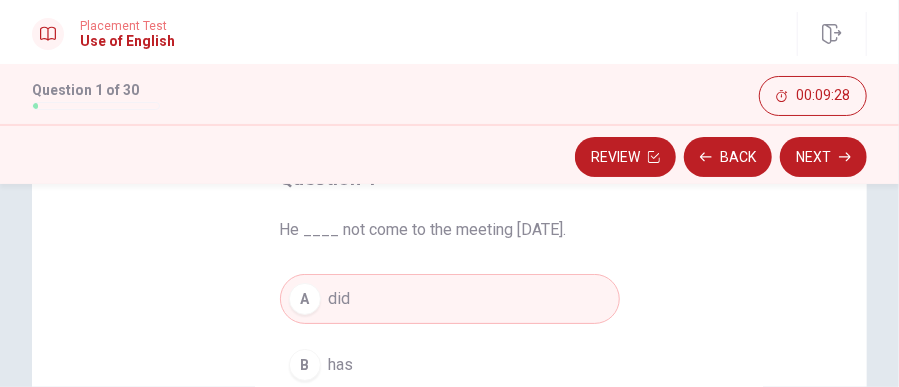 type 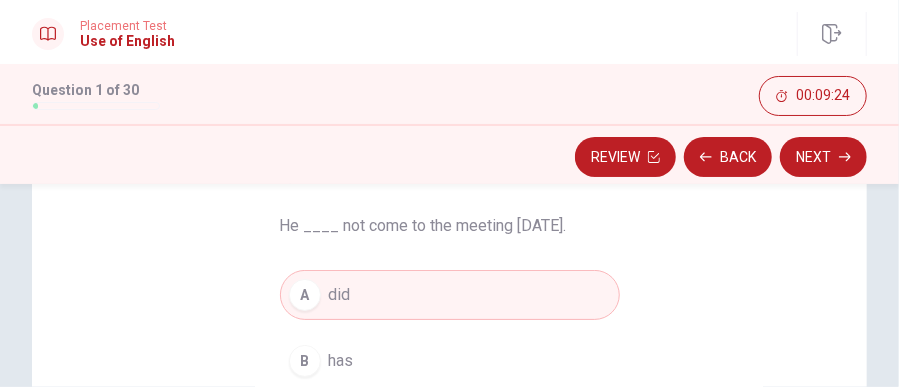 scroll, scrollTop: 104, scrollLeft: 0, axis: vertical 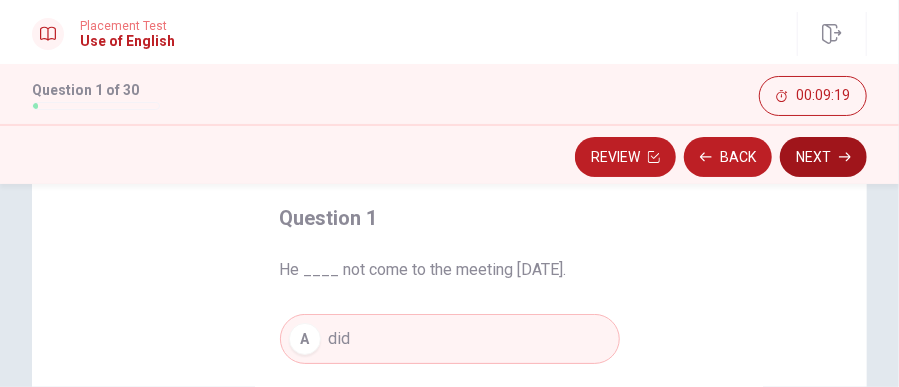 click on "Next" at bounding box center (823, 157) 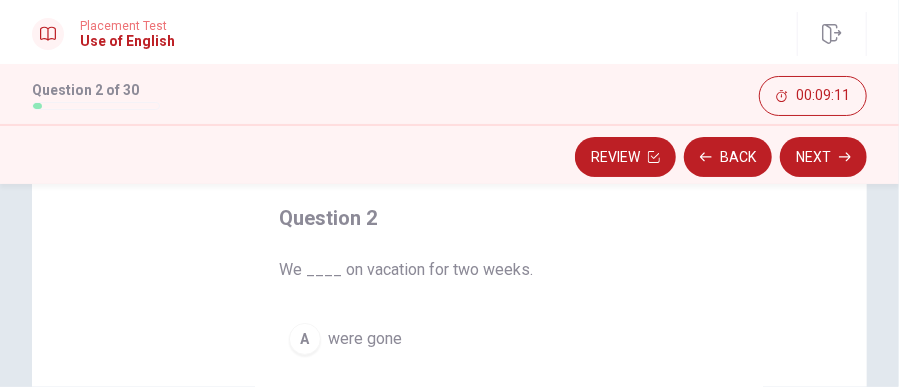 click on "Question 2 We ____ on vacation for two weeks. A were gone B have been
C gone D are gone" at bounding box center [449, 467] 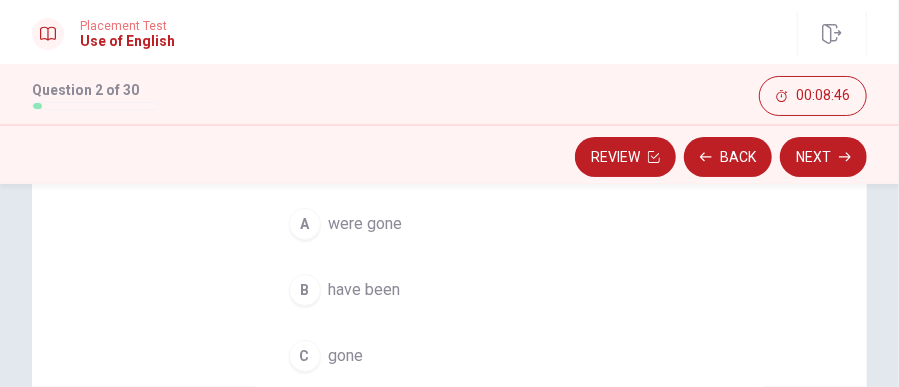 scroll, scrollTop: 223, scrollLeft: 0, axis: vertical 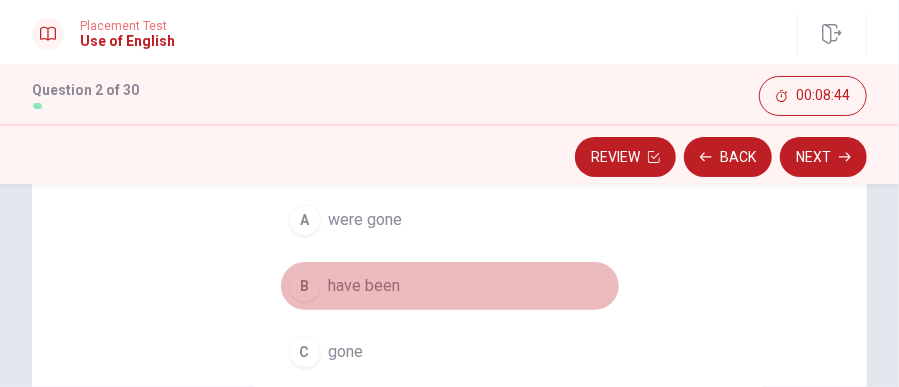 click on "have been" at bounding box center [365, 286] 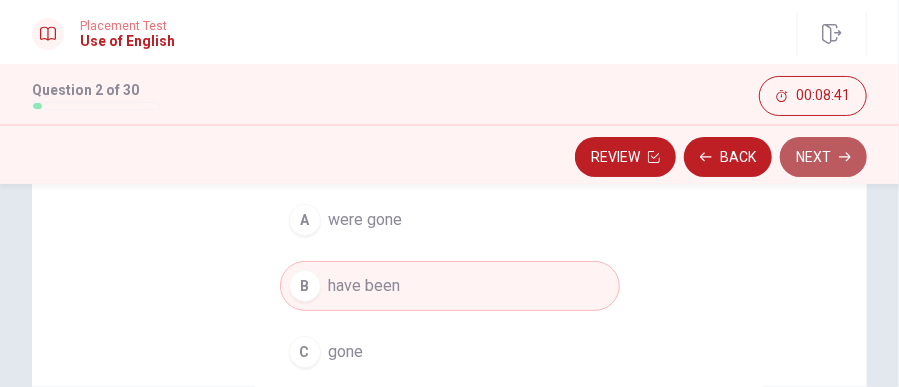 click on "Next" at bounding box center (823, 157) 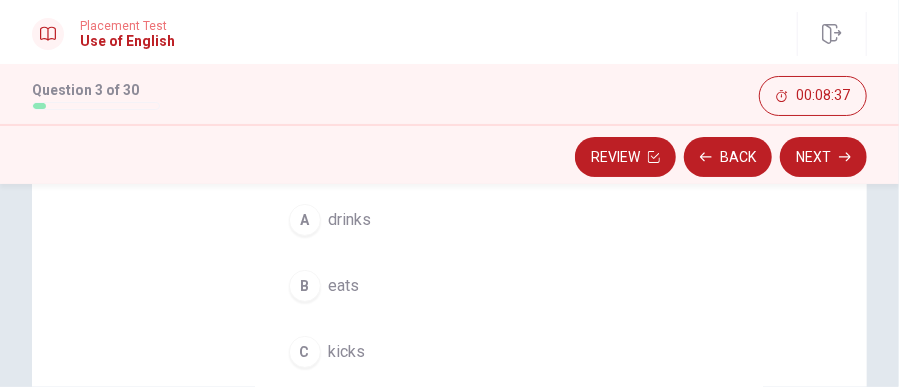 click on "Question 3 He ____ the ball with his foot. A drinks B eats C kicks D reads" at bounding box center (449, 348) 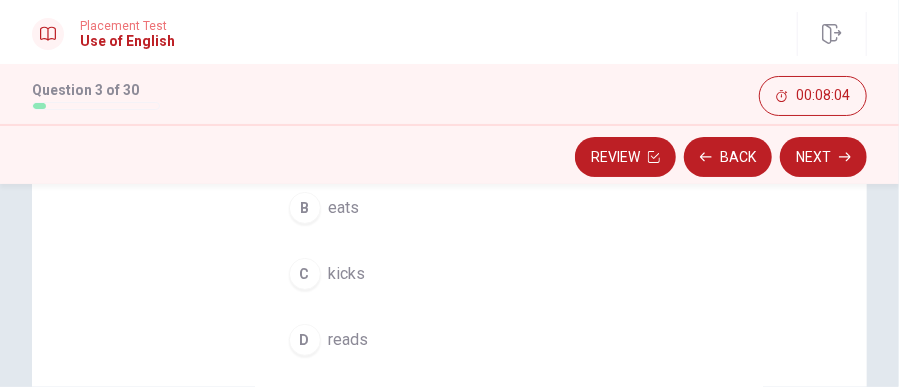 scroll, scrollTop: 262, scrollLeft: 0, axis: vertical 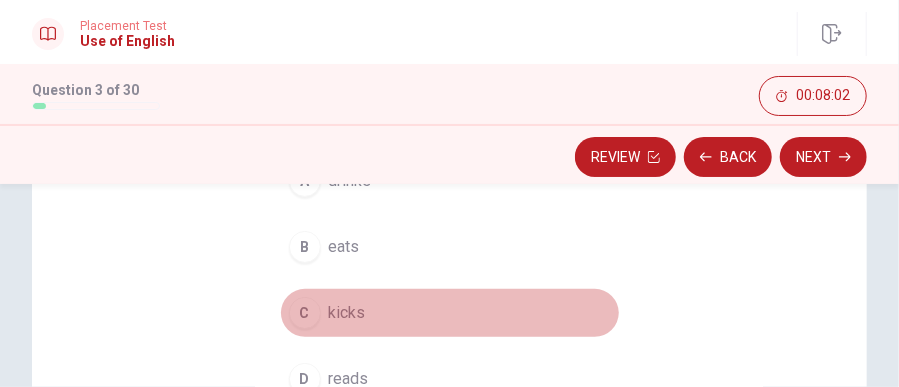 click on "kicks" at bounding box center (347, 313) 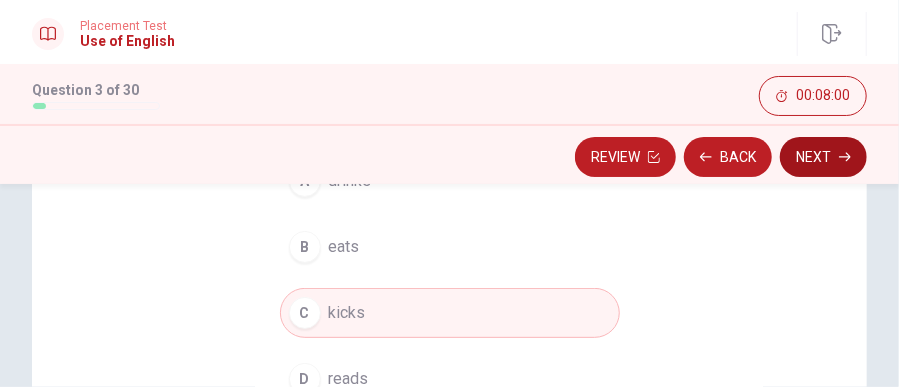 click on "Next" at bounding box center [823, 157] 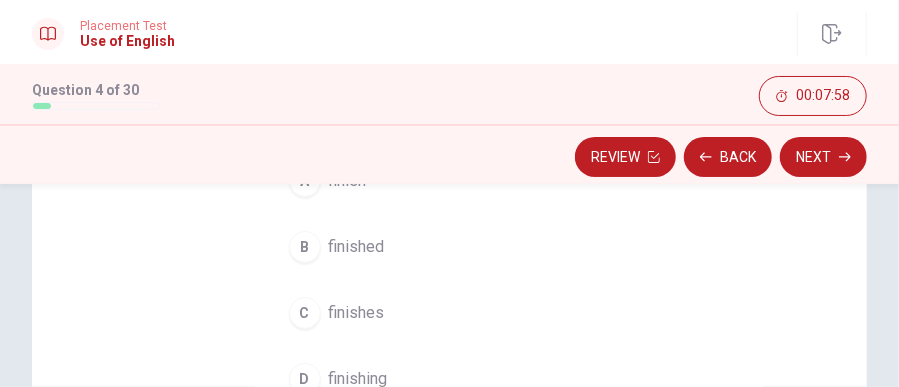 click on "Question 4 They ____ the game before it started raining. A finish B finished
C finishes D finishing" at bounding box center [449, 309] 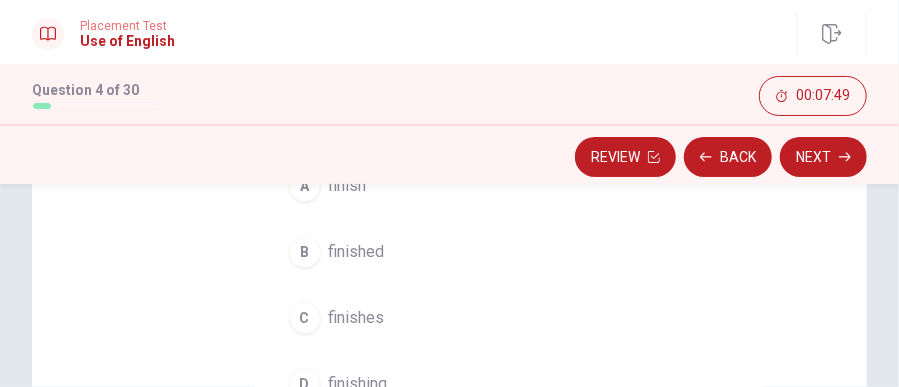 scroll, scrollTop: 262, scrollLeft: 0, axis: vertical 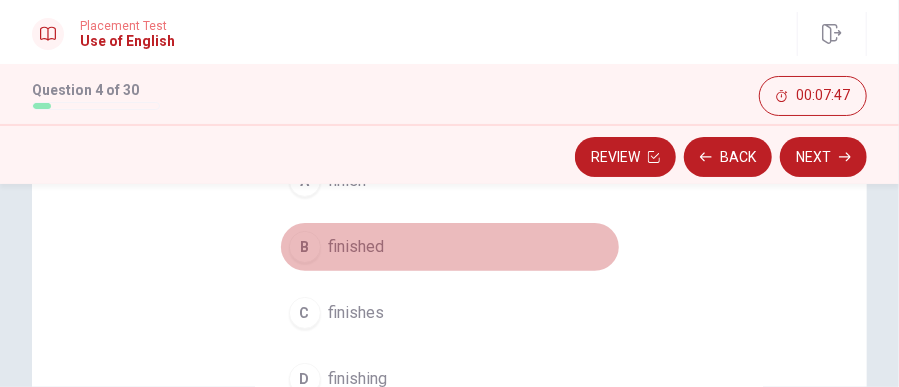 click on "finished" at bounding box center [357, 247] 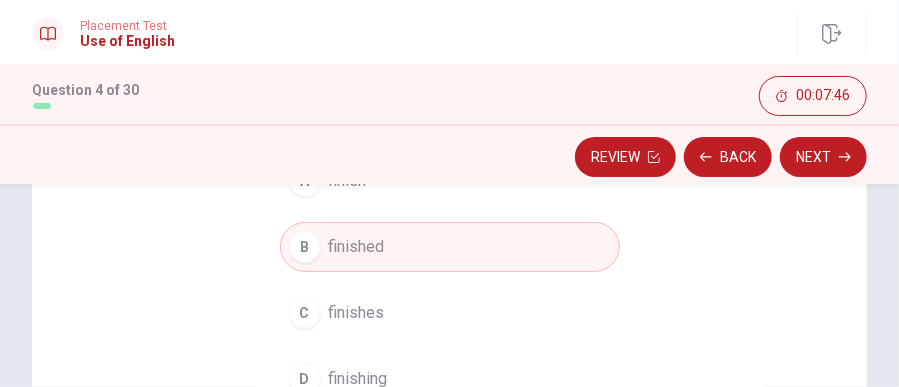 type 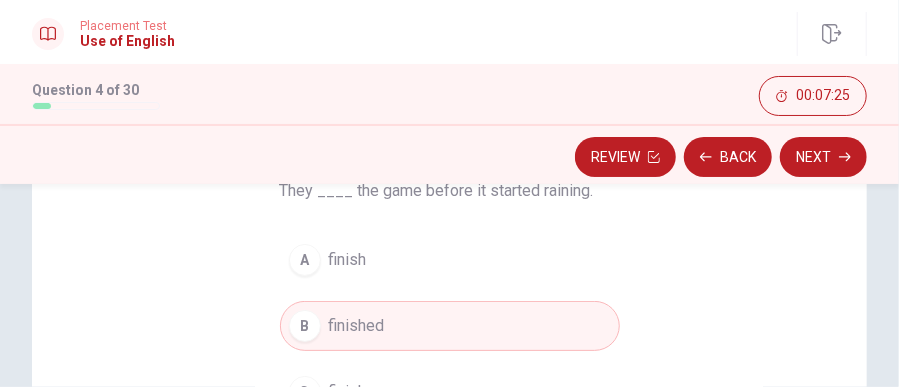 scroll, scrollTop: 144, scrollLeft: 0, axis: vertical 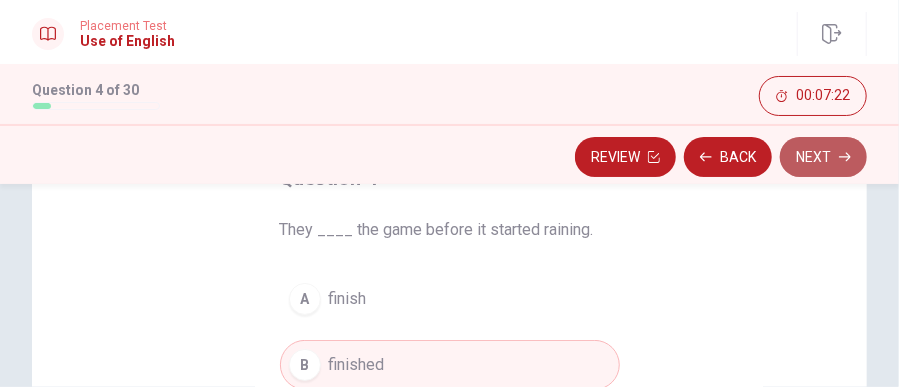 click 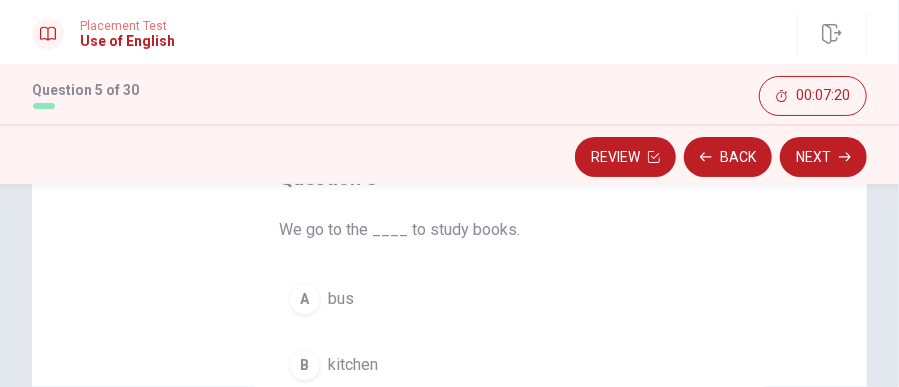 click on "Question 5 We go to the ____ to study books. A bus B kitchen C car D library" at bounding box center (449, 427) 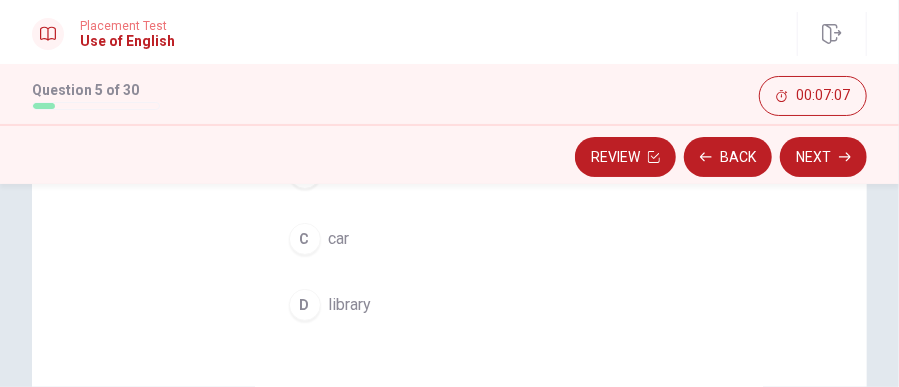 scroll, scrollTop: 341, scrollLeft: 0, axis: vertical 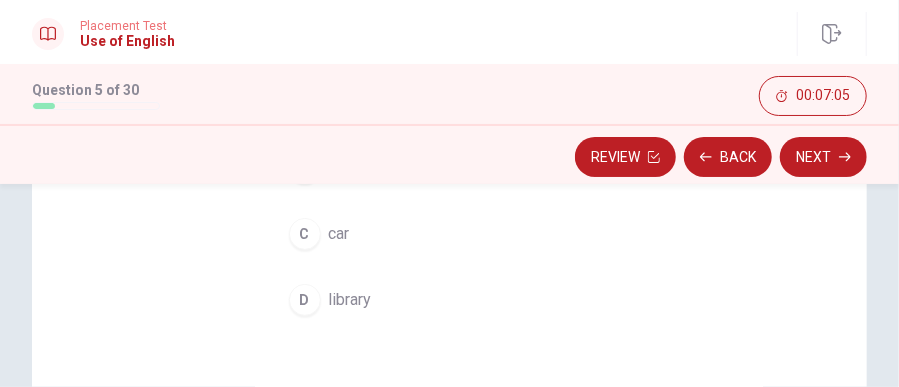 click on "library" at bounding box center [350, 300] 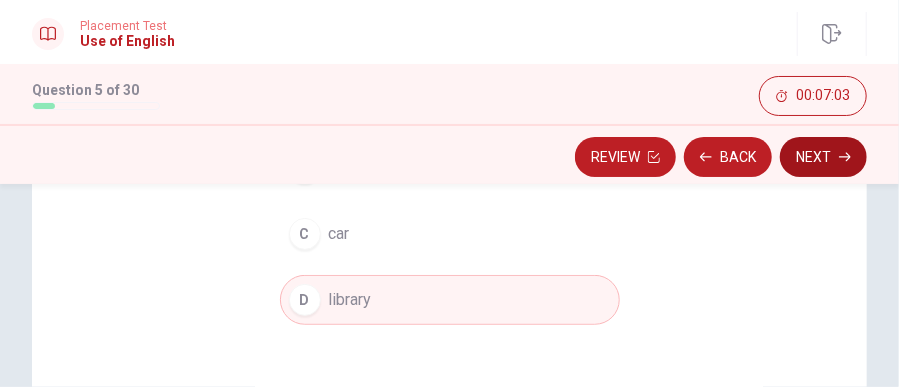 click on "Next" at bounding box center (823, 157) 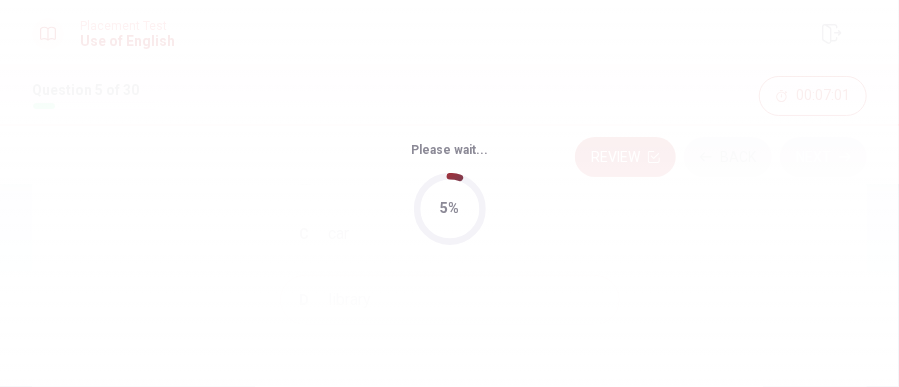 scroll, scrollTop: 0, scrollLeft: 0, axis: both 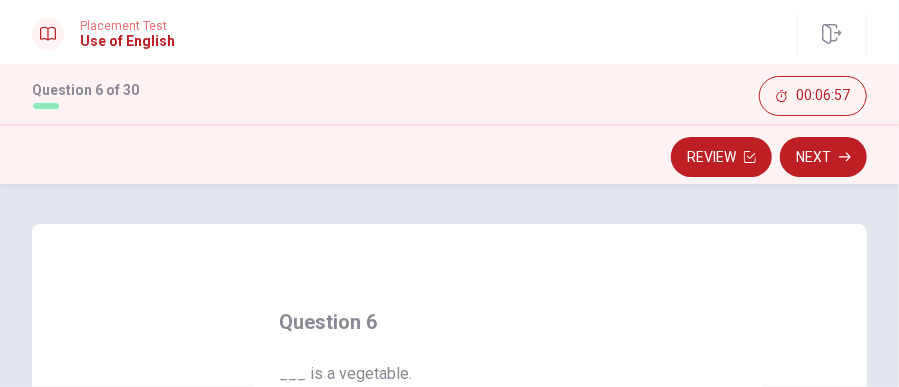 click on "Question 6 ___ is a vegetable. A Grape B Carrot
C Banana D Apple" at bounding box center [449, 571] 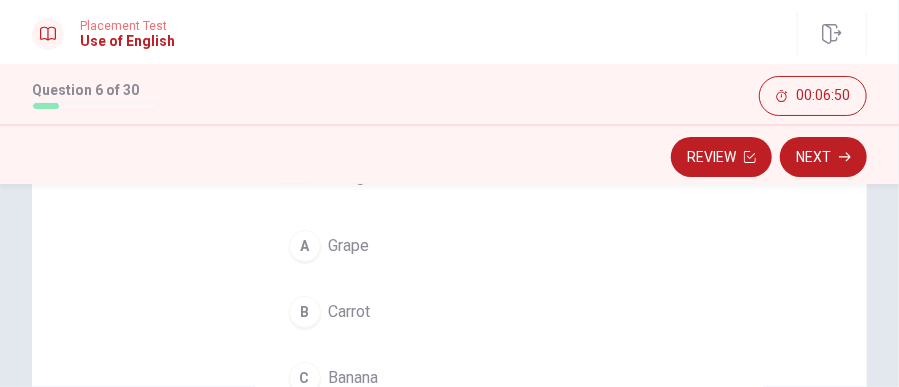 scroll, scrollTop: 157, scrollLeft: 0, axis: vertical 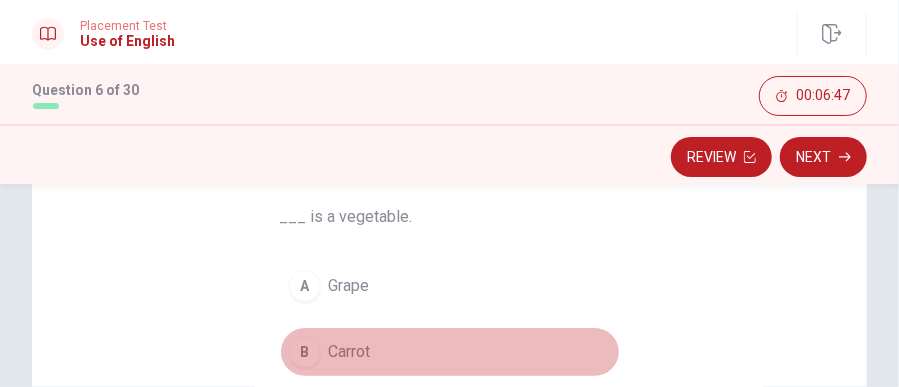 click on "Carrot" at bounding box center (350, 352) 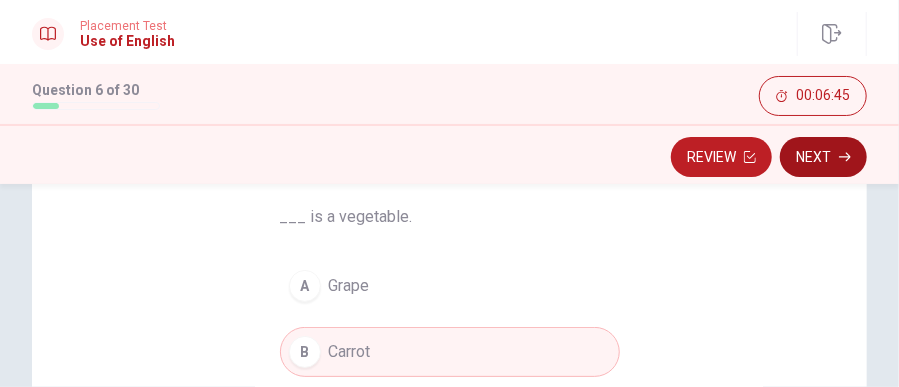 click on "Next" at bounding box center (823, 157) 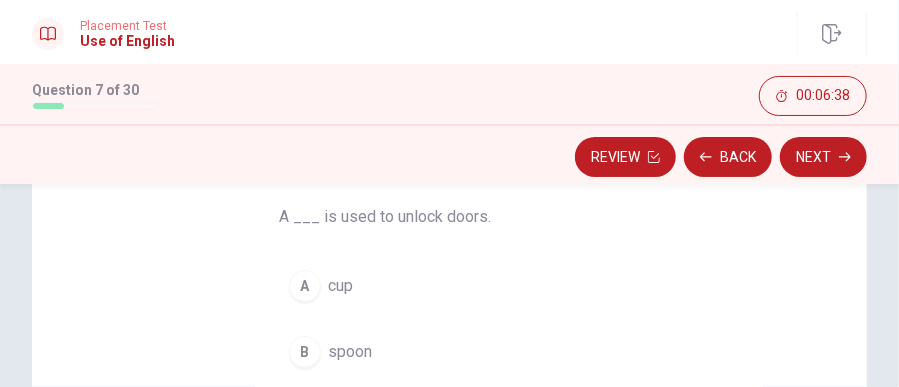 click on "Question 7 A ___ is used to unlock doors. A cup B spoon C key D plate" at bounding box center [449, 414] 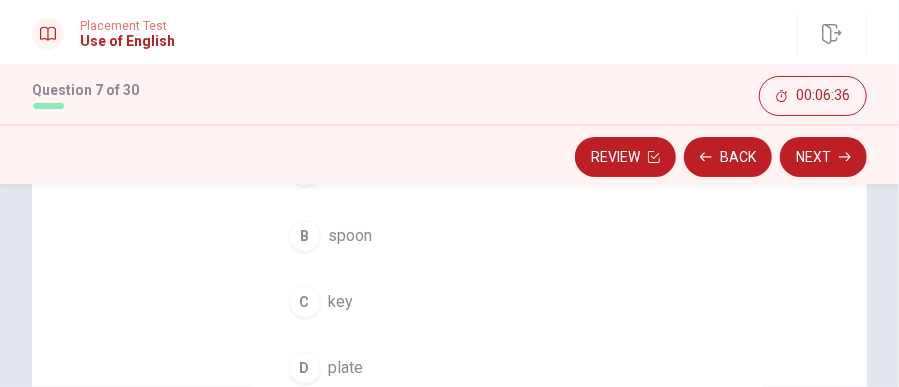 scroll, scrollTop: 276, scrollLeft: 0, axis: vertical 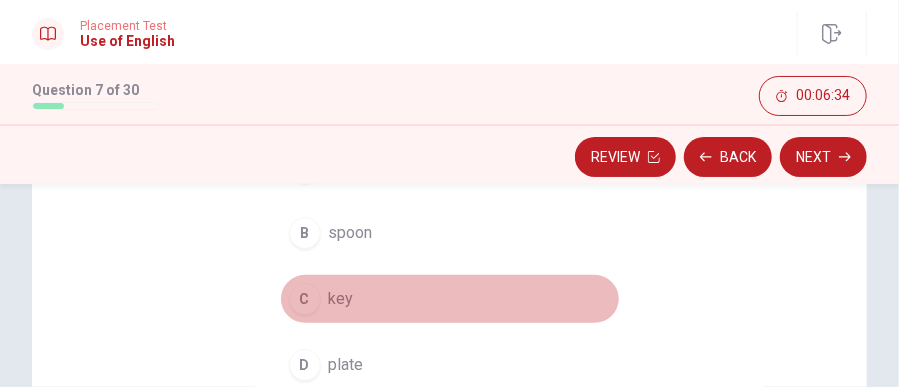 click on "key" at bounding box center [341, 299] 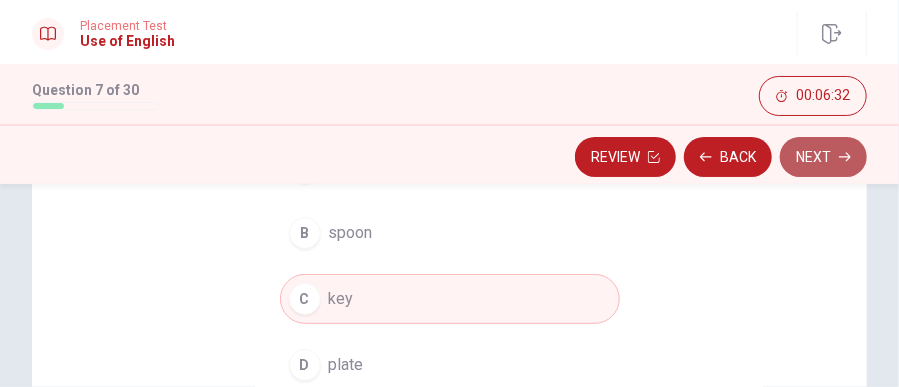 click on "Next" at bounding box center [823, 157] 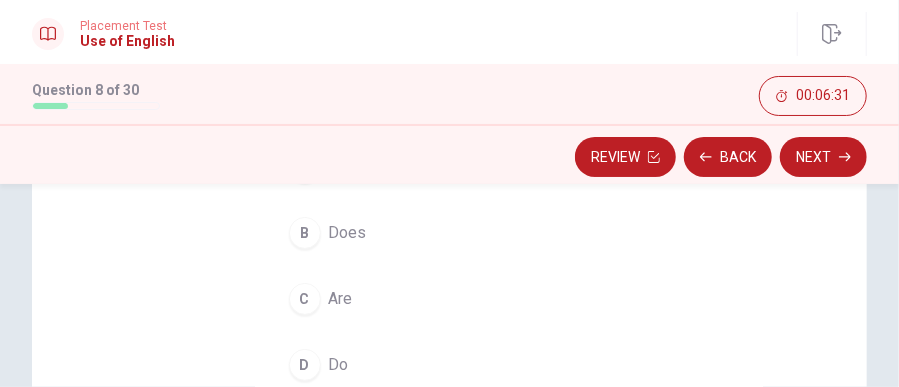 click on "Question 8 ___ you have lunch at noon every day? A Is B Does C Are D Do" at bounding box center [449, 295] 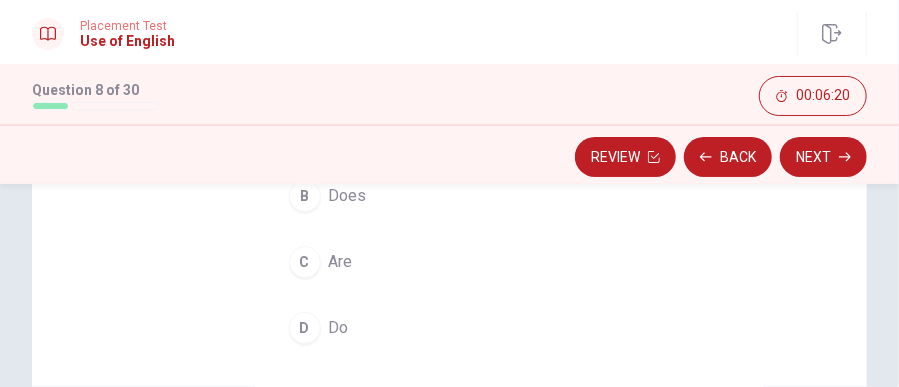 scroll, scrollTop: 315, scrollLeft: 0, axis: vertical 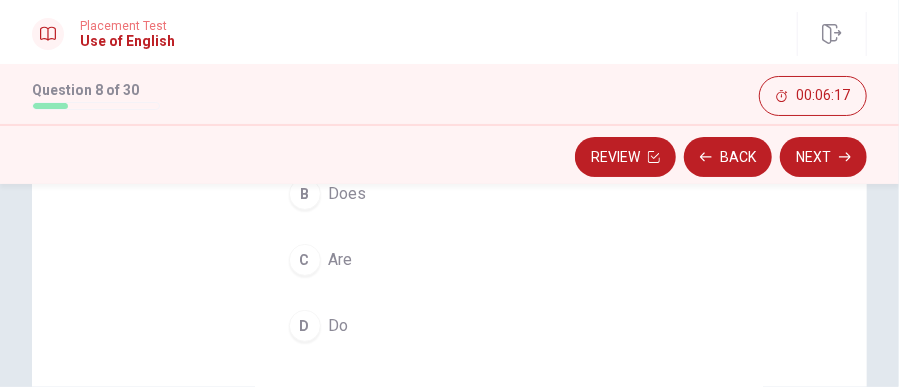 click on "Do" at bounding box center [339, 326] 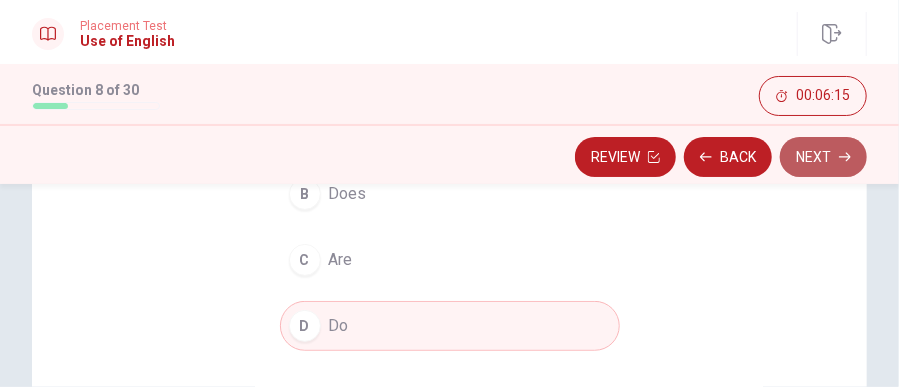 click 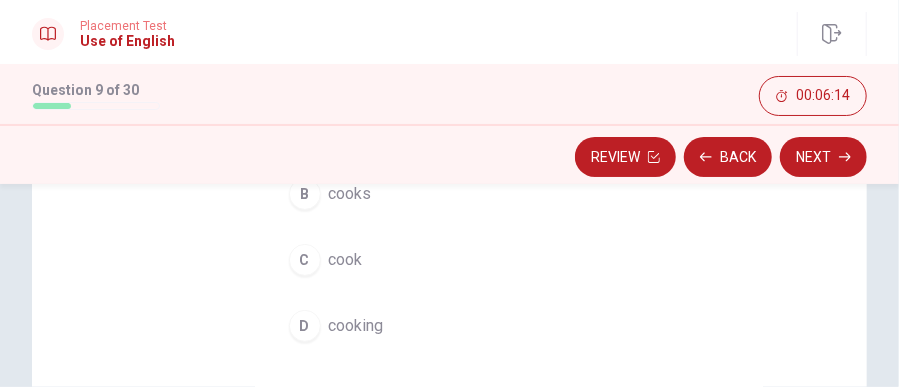 click on "Question 9 She ___ dinner every evening. A was cook B cooks C cook D cooking" at bounding box center (449, 256) 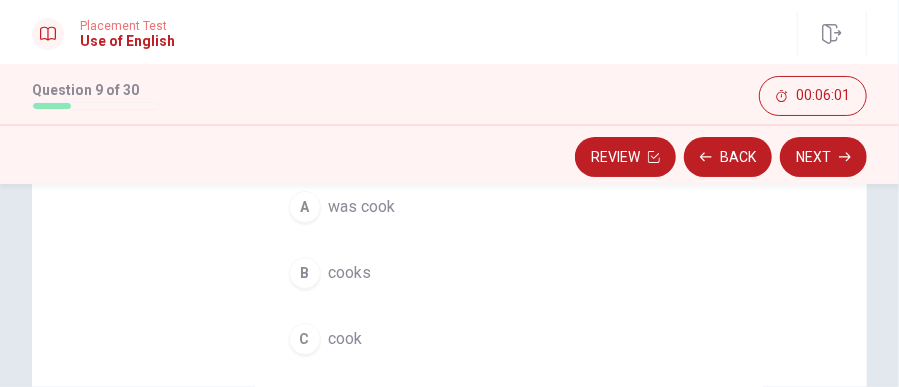 scroll, scrollTop: 276, scrollLeft: 0, axis: vertical 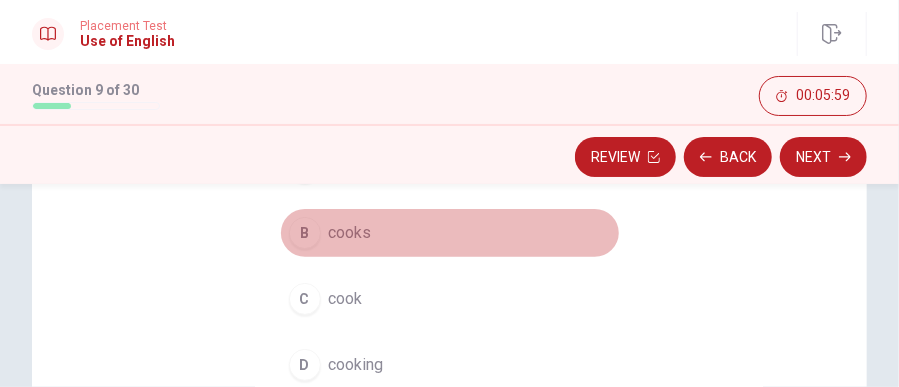 click on "cooks" at bounding box center [350, 233] 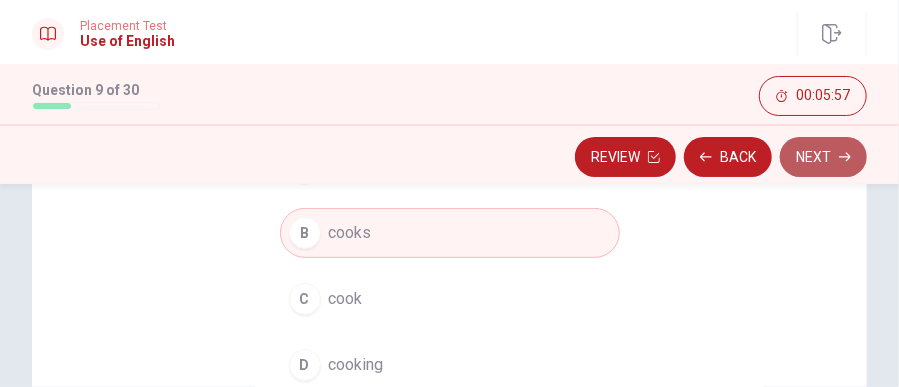 click on "Next" at bounding box center [823, 157] 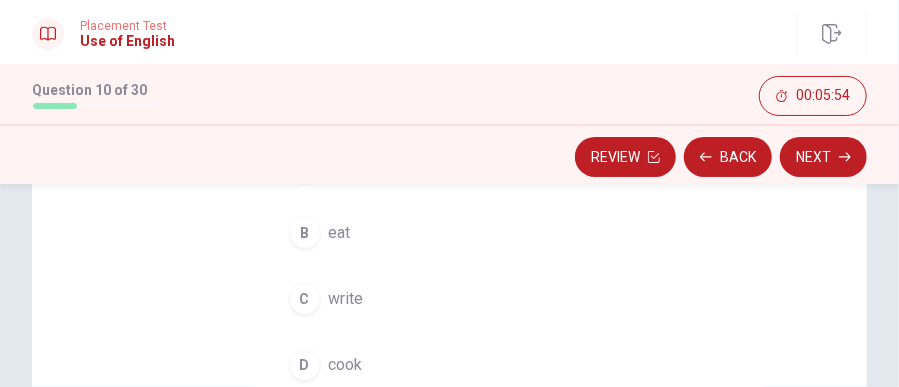 click on "Question 10 We ___ food with a fork. A cut B eat
C write [PERSON_NAME]" at bounding box center [449, 295] 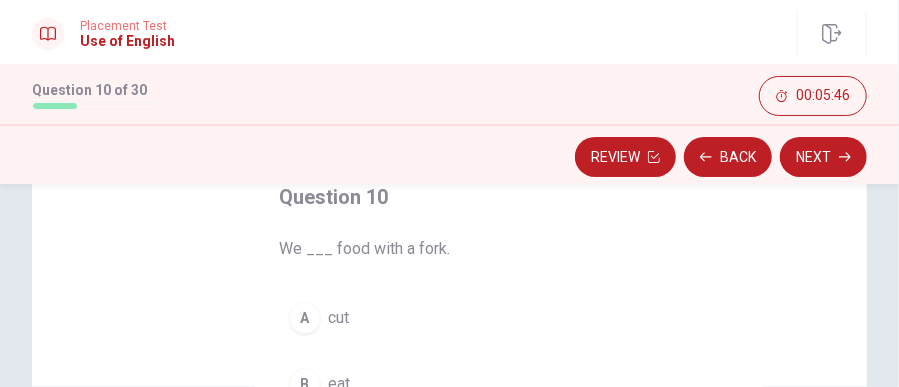 scroll, scrollTop: 118, scrollLeft: 0, axis: vertical 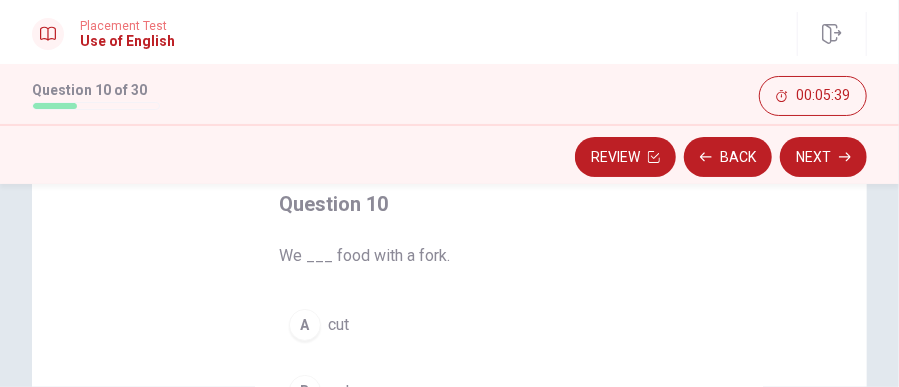 click on "Question 10 We ___ food with a fork. A cut B eat
C write [PERSON_NAME]" at bounding box center (449, 453) 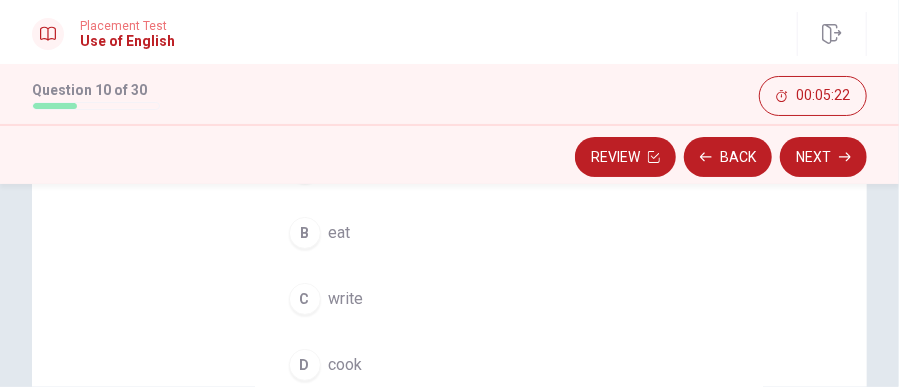 scroll, scrollTop: 315, scrollLeft: 0, axis: vertical 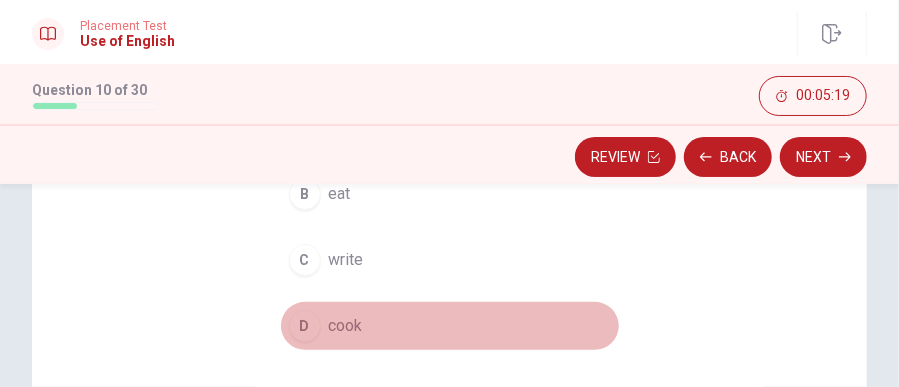 click on "cook" at bounding box center [346, 326] 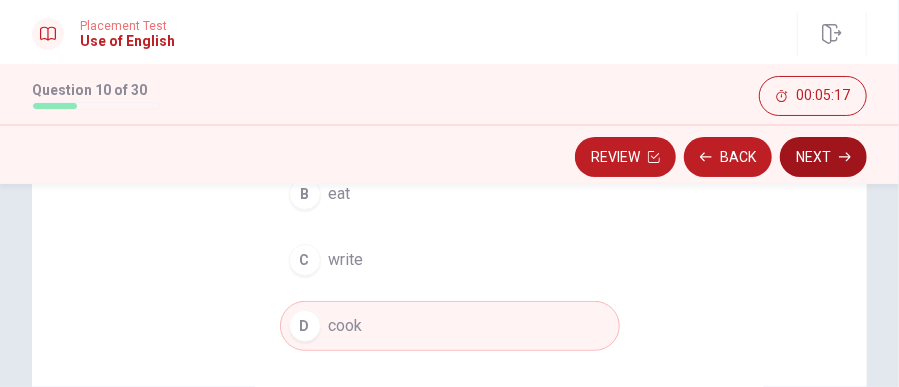 click on "Next" at bounding box center [823, 157] 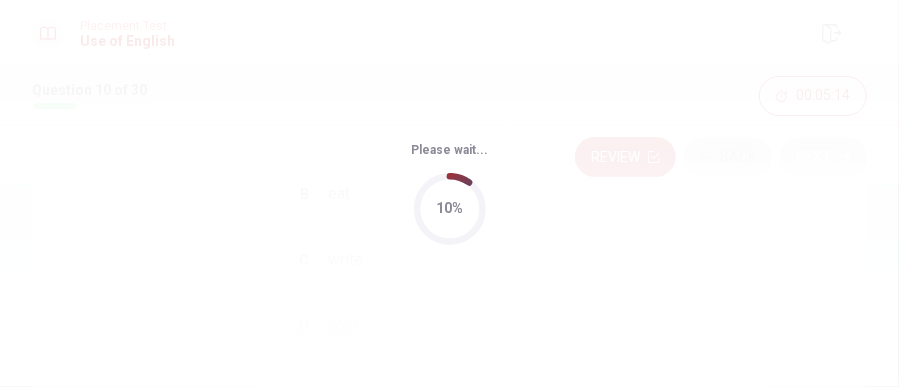 scroll, scrollTop: 0, scrollLeft: 0, axis: both 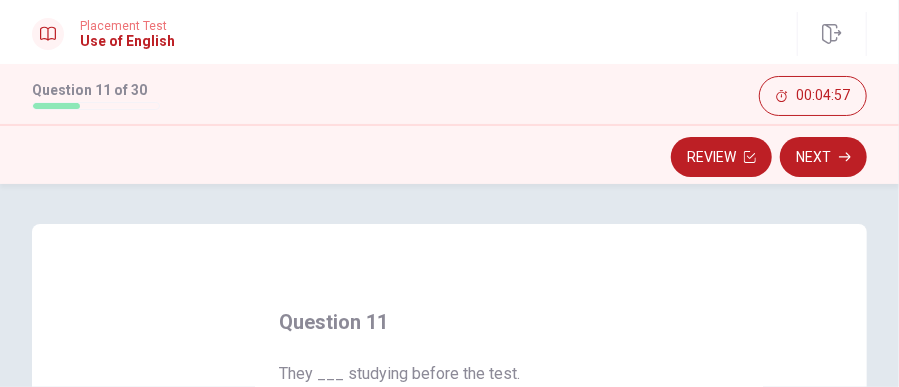 click on "Question 11 They ___ studying before the test. A was B are C is D were" at bounding box center [449, 571] 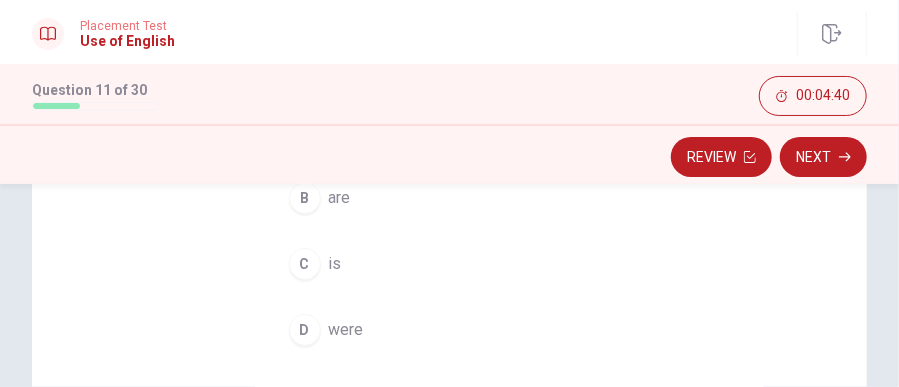 scroll, scrollTop: 315, scrollLeft: 0, axis: vertical 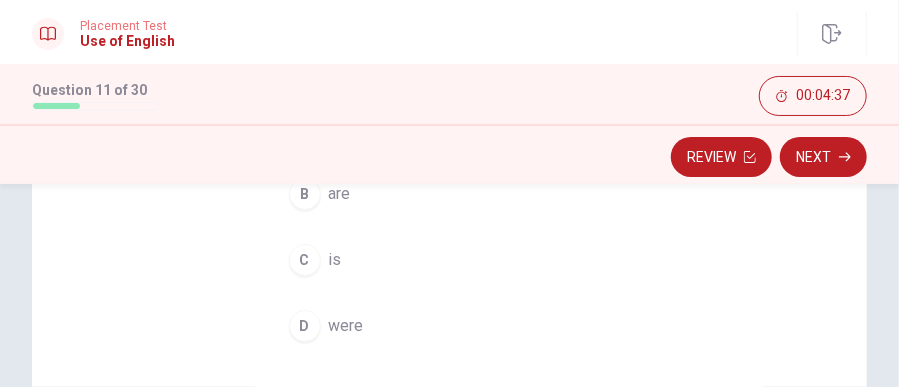 click on "were" at bounding box center [346, 326] 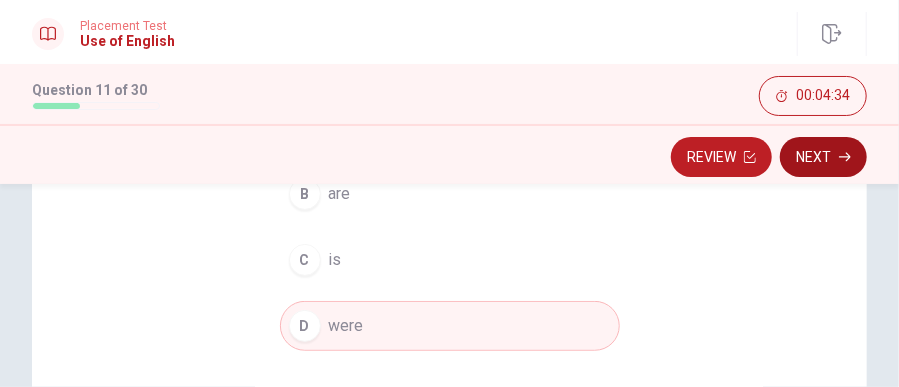 click 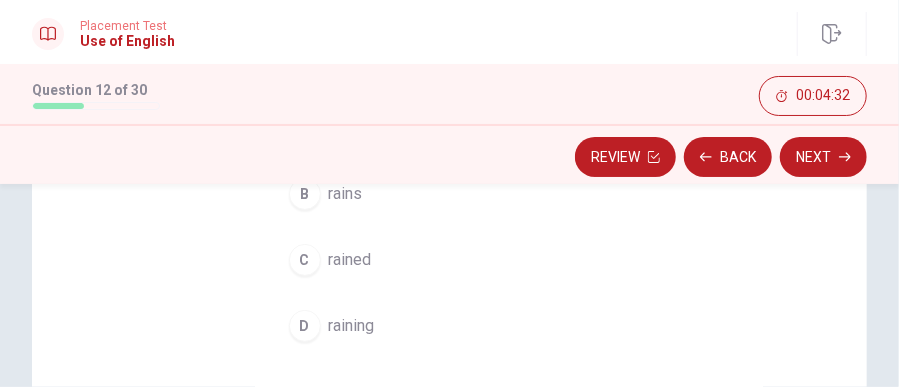 click on "Question 12 If it ___ [DATE], we will cancel the picnic. A rain B rains C rained D raining" at bounding box center (449, 256) 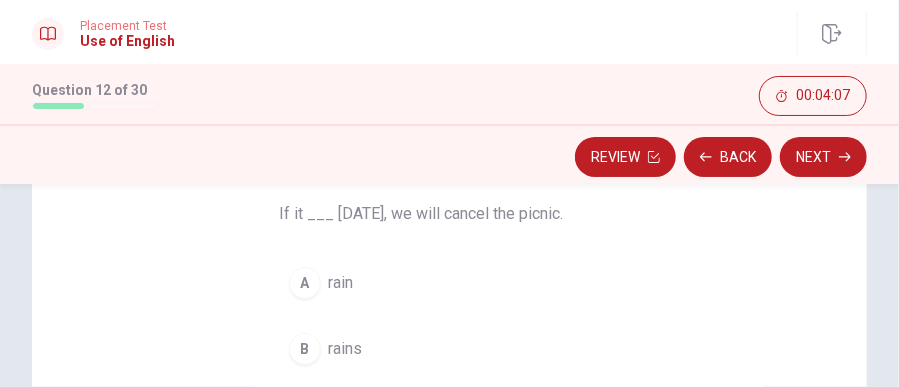 scroll, scrollTop: 157, scrollLeft: 0, axis: vertical 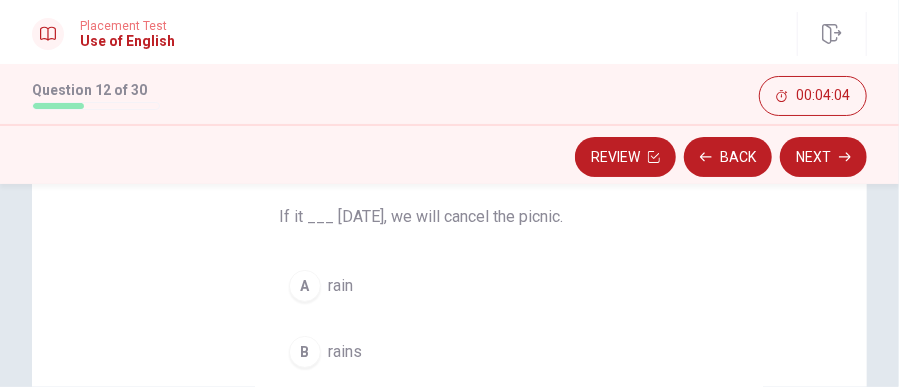 click on "rains" at bounding box center (346, 352) 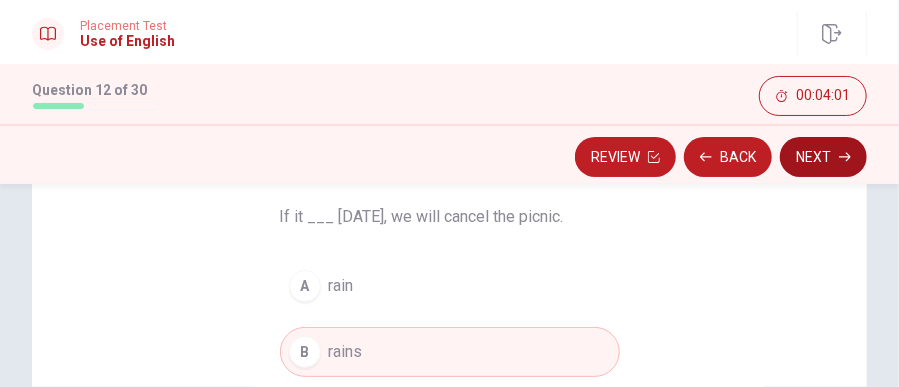 click on "Next" at bounding box center [823, 157] 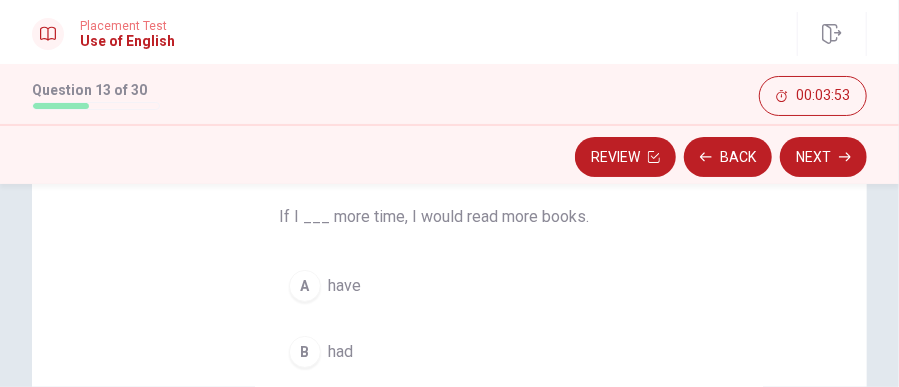 click on "Question 13 If I ___ more time, I would read more books. A have B had C has D having" at bounding box center (449, 414) 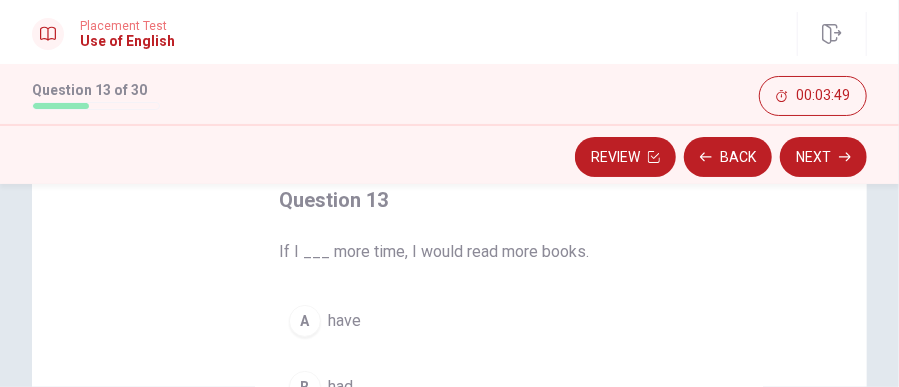 scroll, scrollTop: 118, scrollLeft: 0, axis: vertical 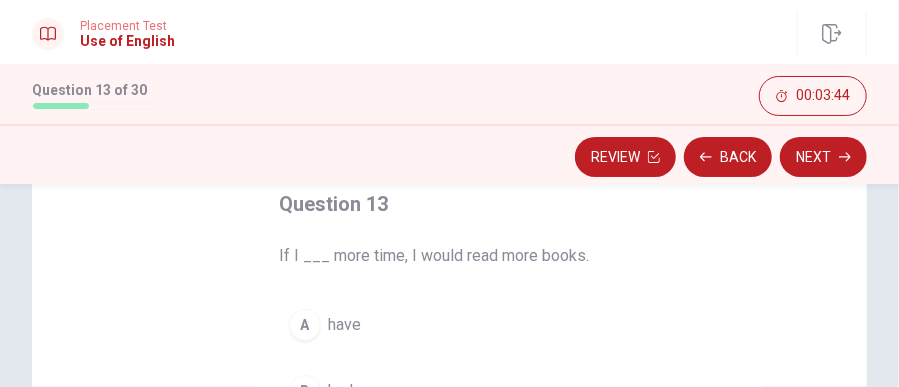 click on "Question 13 If I ___ more time, I would read more books. A have B had C has D having" at bounding box center [449, 453] 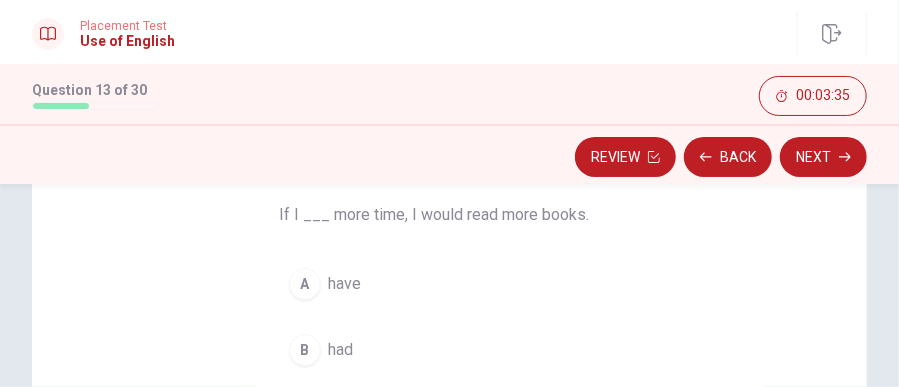 scroll, scrollTop: 157, scrollLeft: 0, axis: vertical 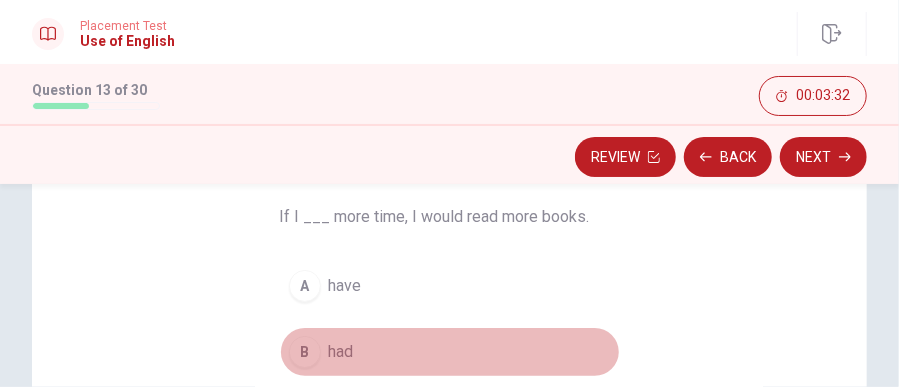 click on "had" at bounding box center (341, 352) 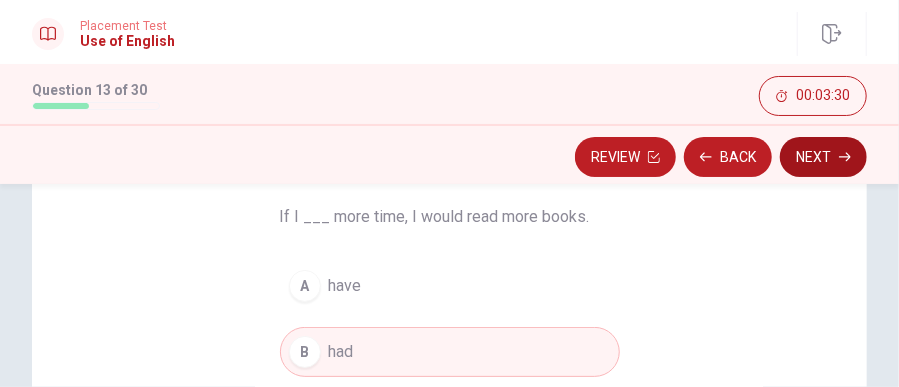 click on "Next" at bounding box center (823, 157) 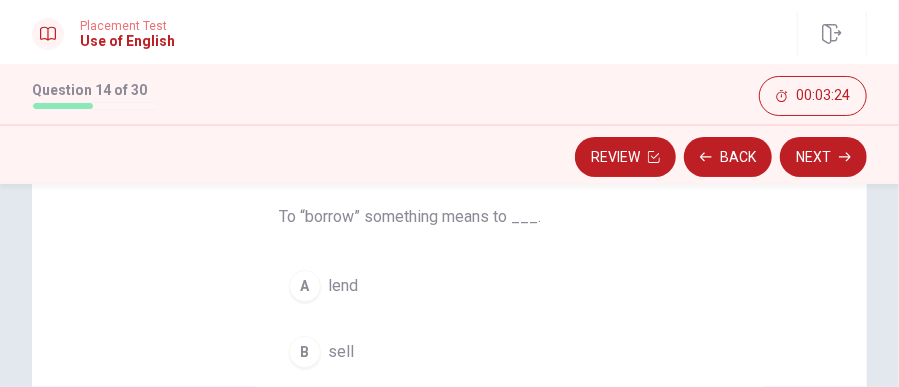 click on "Question 14 To “borrow” something means to ___. A lend B sell C take temporarily D keep" at bounding box center [449, 414] 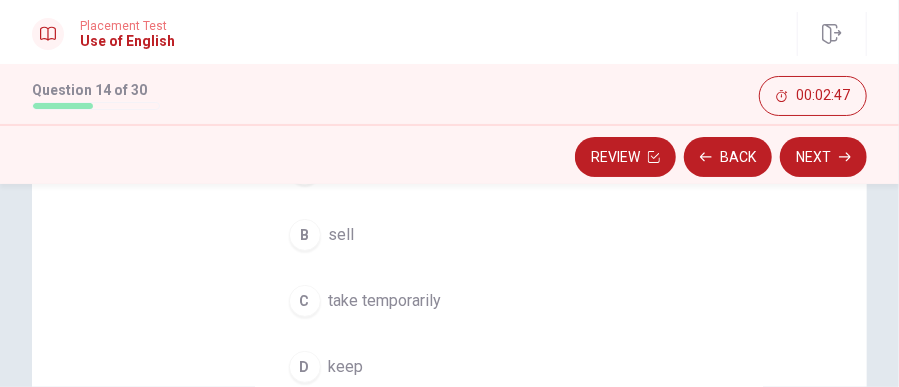 scroll, scrollTop: 276, scrollLeft: 0, axis: vertical 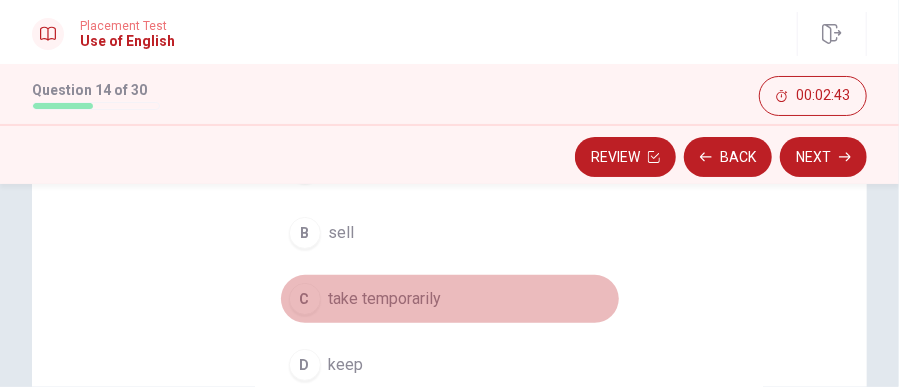 click on "take temporarily" at bounding box center (385, 299) 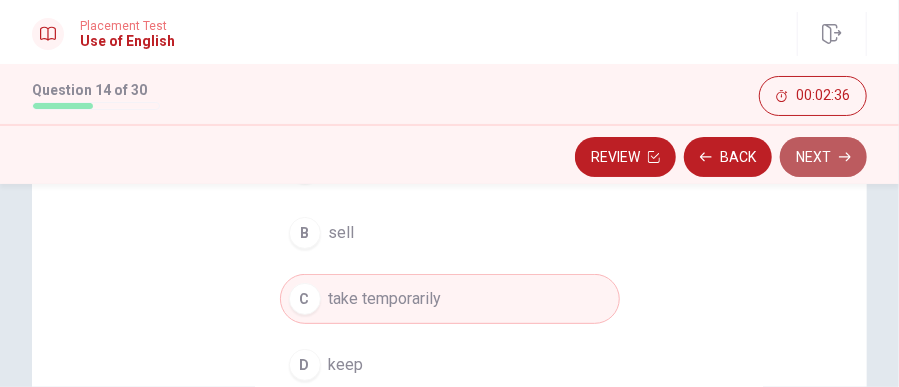 click on "Next" at bounding box center (823, 157) 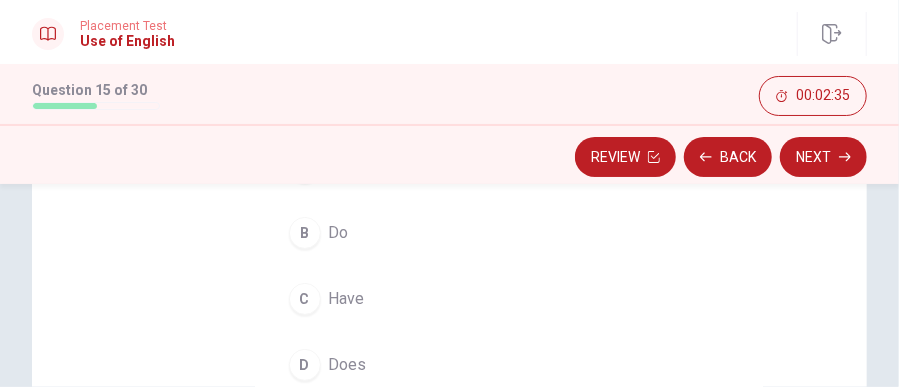click on "Question 15 ___ you know how to get there? A Are B Do C Have D Does" at bounding box center (449, 295) 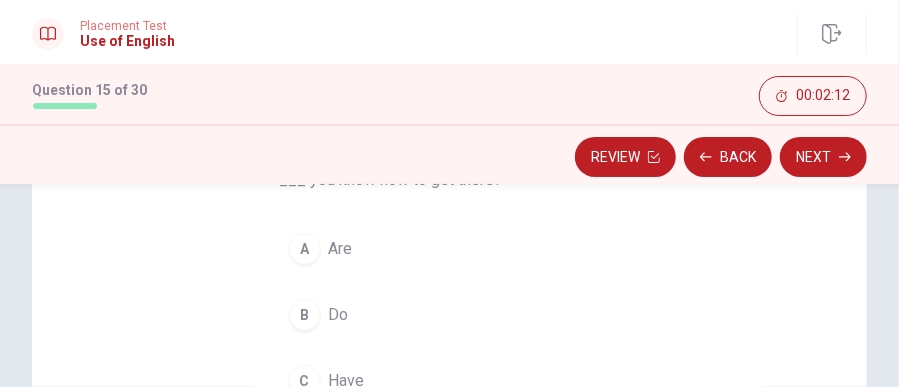 scroll, scrollTop: 197, scrollLeft: 0, axis: vertical 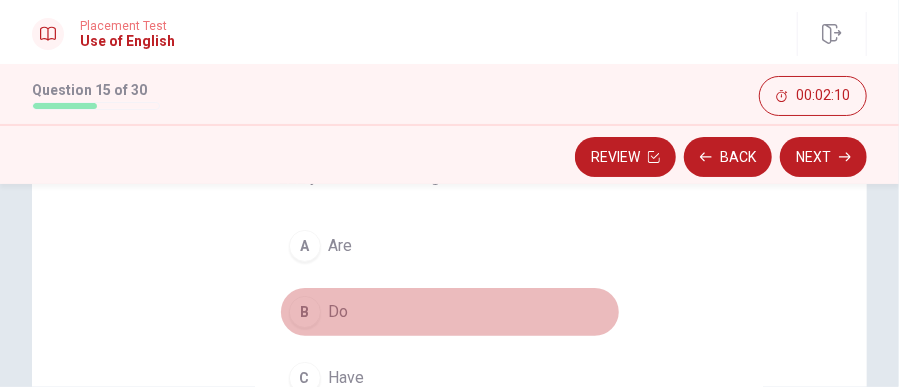 click on "Do" at bounding box center (339, 312) 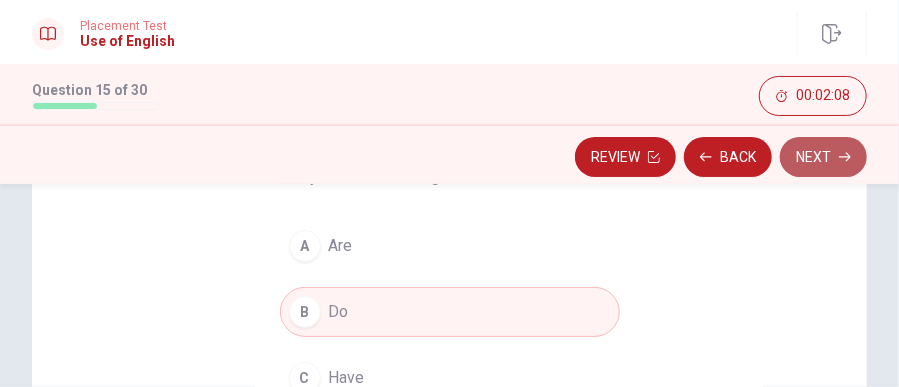 click on "Next" at bounding box center (823, 157) 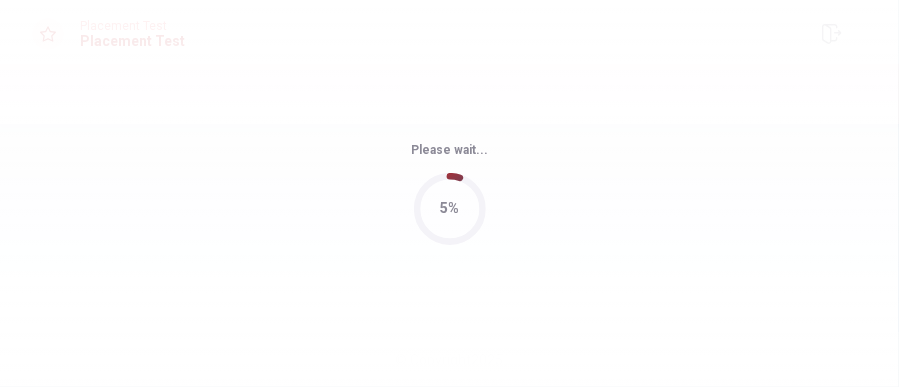 scroll, scrollTop: 0, scrollLeft: 0, axis: both 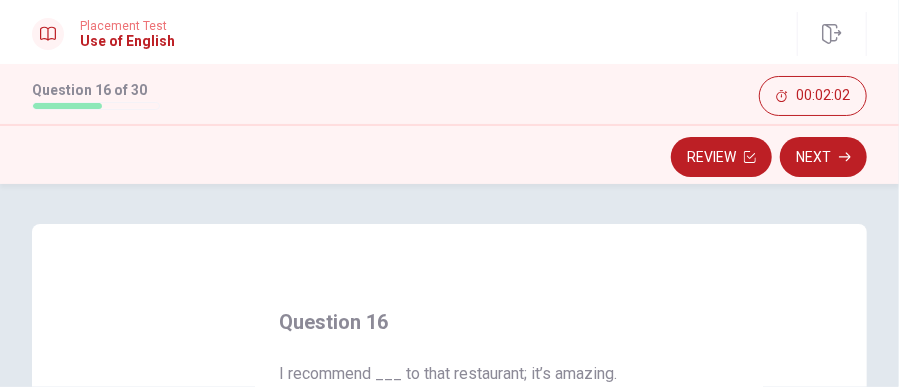 click on "Question 16 I recommend ___ to that restaurant; it’s amazing. A went B go
C to go
D going" at bounding box center [449, 571] 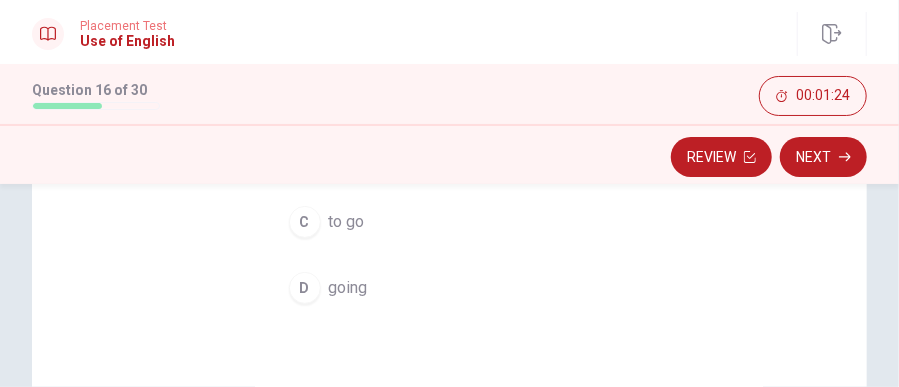 scroll, scrollTop: 355, scrollLeft: 0, axis: vertical 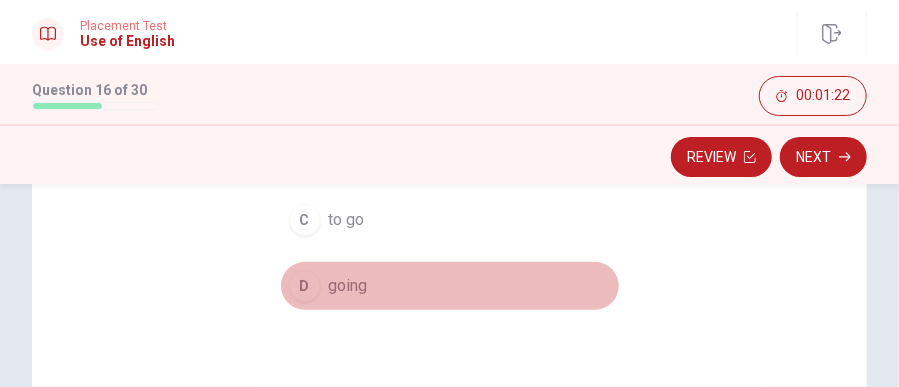 click on "going" at bounding box center [348, 286] 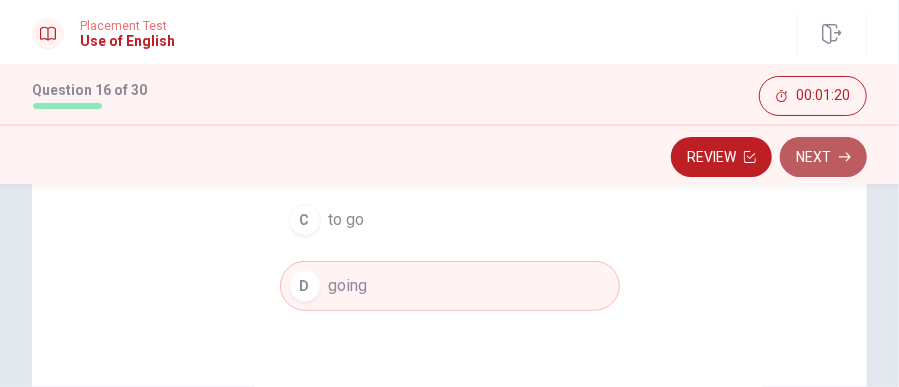 click on "Next" at bounding box center [823, 157] 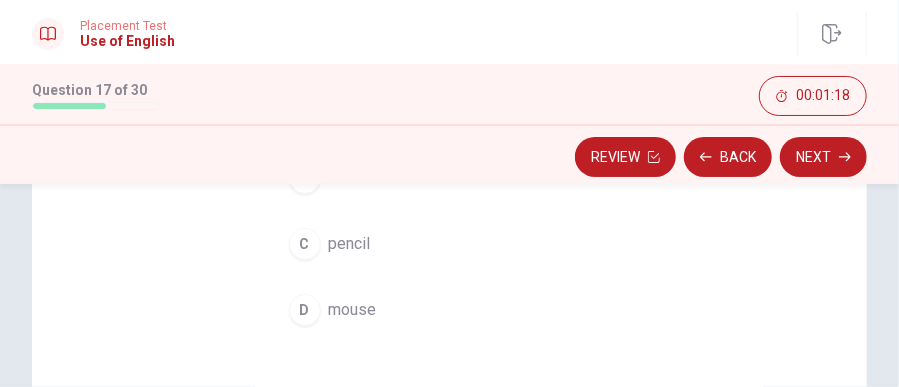 click on "Question 17 I need a new ____ for my computer. A paper B bottle C pencil D mouse" at bounding box center [449, 240] 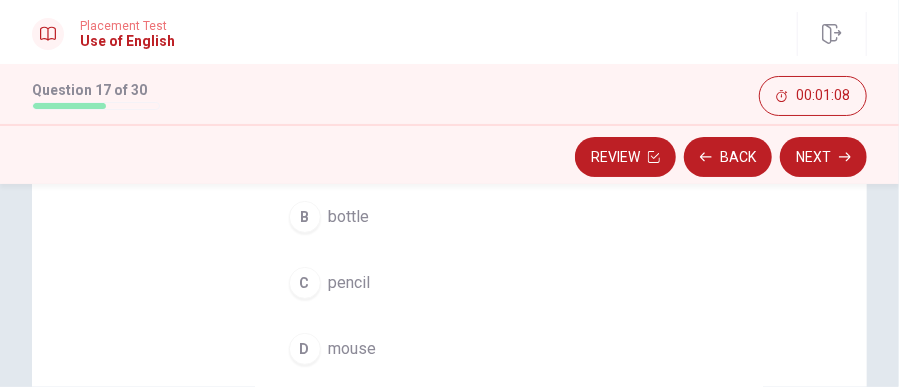 scroll, scrollTop: 331, scrollLeft: 0, axis: vertical 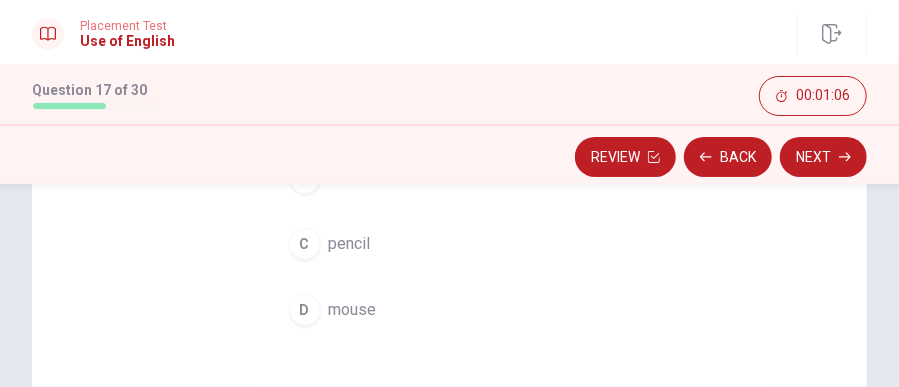 click on "mouse" at bounding box center (353, 310) 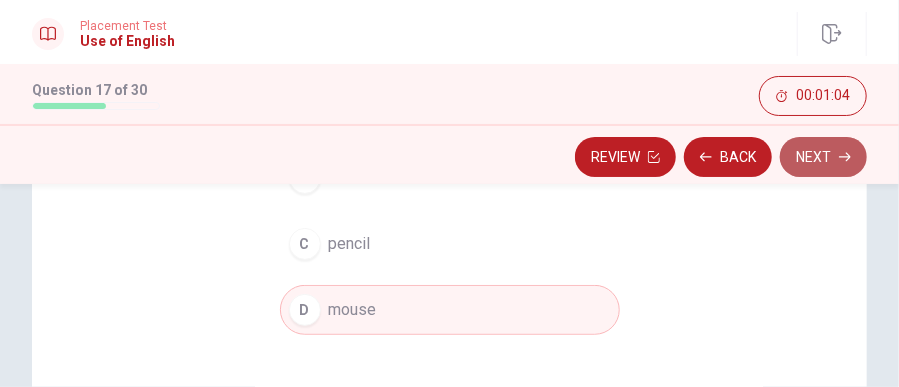 click on "Next" at bounding box center [823, 157] 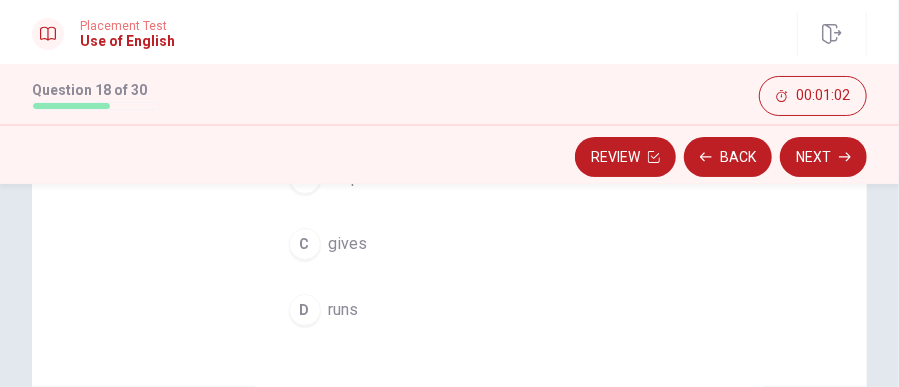 click on "Question 18 She always ____ her promises. A keeps B stops C gives D runs" at bounding box center [449, 240] 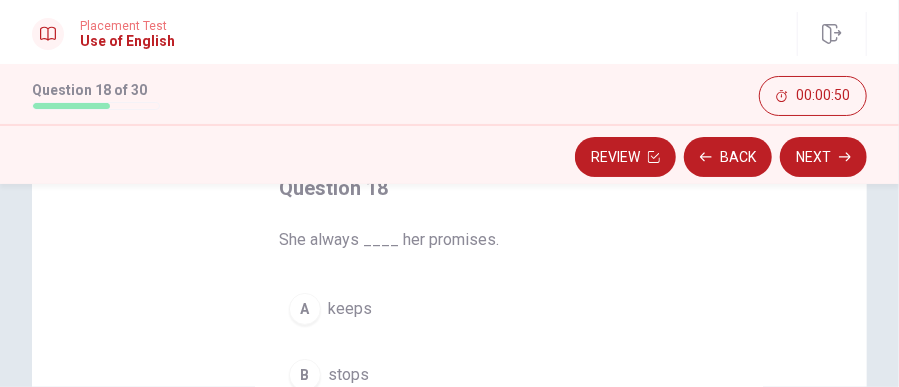 scroll, scrollTop: 173, scrollLeft: 0, axis: vertical 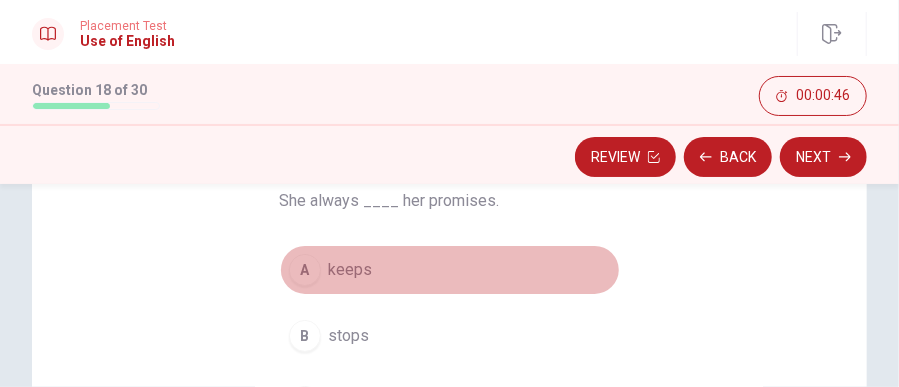 click on "keeps" at bounding box center (351, 270) 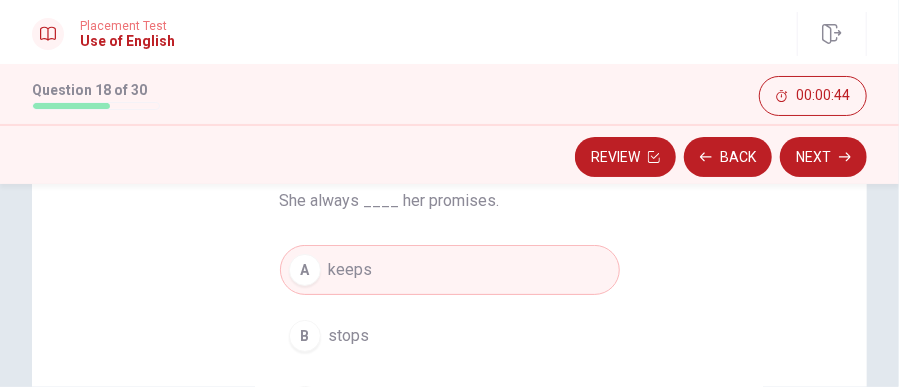 click on "Question 18 She always ____ her promises. A keeps B stops C gives D runs" at bounding box center [449, 398] 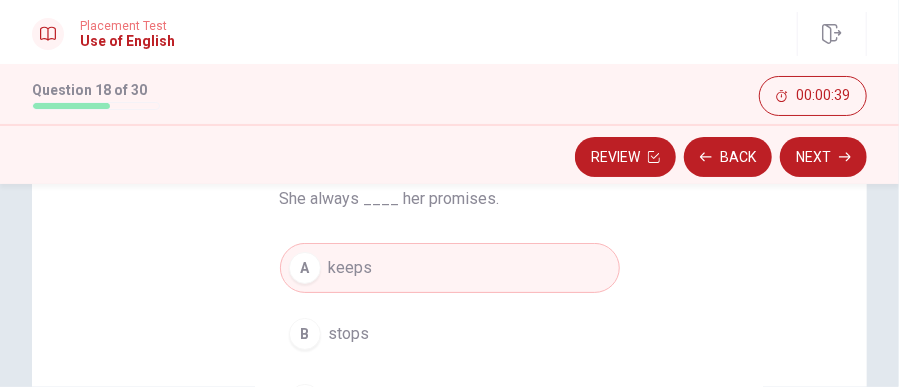 scroll, scrollTop: 173, scrollLeft: 0, axis: vertical 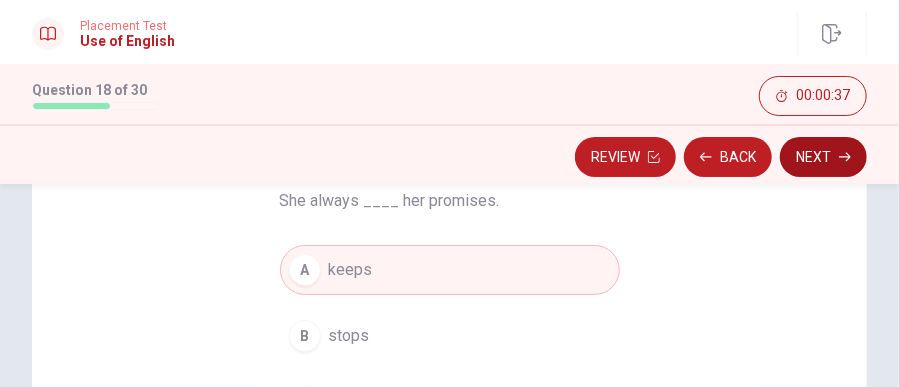 click on "Next" at bounding box center [823, 157] 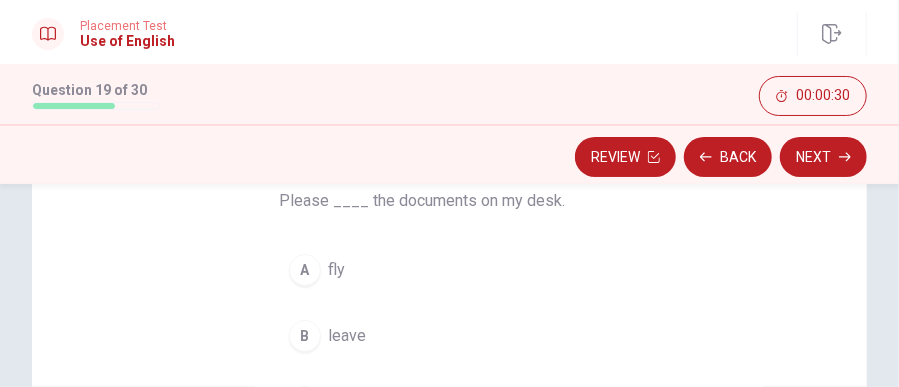click on "Question 19 Please ____ the documents on my desk. A fly B leave C sing D watch" at bounding box center [449, 398] 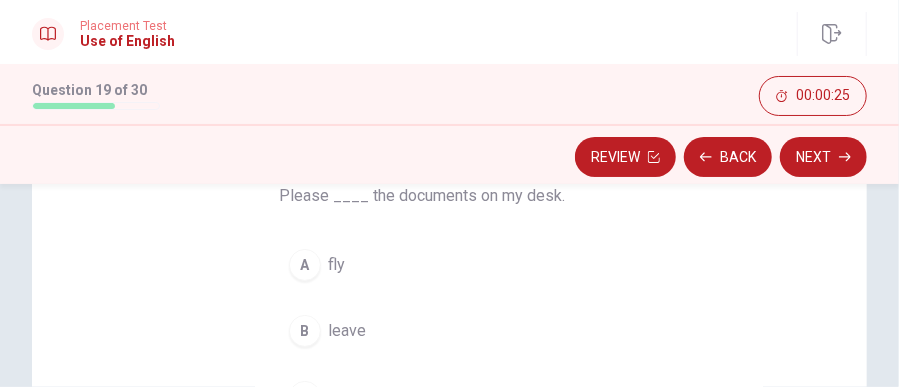 scroll, scrollTop: 213, scrollLeft: 0, axis: vertical 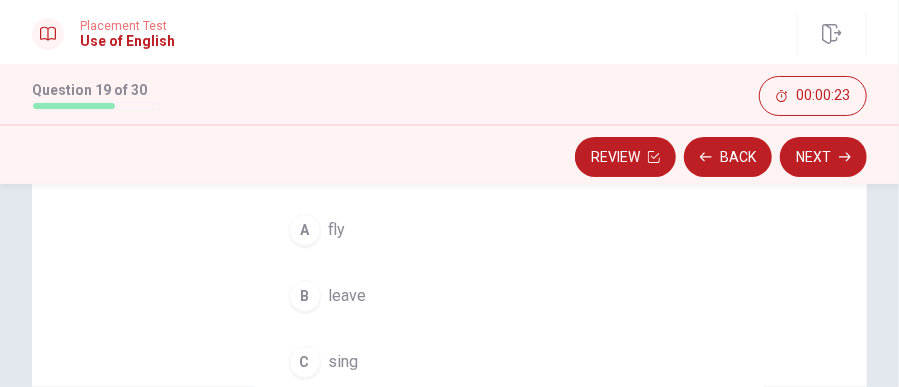 click on "leave" at bounding box center (348, 296) 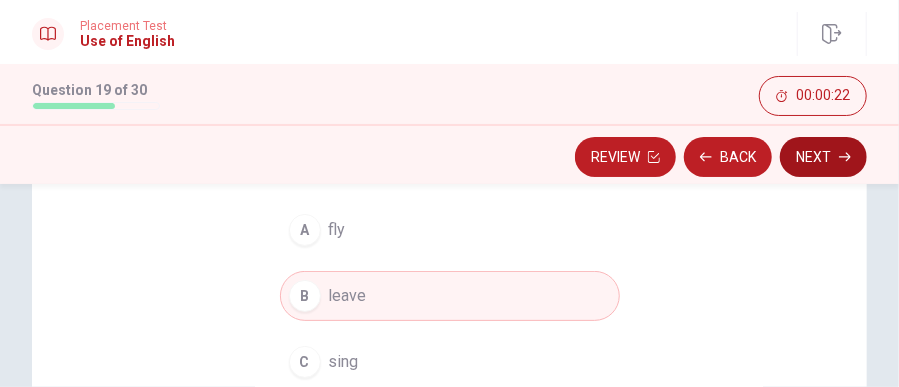 click on "Next" at bounding box center [823, 157] 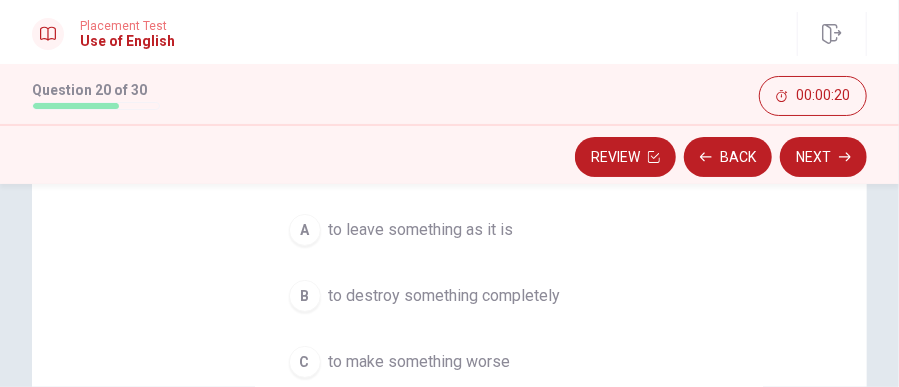 click on "Question 20 "Repair" means ___. A to leave something as it is B to destroy something completely
C to make something worse
D to fix something that is broken" at bounding box center [449, 358] 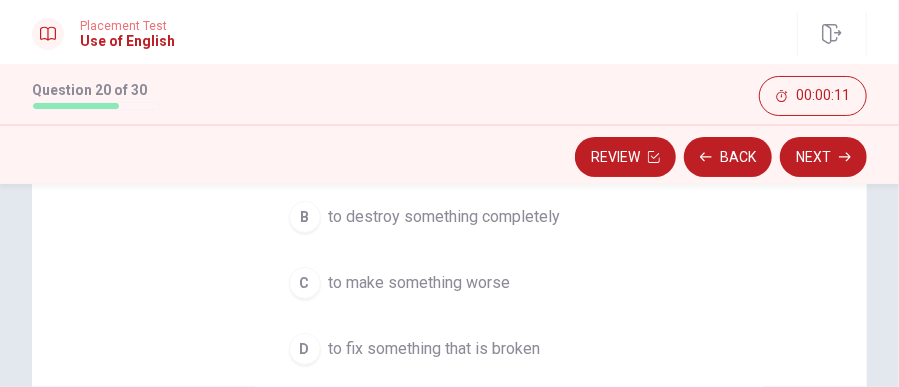 scroll, scrollTop: 331, scrollLeft: 0, axis: vertical 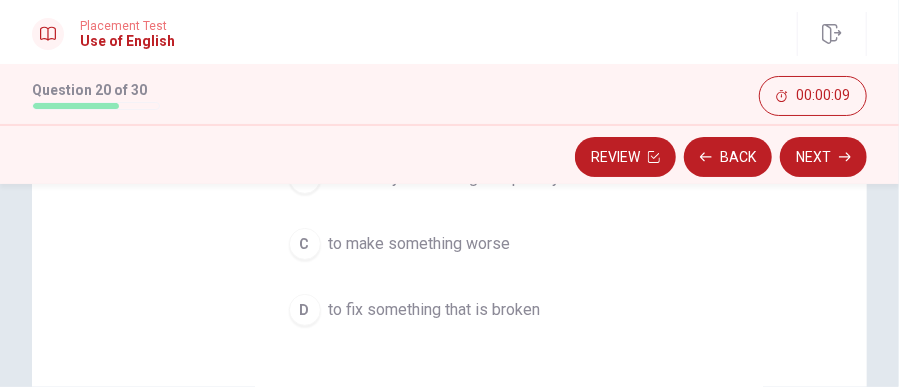 click on "to fix something that is broken" at bounding box center (435, 310) 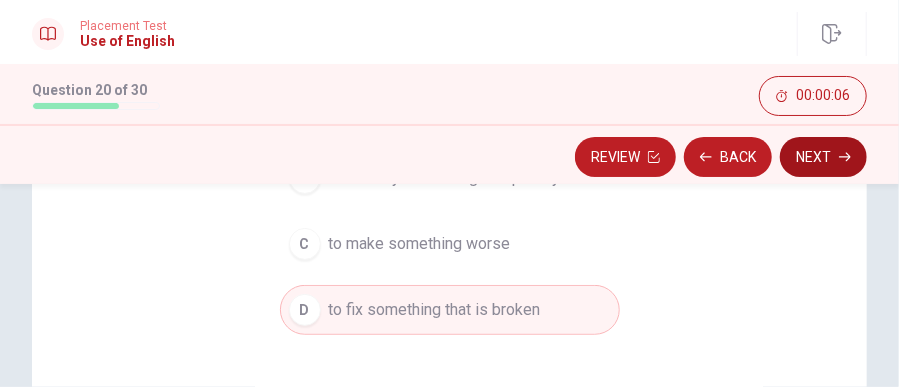 click on "Next" at bounding box center (823, 157) 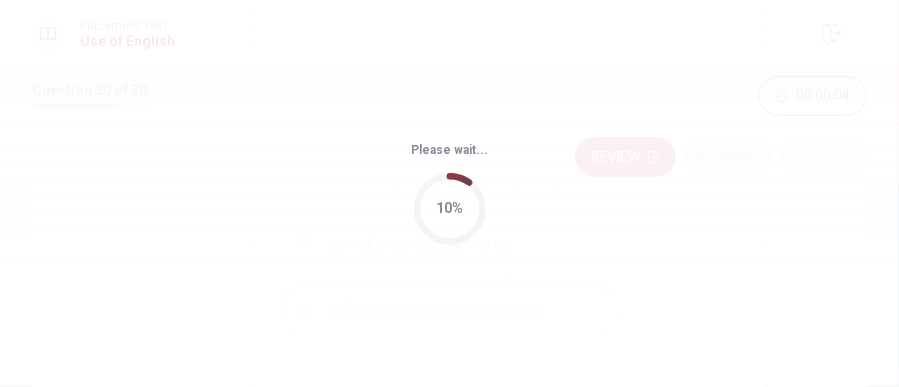 scroll, scrollTop: 0, scrollLeft: 0, axis: both 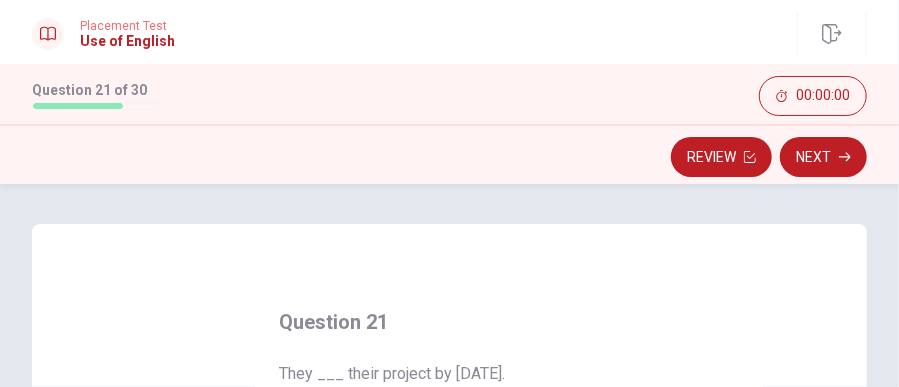 click on "Question 21 They ___ their project by [DATE]. A completing B will complete C completed D complete" at bounding box center (449, 571) 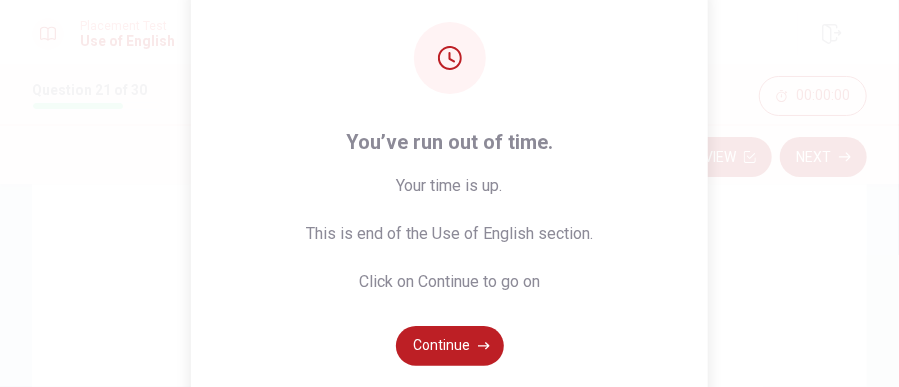 scroll, scrollTop: 78, scrollLeft: 0, axis: vertical 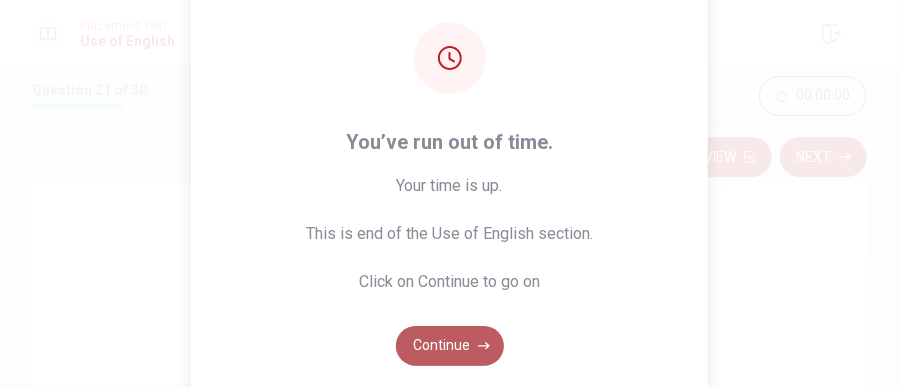 click on "Continue" at bounding box center [450, 346] 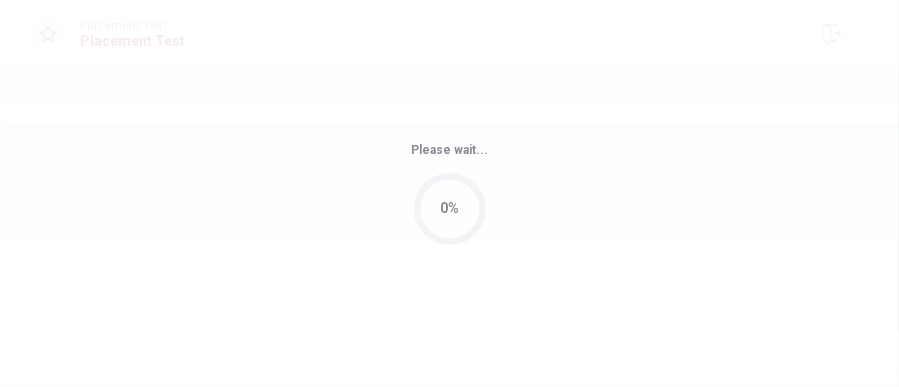 scroll, scrollTop: 0, scrollLeft: 0, axis: both 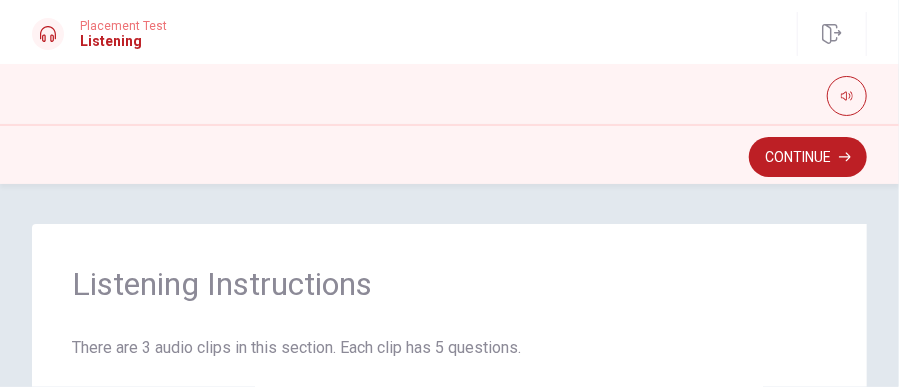 click on "Listening Instructions
There are 3 audio clips in this section. Each clip has 5 questions.
Before each clip, you will have 1 minute to read the questions.
You will hear each clip two times.
After listening, answer the 5 questions for that clip.
To adjust the volume, move your mouse over the Volume icon at the top of the screen. Move the slider to the left or right to set the volume.
You can change the volume at any time during the test.
When you are ready, click Continue." at bounding box center (449, 468) 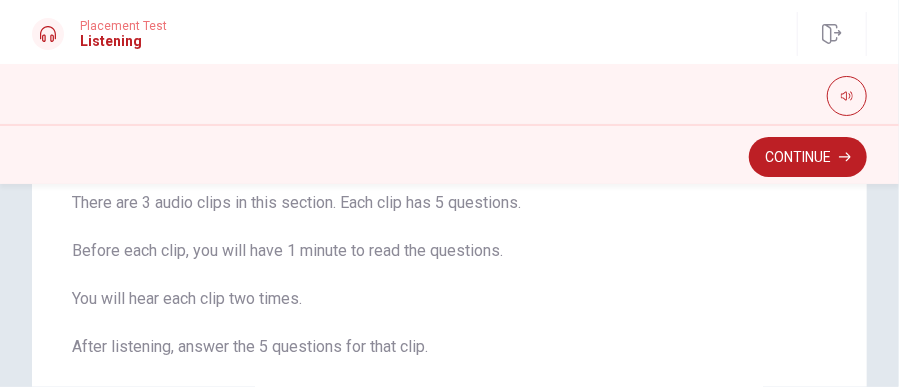scroll, scrollTop: 118, scrollLeft: 0, axis: vertical 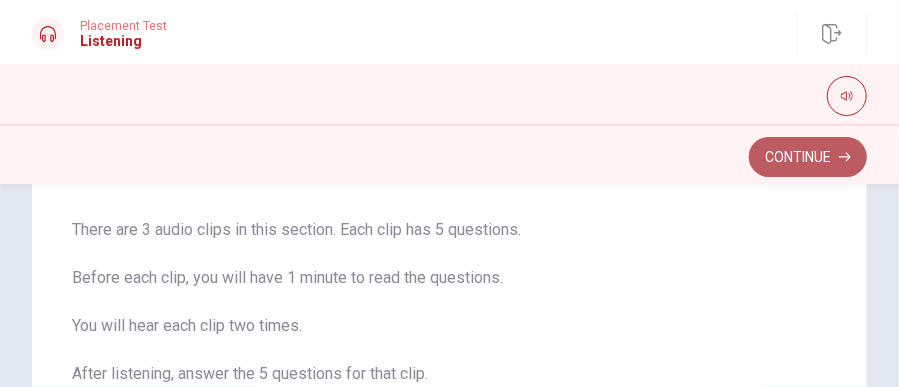 click on "Continue" at bounding box center (808, 157) 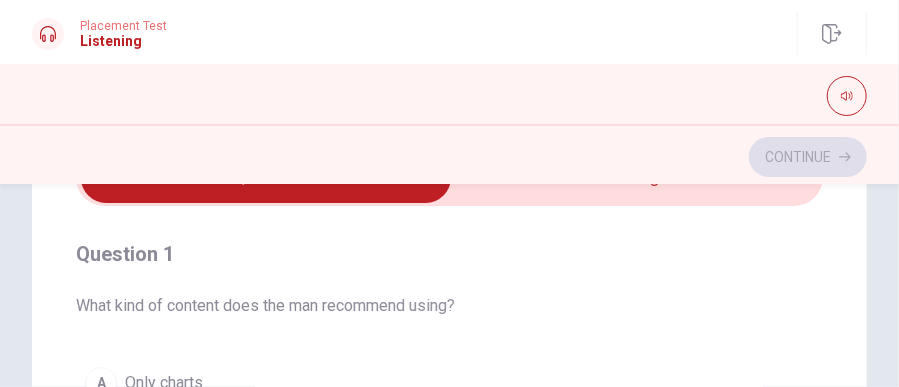 click on "Question Passage Question 1 What kind of content does the man recommend using? A Only charts B Only visuals C A mix of visuals and text D Only text Question 2 Why does the man advise against too much text? A It's too small to read B It’s too expensive to print C It can be overwhelming D It takes too much time to prepare Question 3 What does the man suggest she avoid doing? A Asking questions B Reading directly from slides C Speaking loudly D Using visuals Question 4 How does the woman feel about the man’s advice? A She disagrees B She ignores it C She is confused D She finds it helpful Question 5 What is the woman preparing for? A A phone call B A presentation
C A meeting
D A report
Planning a Presentation 04m 57s" at bounding box center [449, 508] 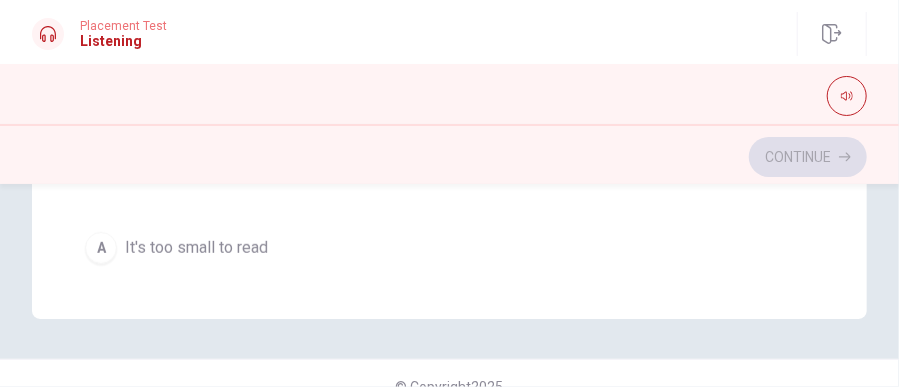 scroll, scrollTop: 710, scrollLeft: 0, axis: vertical 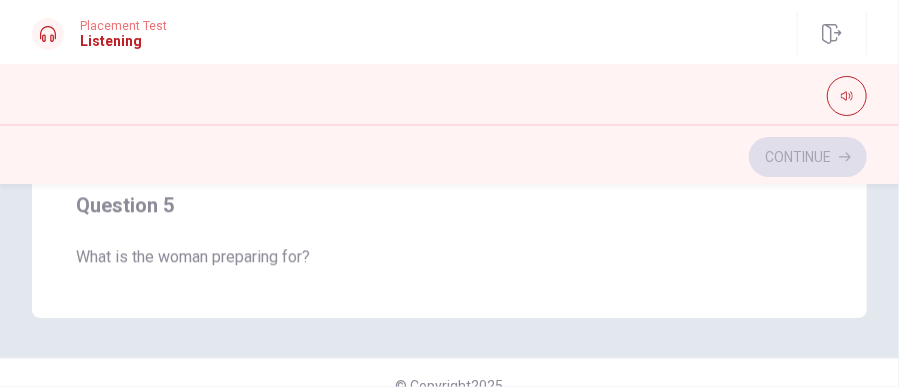 click on "Question Passage Question 1 What kind of content does the man recommend using? A Only charts B Only visuals C A mix of visuals and text D Only text Question 2 Why does the man advise against too much text? A It's too small to read B It’s too expensive to print C It can be overwhelming D It takes too much time to prepare Question 3 What does the man suggest she avoid doing? A Asking questions B Reading directly from slides C Speaking loudly D Using visuals Question 4 How does the woman feel about the man’s advice? A She disagrees B She ignores it C She is confused D She finds it helpful Question 5 What is the woman preparing for? A A phone call B A presentation
C A meeting
D A report
Planning a Presentation 03m 37s" at bounding box center [449, -84] 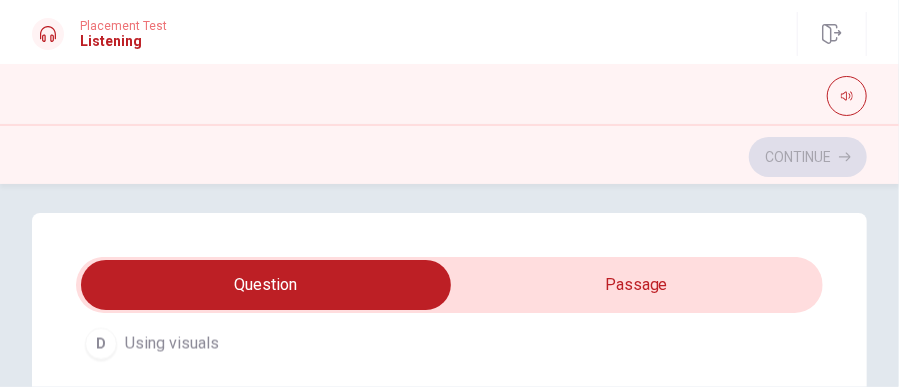 scroll, scrollTop: 0, scrollLeft: 0, axis: both 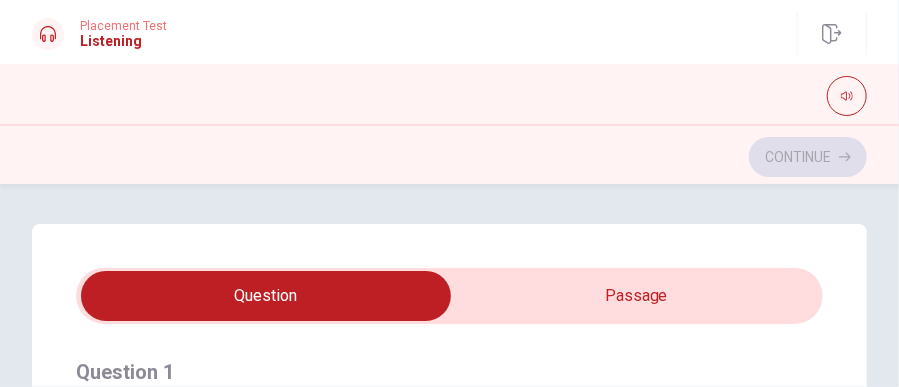 drag, startPoint x: 885, startPoint y: 318, endPoint x: 869, endPoint y: 311, distance: 17.464249 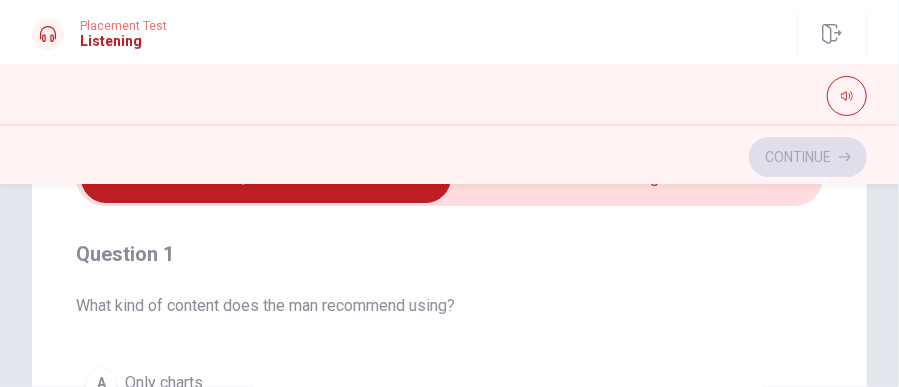 scroll, scrollTop: 157, scrollLeft: 0, axis: vertical 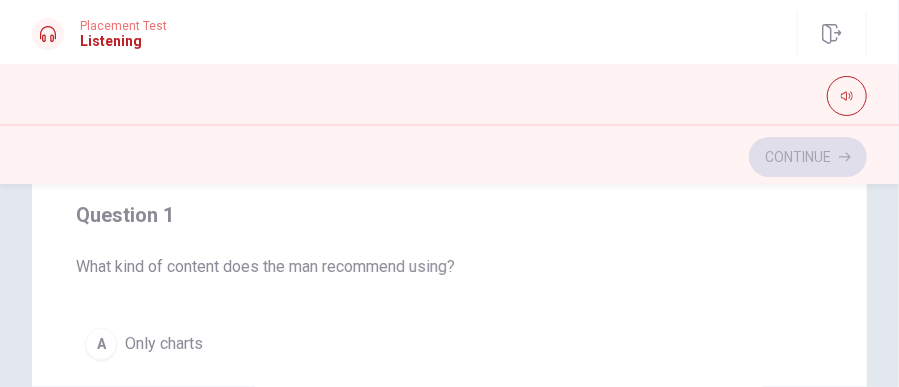 click on "Question Passage Question 1 What kind of content does the man recommend using? A Only charts B Only visuals C A mix of visuals and text D Only text Question 2 Why does the man advise against too much text? A It's too small to read B It’s too expensive to print C It can be overwhelming D It takes too much time to prepare Question 3 What does the man suggest she avoid doing? A Asking questions B Reading directly from slides C Speaking loudly D Using visuals Question 4 How does the woman feel about the man’s advice? A She disagrees B She ignores it C She is confused D She finds it helpful Question 5 What is the woman preparing for? A A phone call B A presentation
C A meeting
D A report
Planning a Presentation 02m 27s" at bounding box center [449, 469] 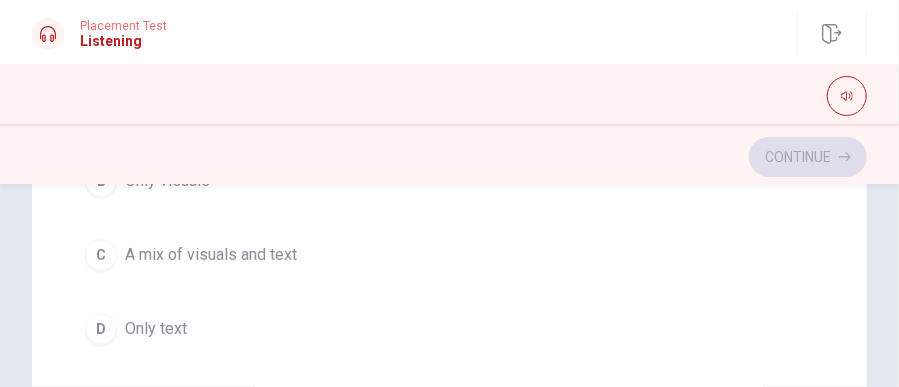 scroll, scrollTop: 355, scrollLeft: 0, axis: vertical 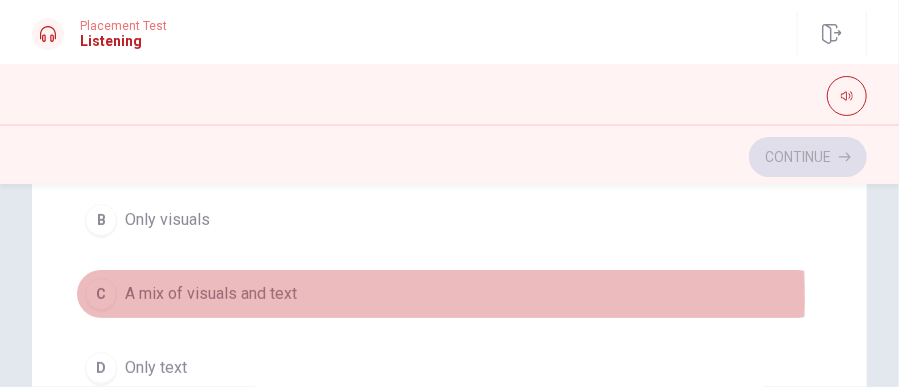 click on "A mix of visuals and text" at bounding box center [211, 294] 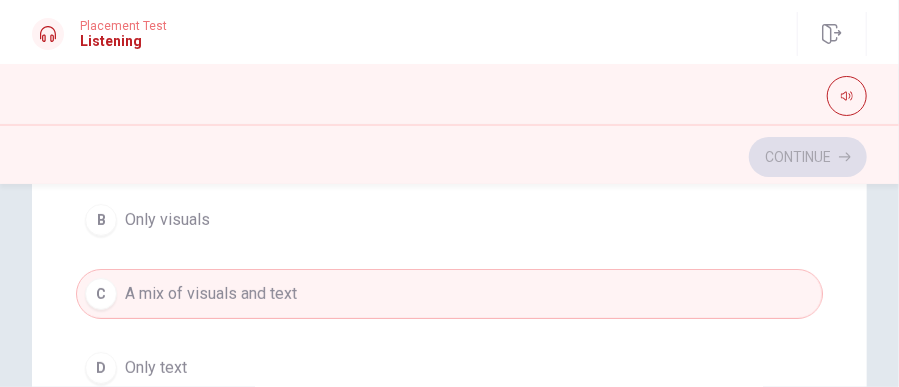 click on "Question Passage Question 1 What kind of content does the man recommend using? A Only charts B Only visuals C A mix of visuals and text D Only text Question 2 Why does the man advise against too much text? A It's too small to read B It’s too expensive to print C It can be overwhelming D It takes too much time to prepare Question 3 What does the man suggest she avoid doing? A Asking questions B Reading directly from slides C Speaking loudly D Using visuals Question 4 How does the woman feel about the man’s advice? A She disagrees B She ignores it C She is confused D She finds it helpful Question 5 What is the woman preparing for? A A phone call B A presentation
C A meeting
D A report
Planning a Presentation 02m 10s" at bounding box center (449, 271) 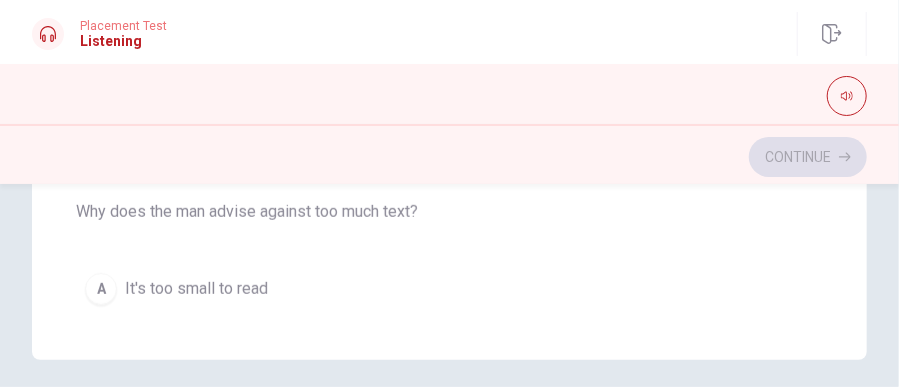 scroll, scrollTop: 671, scrollLeft: 0, axis: vertical 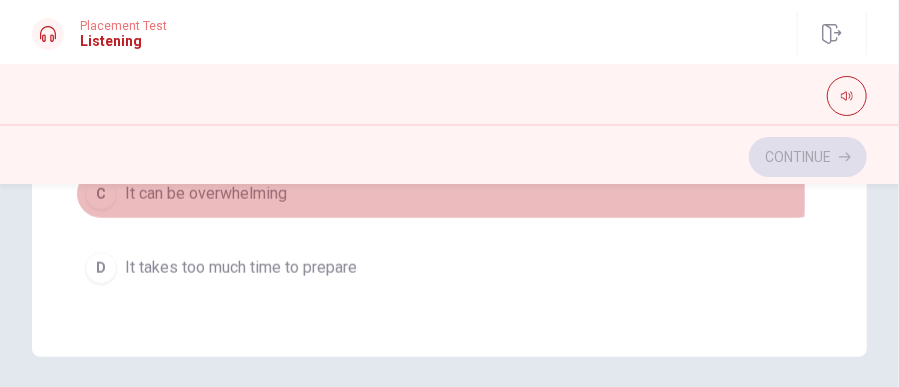 click on "It can be overwhelming" at bounding box center (206, 194) 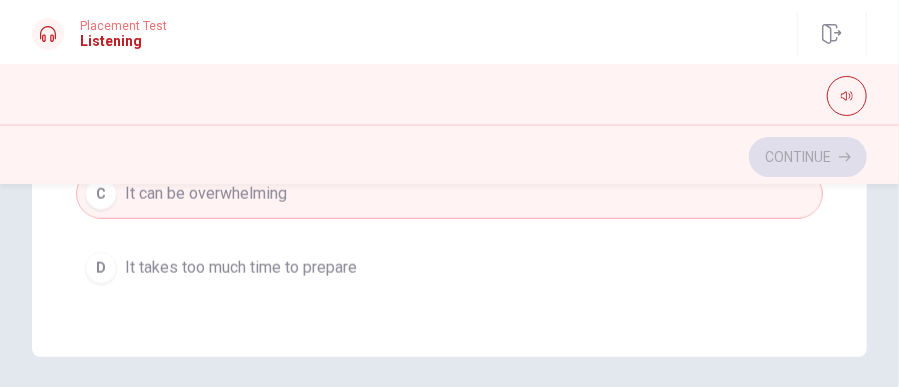 click on "Question Passage Question 1 What kind of content does the man recommend using? A Only charts B Only visuals C A mix of visuals and text D Only text Question 2 Why does the man advise against too much text? A It's too small to read B It’s too expensive to print C It can be overwhelming D It takes too much time to prepare Question 3 What does the man suggest she avoid doing? A Asking questions B Reading directly from slides C Speaking loudly D Using visuals Question 4 How does the woman feel about the man’s advice? A She disagrees B She ignores it C She is confused D She finds it helpful Question 5 What is the woman preparing for? A A phone call B A presentation
C A meeting
D A report
Planning a Presentation 01m 49s" at bounding box center (449, -45) 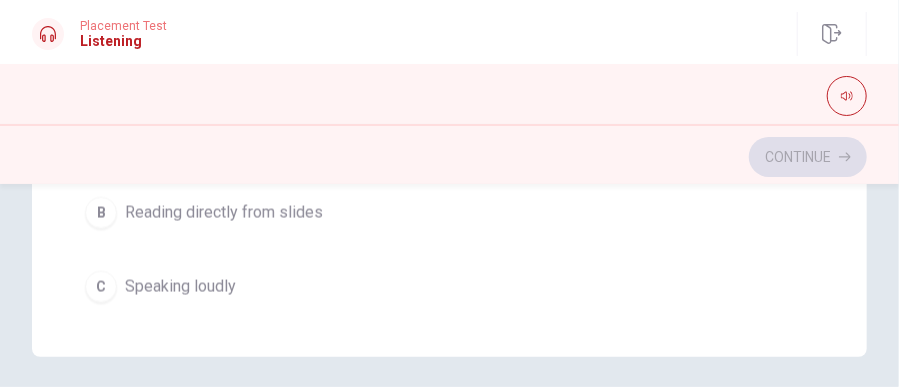 scroll, scrollTop: 601, scrollLeft: 0, axis: vertical 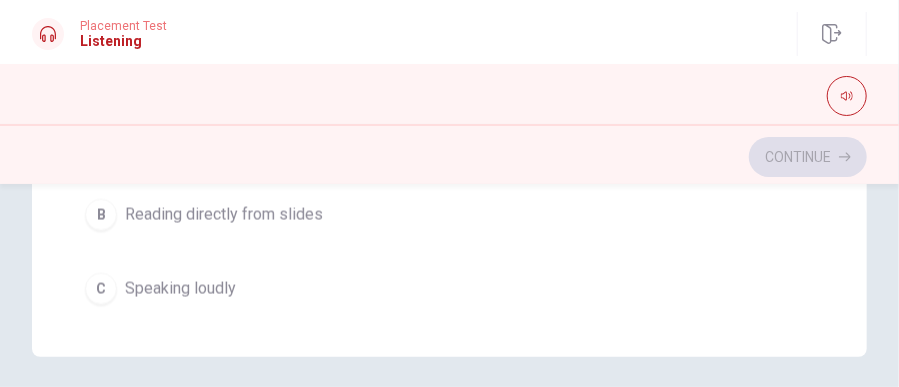 click on "Reading directly from slides" at bounding box center (224, 215) 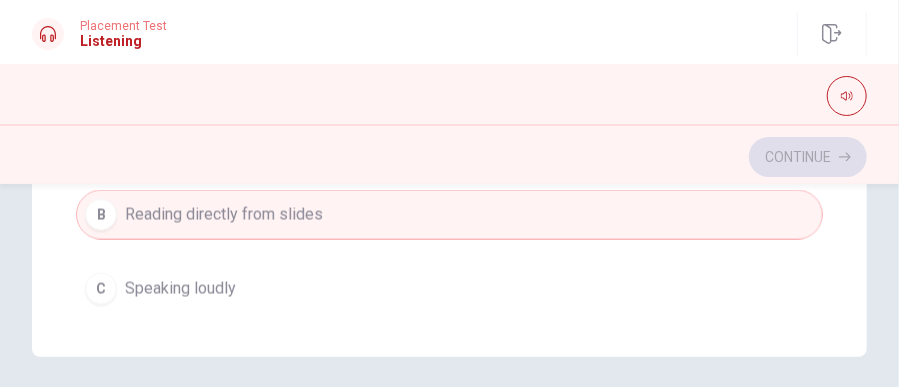 type 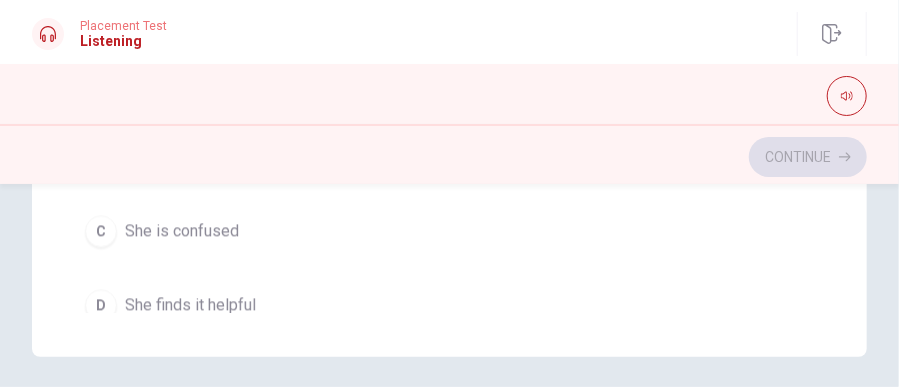 scroll, scrollTop: 1153, scrollLeft: 0, axis: vertical 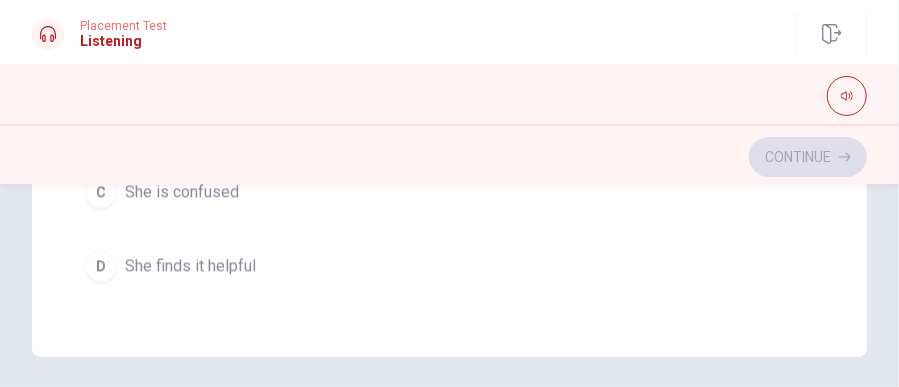 click on "She finds it helpful" at bounding box center [190, 267] 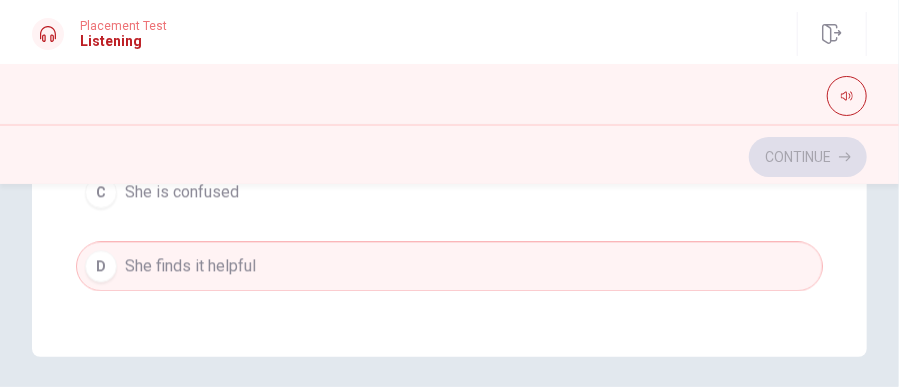 type 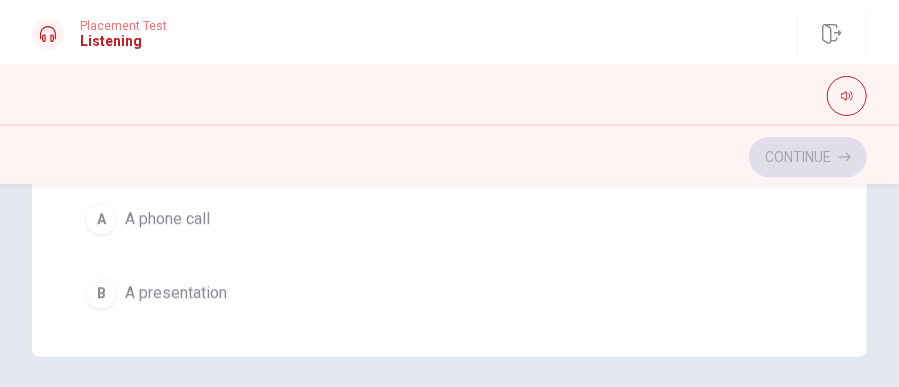 scroll, scrollTop: 1407, scrollLeft: 0, axis: vertical 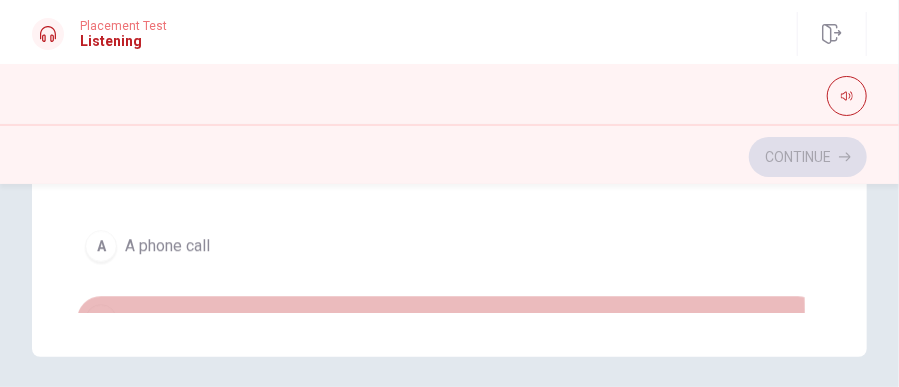 click on "A presentation" at bounding box center [176, 321] 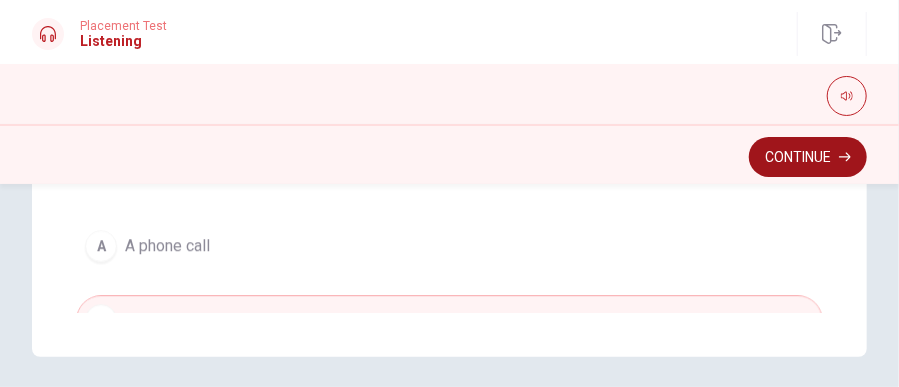 click on "Continue" at bounding box center (808, 157) 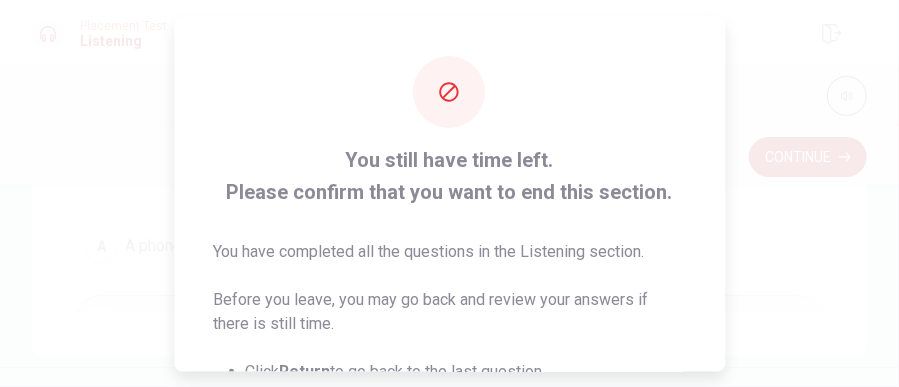 click on "You still have time left.   Please confirm that you want to end this section. You have completed all the questions in the Listening section. Before you leave, you may go back and review your answers if there is still time. Click  Return  to go back to the last question Click  Continue  to finish this section. Once you leave this section, you CANNOT return to it. I confirm that I want to end this section and cannot return. Return Continue" at bounding box center [449, 366] 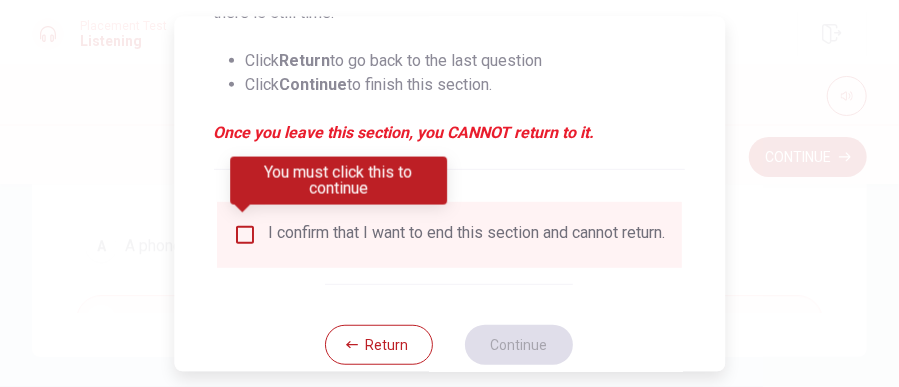 scroll, scrollTop: 315, scrollLeft: 0, axis: vertical 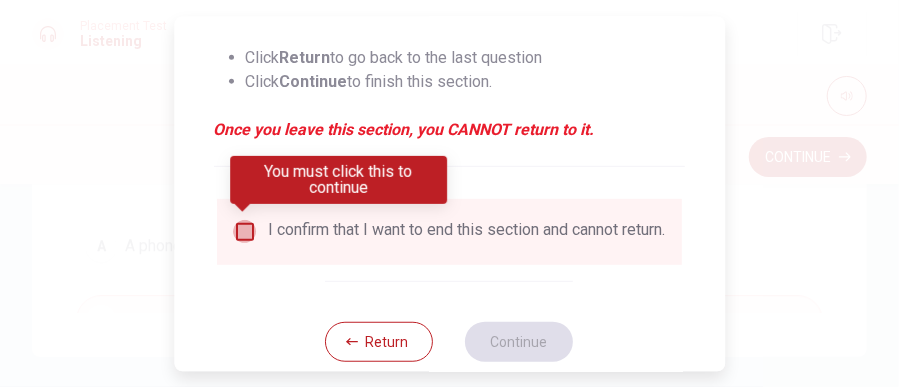 click at bounding box center [245, 231] 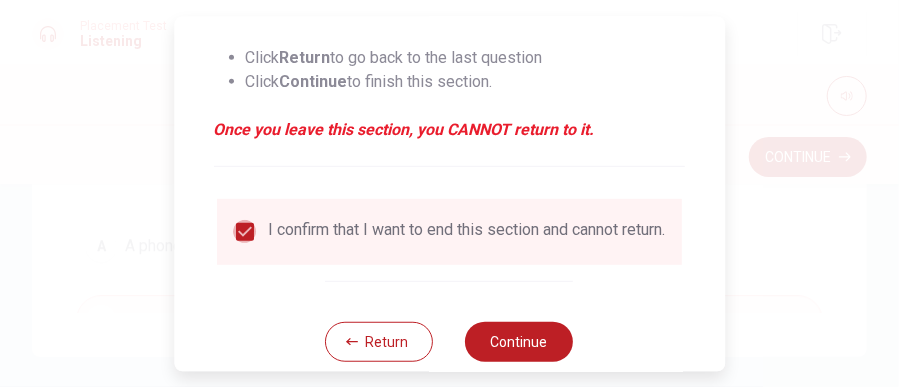 click at bounding box center [245, 231] 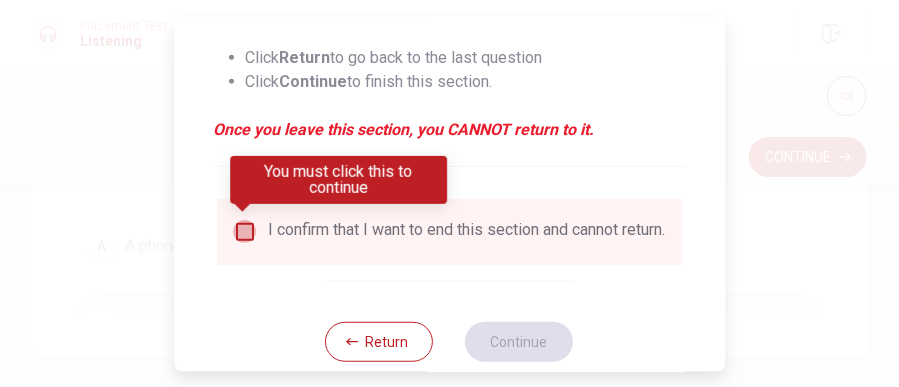 click at bounding box center [245, 231] 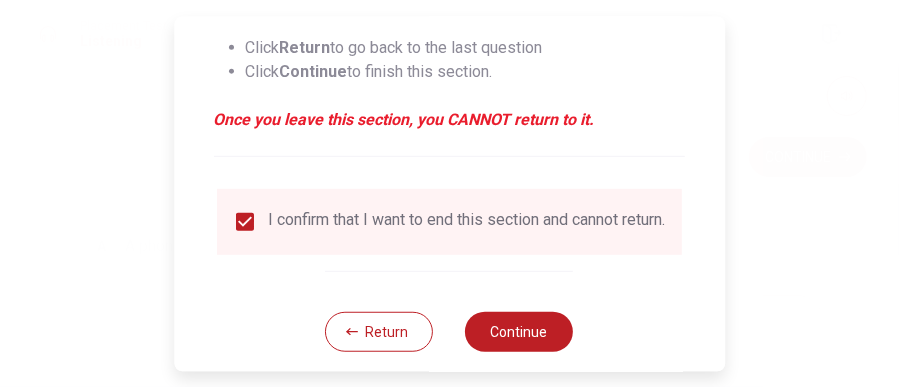 scroll, scrollTop: 357, scrollLeft: 0, axis: vertical 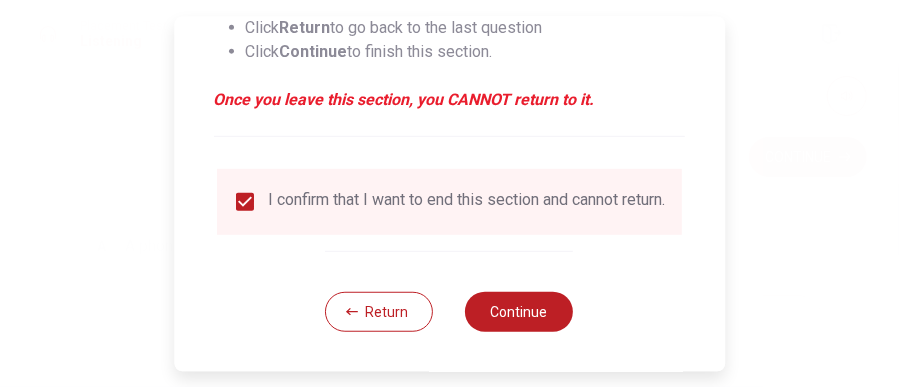 click at bounding box center (245, 201) 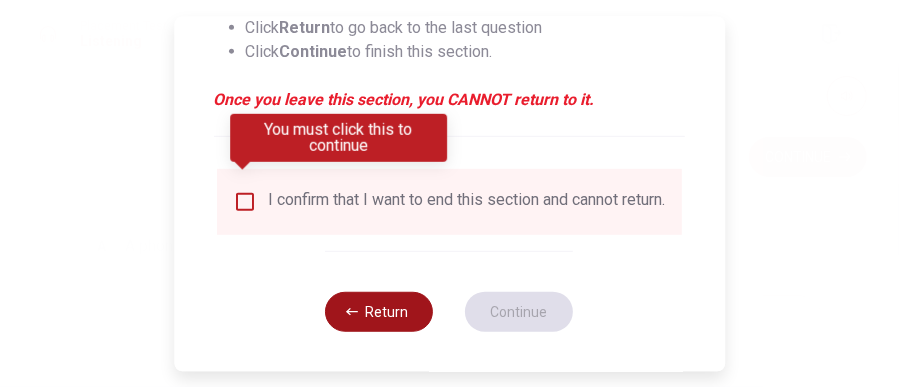 click on "Return" at bounding box center (380, 311) 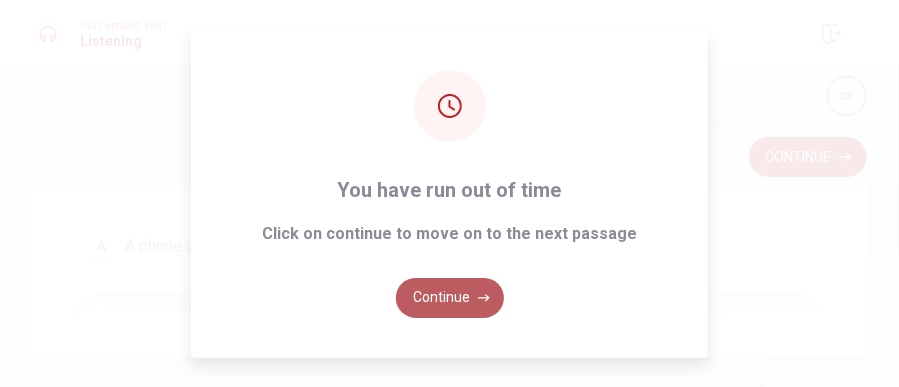 click on "Continue" at bounding box center (450, 298) 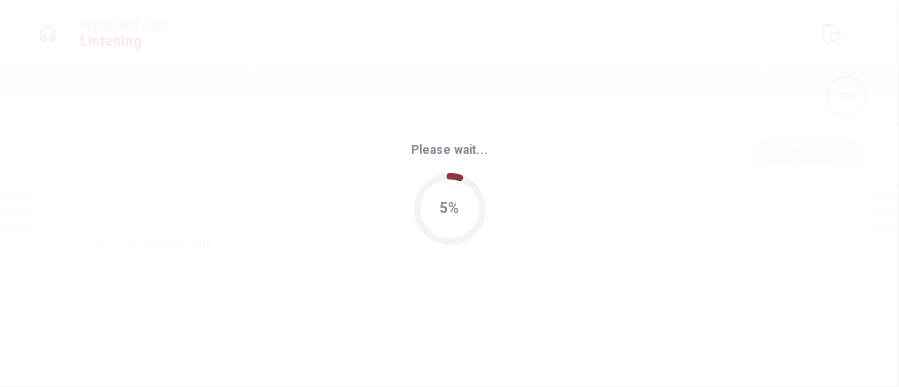 scroll, scrollTop: 0, scrollLeft: 0, axis: both 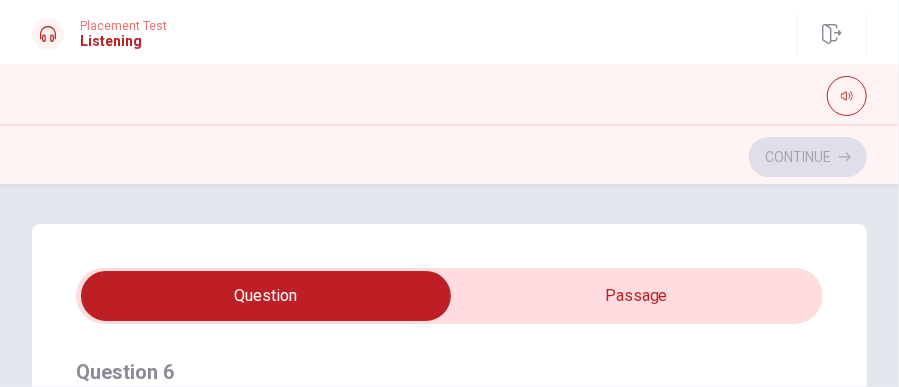 click on "Question Passage Question 6 Who might take on the writing and editing role? A A different team member B The man C [PERSON_NAME] D The woman Question 7 What role does the woman volunteer for? A Research B Editing C Presenting D Writing Question 8 How does the woman feel about her assigned role? A She is unhappy B She is indifferent C She is confused D She is happy Question 9 What does the man offer to do? A Give the presentation B Edit and final draft C Handle the research D Do the writing Question 10 What type of project are they discussing? A A group project B A workshop C A solo presentation D An individual project Planning a Group Project 04m 56s" at bounding box center (449, 626) 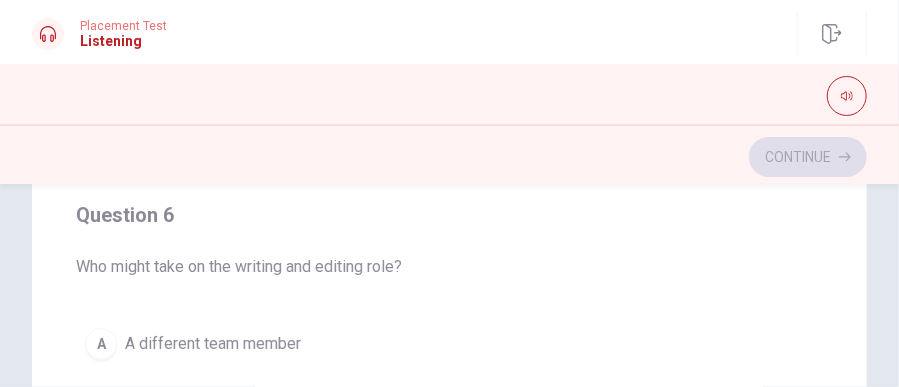 scroll, scrollTop: 197, scrollLeft: 0, axis: vertical 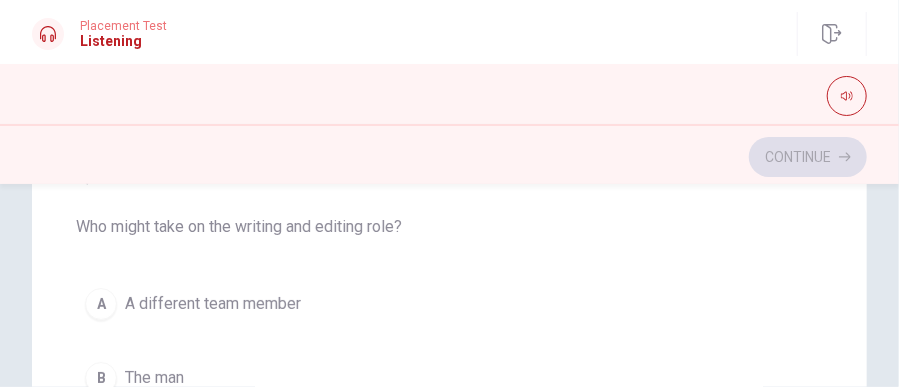 click on "Who might take on the writing and editing role?" at bounding box center (449, 227) 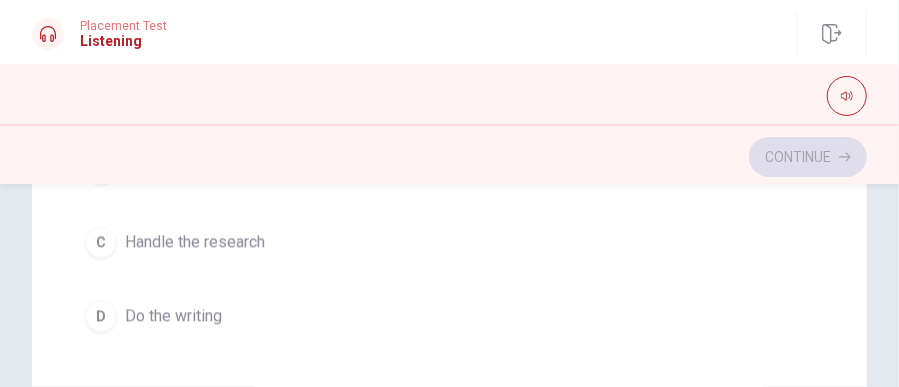 scroll, scrollTop: 1605, scrollLeft: 0, axis: vertical 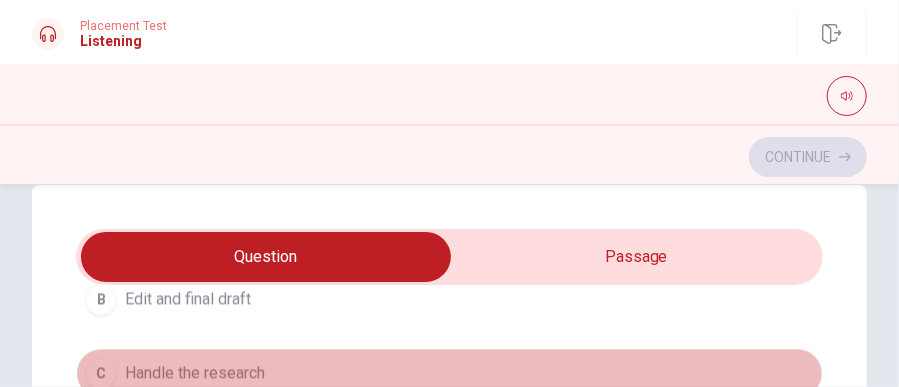 click on "C Handle the research" at bounding box center [449, 373] 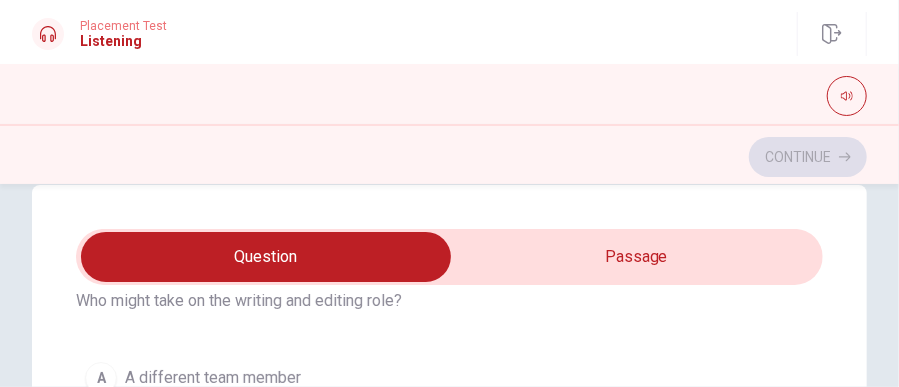 scroll, scrollTop: 0, scrollLeft: 0, axis: both 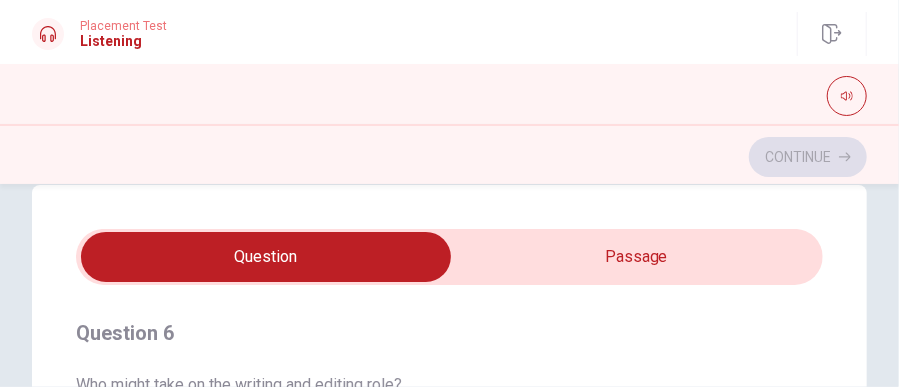 click on "Question Passage Question 6 Who might take on the writing and editing role? A A different team member B The man C [PERSON_NAME] D The woman Question 7 What role does the woman volunteer for? A Research B Editing C Presenting D Writing Question 8 How does the woman feel about her assigned role? A She is unhappy B She is indifferent C She is confused D She is happy Question 9 What does the man offer to do? A Give the presentation B Edit and final draft C Handle the research D Do the writing Question 10 What type of project are they discussing? A A group project B A workshop C A solo presentation D An individual project Planning a Group Project 03m 45s" at bounding box center (449, 587) 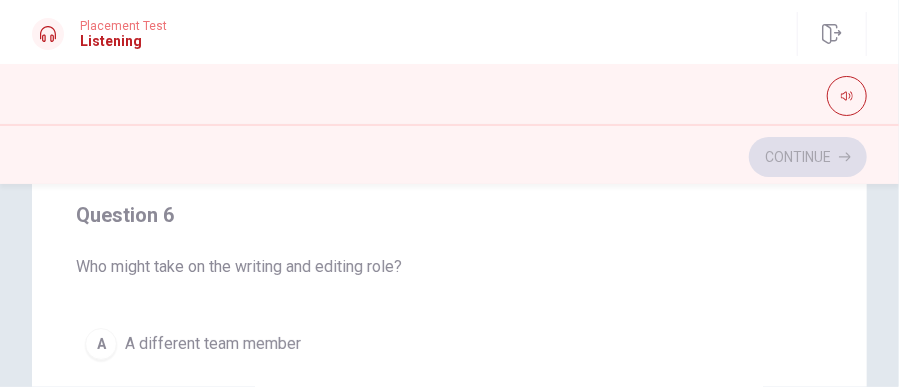 scroll, scrollTop: 197, scrollLeft: 0, axis: vertical 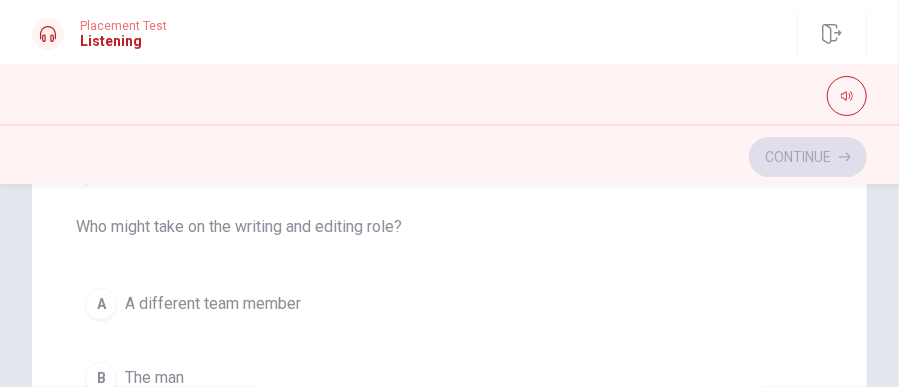 click on "Who might take on the writing and editing role?" at bounding box center (449, 227) 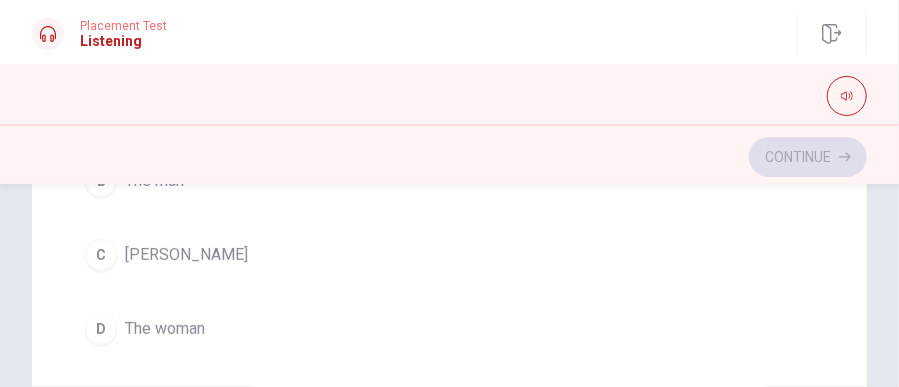 scroll, scrollTop: 157, scrollLeft: 0, axis: vertical 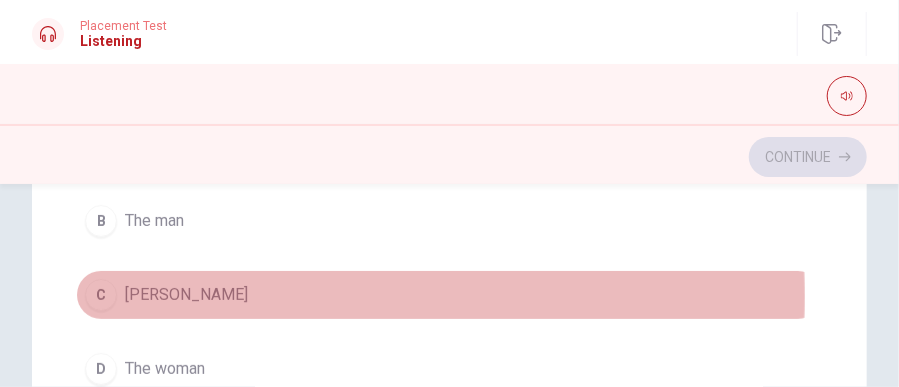 click on "[PERSON_NAME]" at bounding box center (186, 295) 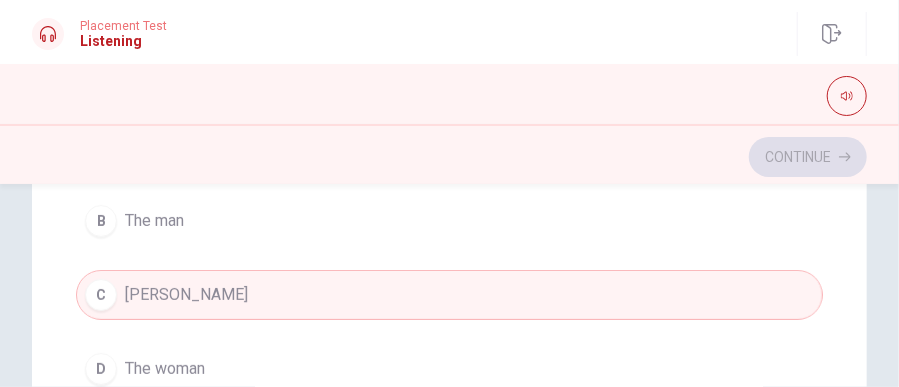 type 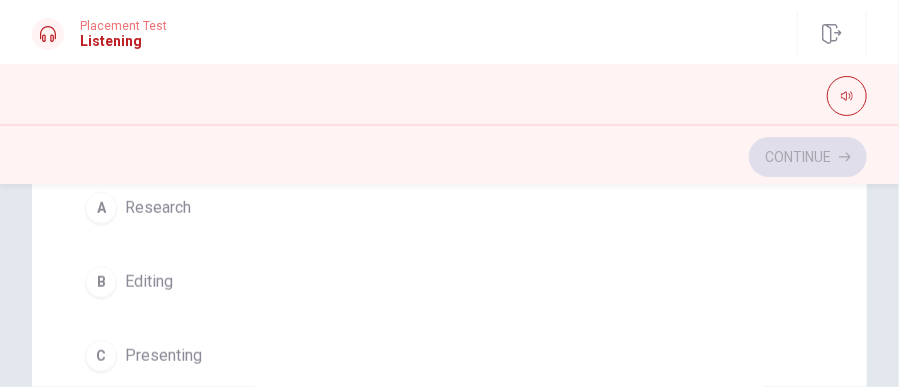 scroll, scrollTop: 513, scrollLeft: 0, axis: vertical 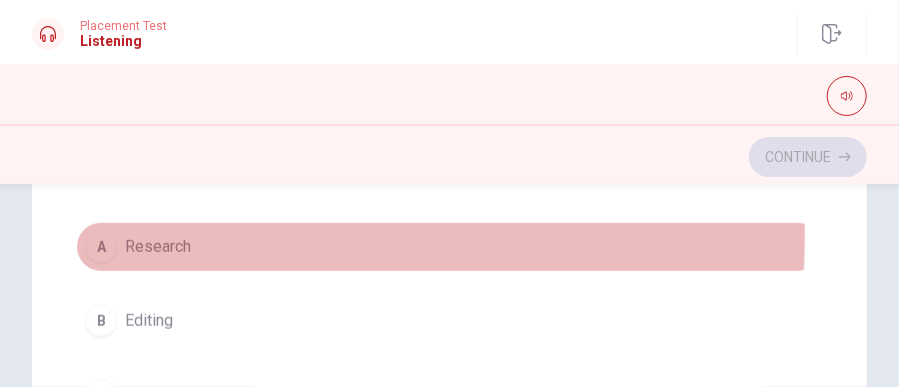 click on "Research" at bounding box center (158, 247) 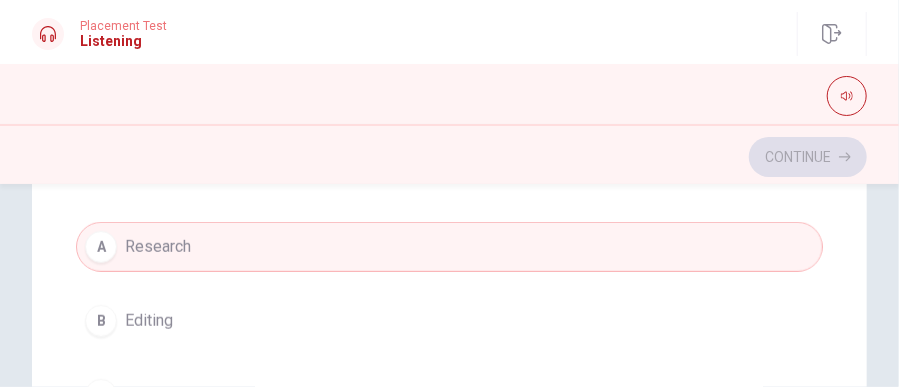 type 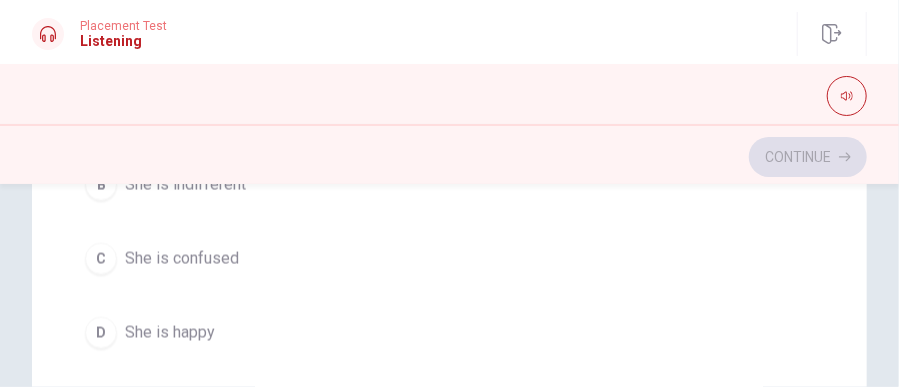 scroll, scrollTop: 1144, scrollLeft: 0, axis: vertical 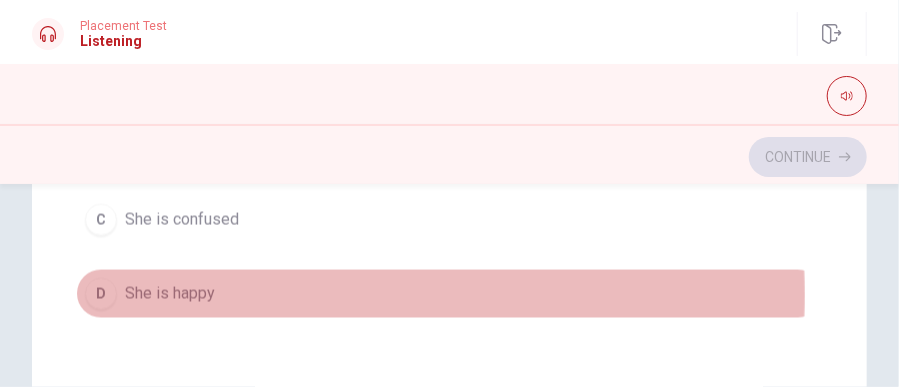 click on "D She is happy" at bounding box center [449, 294] 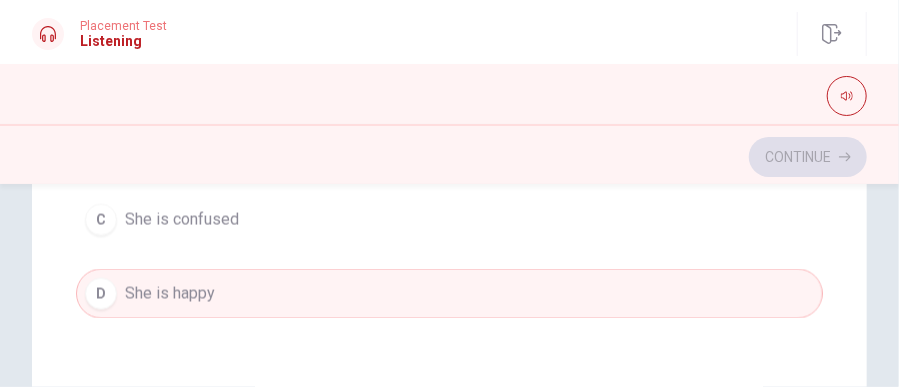 type 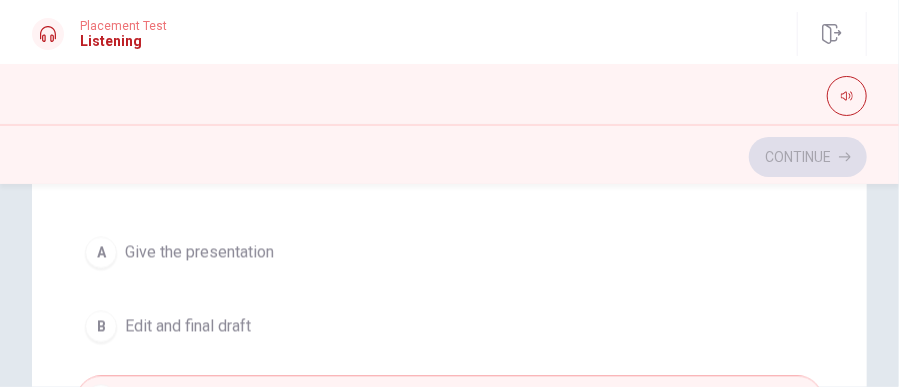 scroll, scrollTop: 1421, scrollLeft: 0, axis: vertical 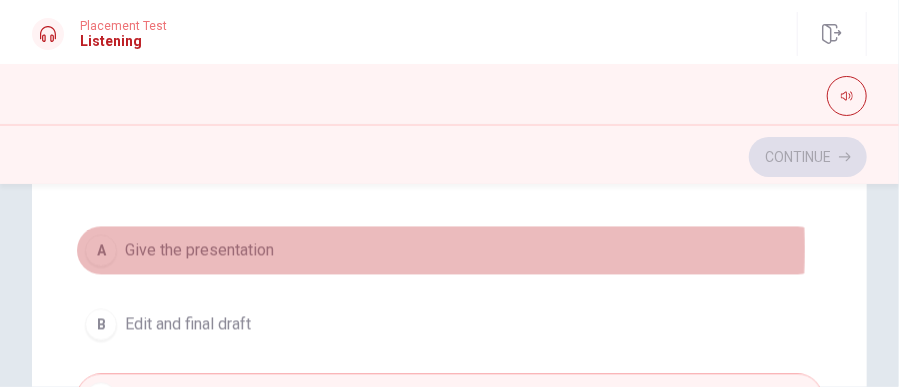 click on "Give the presentation" at bounding box center (199, 251) 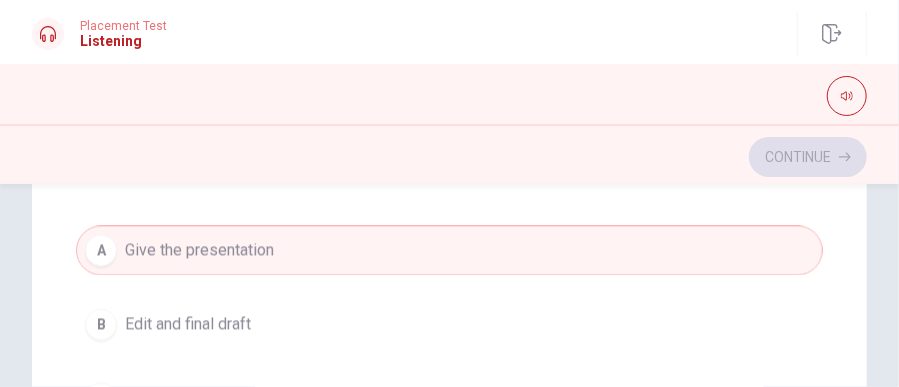 type 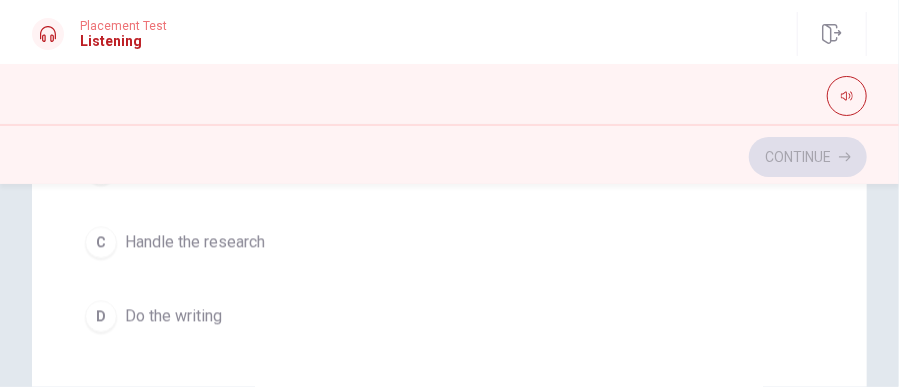 scroll, scrollTop: 1605, scrollLeft: 0, axis: vertical 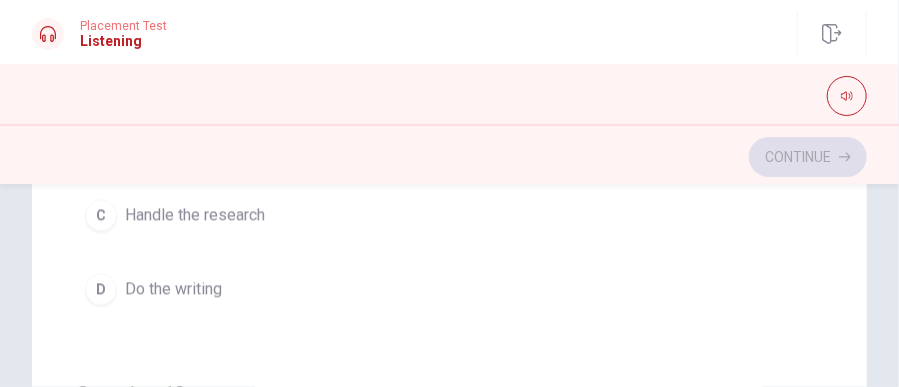 click on "Question Passage Question 6 Who might take on the writing and editing role? A A different team member B The man C [PERSON_NAME] D The woman Question 7 What role does the woman volunteer for? A Research B Editing C Presenting D Writing Question 8 How does the woman feel about her assigned role? A She is unhappy B She is indifferent C She is confused D She is happy Question 9 What does the man offer to do? A Give the presentation B Edit and final draft C Handle the research D Do the writing Question 10 What type of project are they discussing? A A group project B A workshop C A solo presentation D An individual project Planning a Group Project 01m 23s" at bounding box center [449, 429] 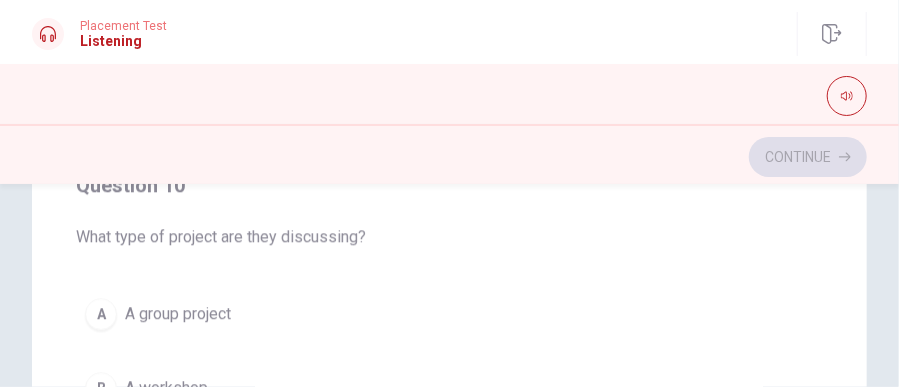 scroll, scrollTop: 434, scrollLeft: 0, axis: vertical 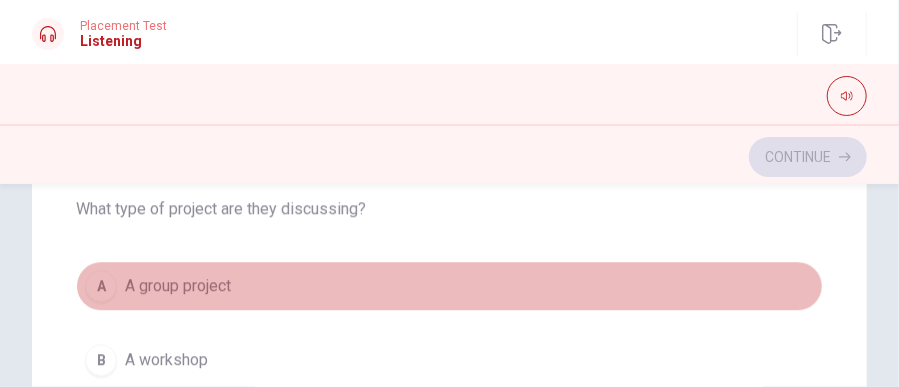 click on "A A group project" at bounding box center [449, 286] 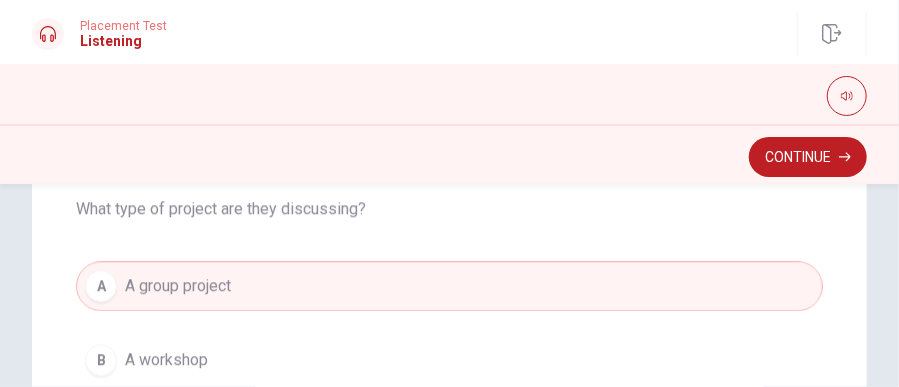 type 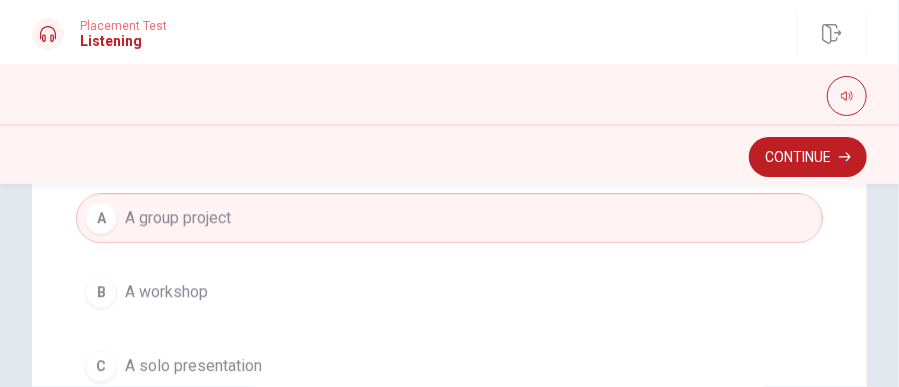 scroll, scrollTop: 473, scrollLeft: 0, axis: vertical 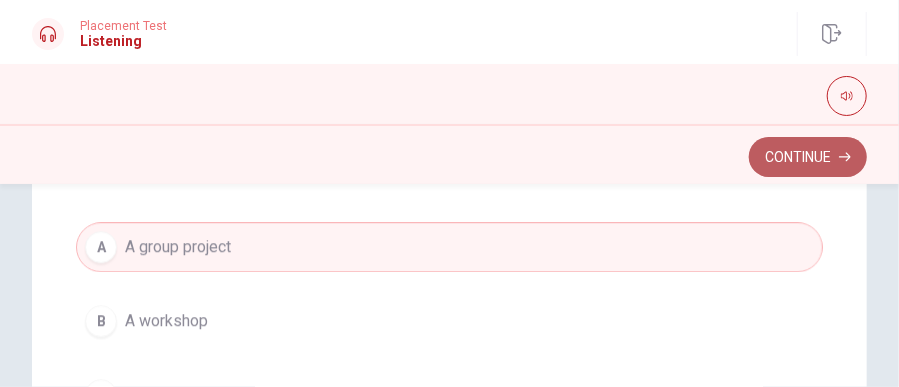 click on "Continue" at bounding box center (808, 157) 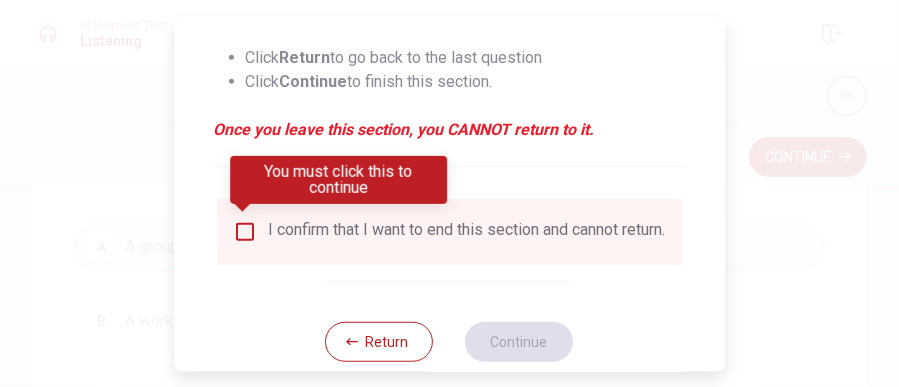 scroll, scrollTop: 355, scrollLeft: 0, axis: vertical 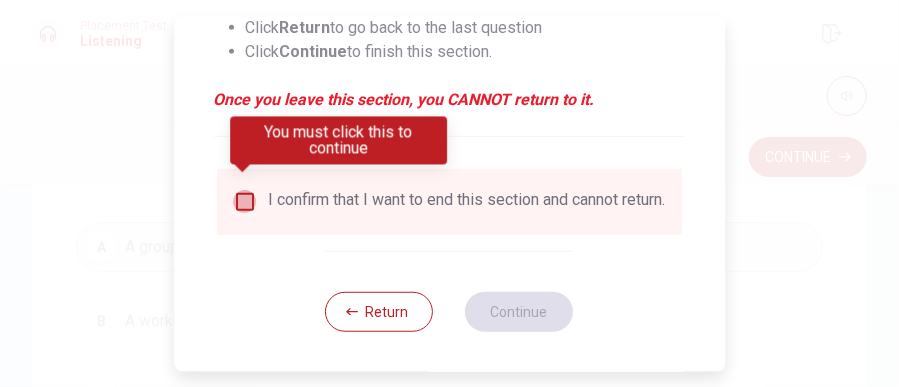 click at bounding box center [245, 201] 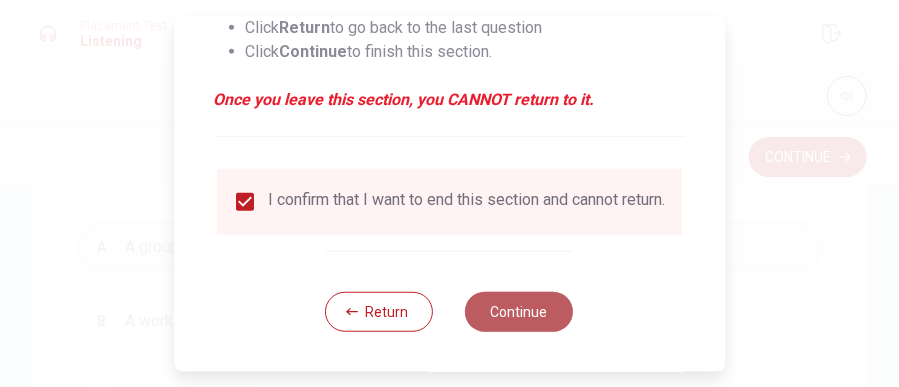 click on "Continue" at bounding box center [520, 311] 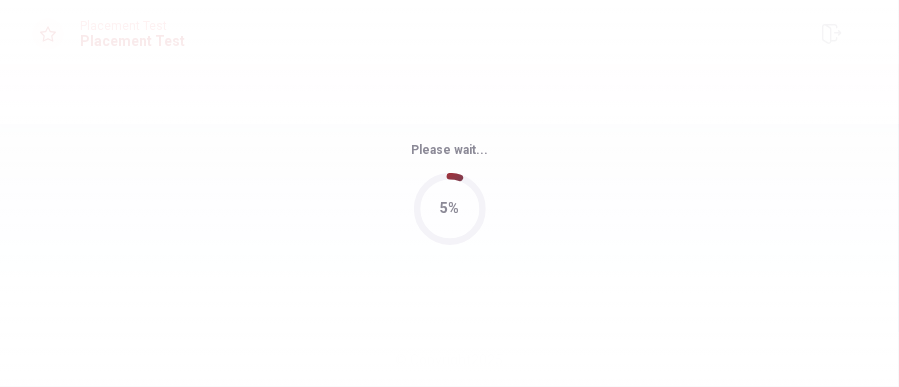 scroll, scrollTop: 0, scrollLeft: 0, axis: both 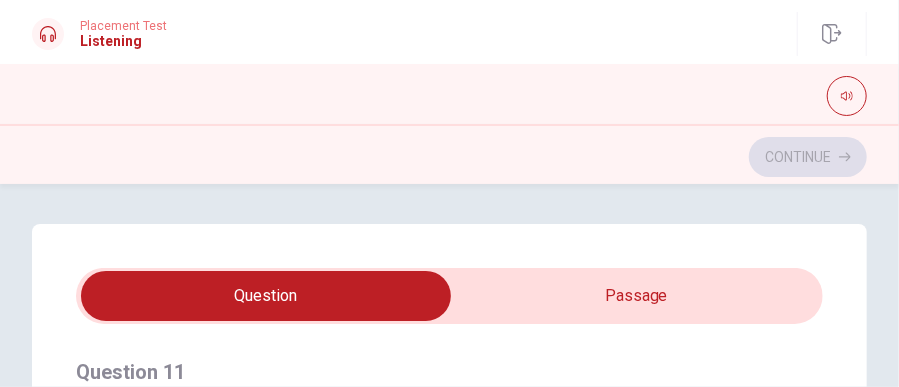 click on "Question Passage Question 11 When does the woman plan to go? A In spring B Immediately C This winter D Next summer Question 12 How does the woman feel about traveling alone? A Excited but a bit nervous B Anxious C Unsure D Confident Question 13 Which countries does she want to visit? A [GEOGRAPHIC_DATA] and [GEOGRAPHIC_DATA] B [GEOGRAPHIC_DATA] and [GEOGRAPHIC_DATA] C [GEOGRAPHIC_DATA] and [GEOGRAPHIC_DATA] D [GEOGRAPHIC_DATA] and [GEOGRAPHIC_DATA] Question 14 What advice does the man give? A Enjoy the solo experience at her own pace B Avoid busy cities C Plan a short trip D Travel with a group Question 15 Where is the woman planning to go? A [PERSON_NAME] [GEOGRAPHIC_DATA] C [GEOGRAPHIC_DATA] D [GEOGRAPHIC_DATA] B2 Recording 9: Discussing Travel Plans 04m 55s" at bounding box center [449, 626] 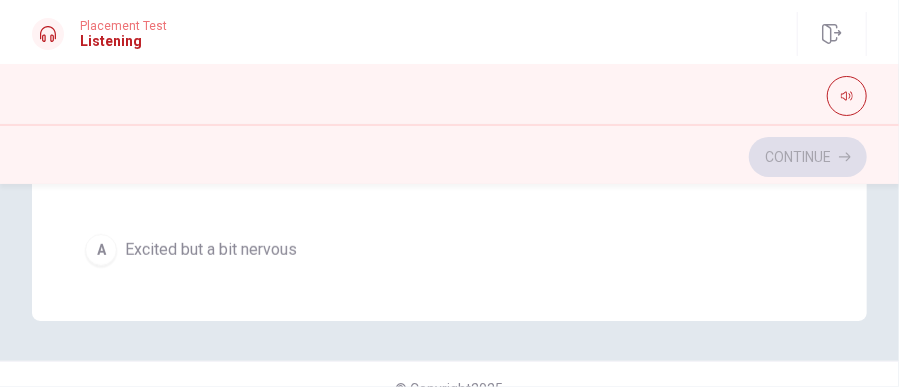 scroll, scrollTop: 710, scrollLeft: 0, axis: vertical 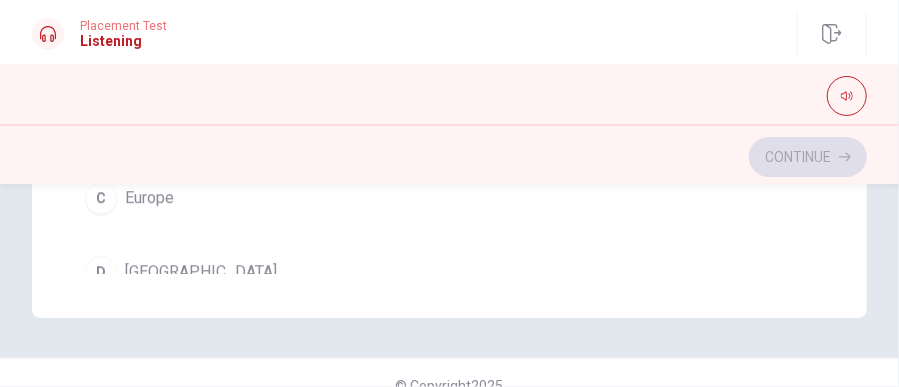 click on "Question Passage Question 11 When does the woman plan to go? A In spring B Immediately C This winter D Next summer Question 12 How does the woman feel about traveling alone? A Excited but a bit nervous B Anxious C Unsure D Confident Question 13 Which countries does she want to visit? A [GEOGRAPHIC_DATA] and [GEOGRAPHIC_DATA] B [GEOGRAPHIC_DATA] and [GEOGRAPHIC_DATA] C [GEOGRAPHIC_DATA] and [GEOGRAPHIC_DATA] D [GEOGRAPHIC_DATA] and [GEOGRAPHIC_DATA] Question 14 What advice does the man give? A Enjoy the solo experience at her own pace B Avoid busy cities C Plan a short trip D Travel with a group Question 15 Where is the woman planning to go? A [PERSON_NAME] [GEOGRAPHIC_DATA] C [GEOGRAPHIC_DATA] D [GEOGRAPHIC_DATA] B2 Recording 9: Discussing Travel Plans 03m 54s" at bounding box center [449, -84] 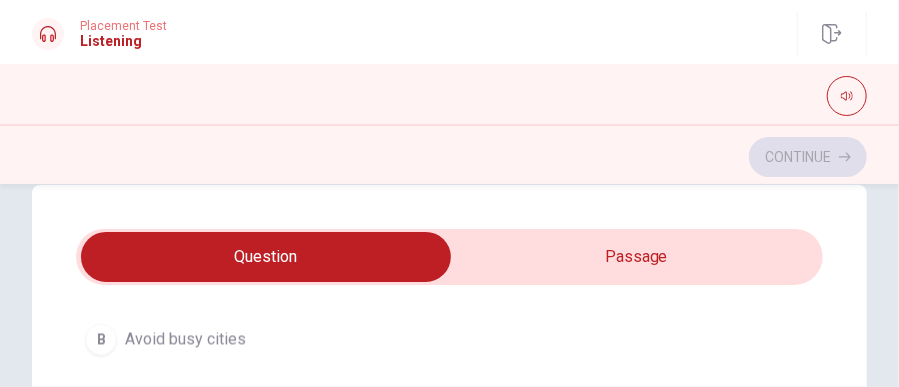 scroll, scrollTop: 0, scrollLeft: 0, axis: both 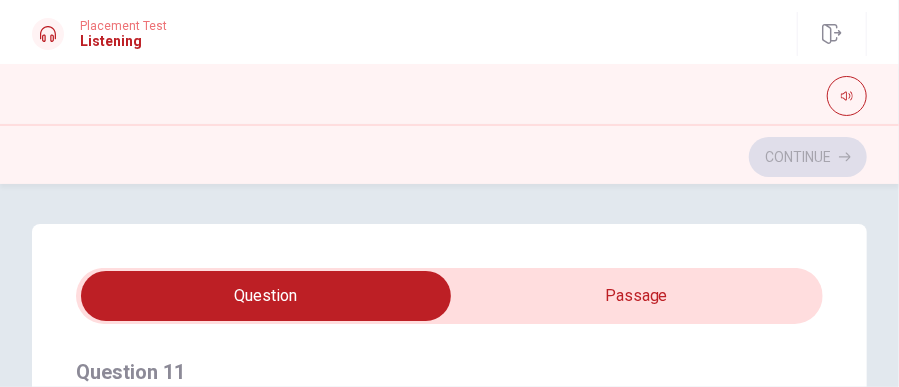 click on "Question Passage Question 11 When does the woman plan to go? A In spring B Immediately C This winter D Next summer Question 12 How does the woman feel about traveling alone? A Excited but a bit nervous B Anxious C Unsure D Confident Question 13 Which countries does she want to visit? A [GEOGRAPHIC_DATA] and [GEOGRAPHIC_DATA] B [GEOGRAPHIC_DATA] and [GEOGRAPHIC_DATA] C [GEOGRAPHIC_DATA] and [GEOGRAPHIC_DATA] D [GEOGRAPHIC_DATA] and [GEOGRAPHIC_DATA] Question 14 What advice does the man give? A Enjoy the solo experience at her own pace B Avoid busy cities C Plan a short trip D Travel with a group Question 15 Where is the woman planning to go? A [PERSON_NAME] [GEOGRAPHIC_DATA] C [GEOGRAPHIC_DATA] D [GEOGRAPHIC_DATA] B2 Recording 9: Discussing Travel Plans 03m 40s" at bounding box center [449, 626] 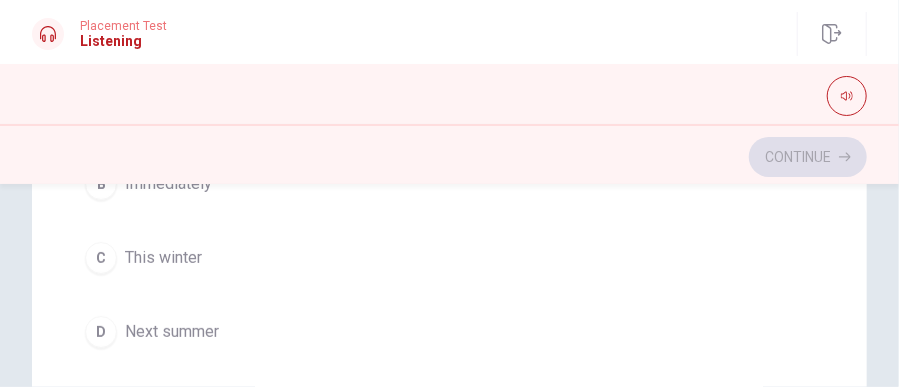 scroll, scrollTop: 394, scrollLeft: 0, axis: vertical 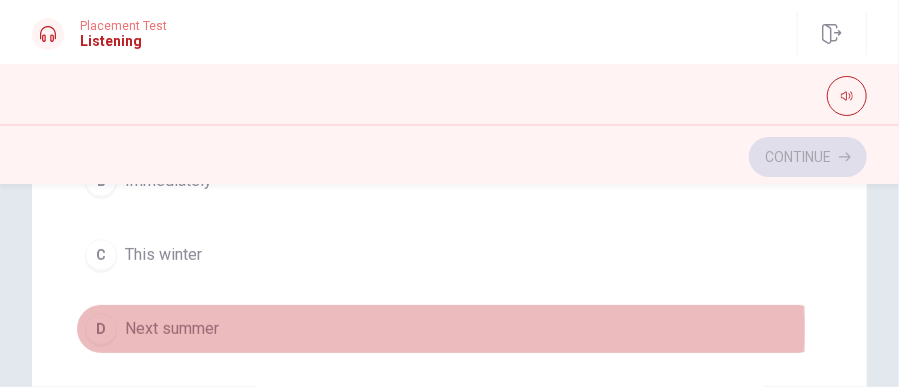 click on "Next summer" at bounding box center [172, 329] 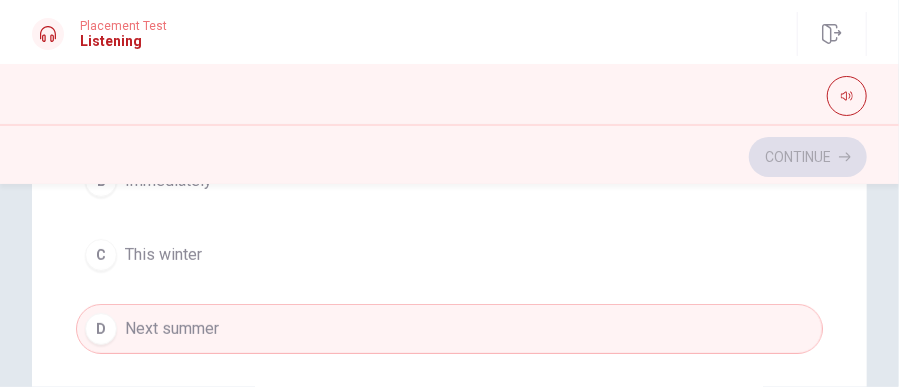 click on "Question Passage Question 11 When does the woman plan to go? A In spring B Immediately C This winter D Next summer Question 12 How does the woman feel about traveling alone? A Excited but a bit nervous B Anxious C Unsure D Confident Question 13 Which countries does she want to visit? A [GEOGRAPHIC_DATA] and [GEOGRAPHIC_DATA] B [GEOGRAPHIC_DATA] and [GEOGRAPHIC_DATA] C [GEOGRAPHIC_DATA] and [GEOGRAPHIC_DATA] D [GEOGRAPHIC_DATA] and [GEOGRAPHIC_DATA] Question 14 What advice does the man give? A Enjoy the solo experience at her own pace B Avoid busy cities C Plan a short trip D Travel with a group Question 15 Where is the woman planning to go? A [PERSON_NAME] [GEOGRAPHIC_DATA] C [GEOGRAPHIC_DATA] D [GEOGRAPHIC_DATA] B2 Recording 9: Discussing Travel Plans 01m 51s" at bounding box center [449, 232] 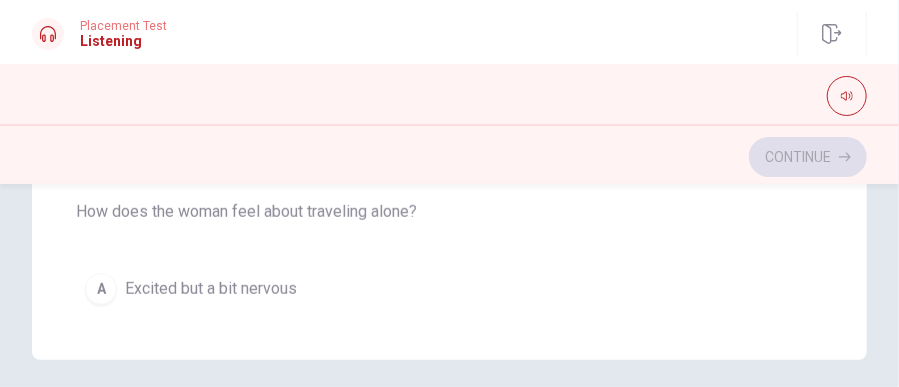 scroll, scrollTop: 671, scrollLeft: 0, axis: vertical 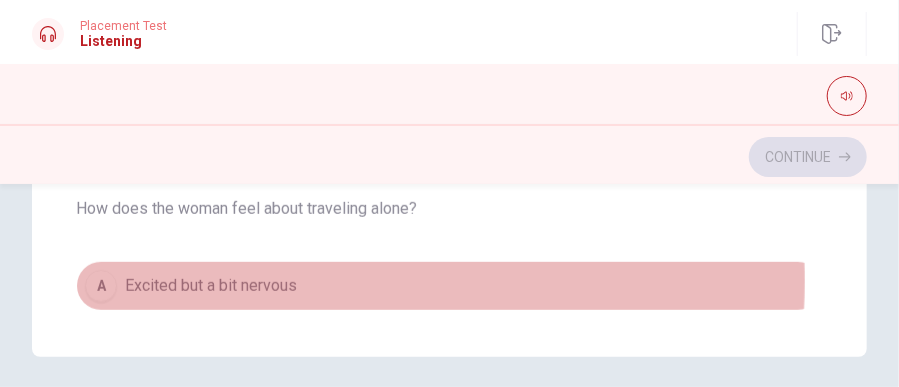 click on "Excited but a bit nervous" at bounding box center (211, 286) 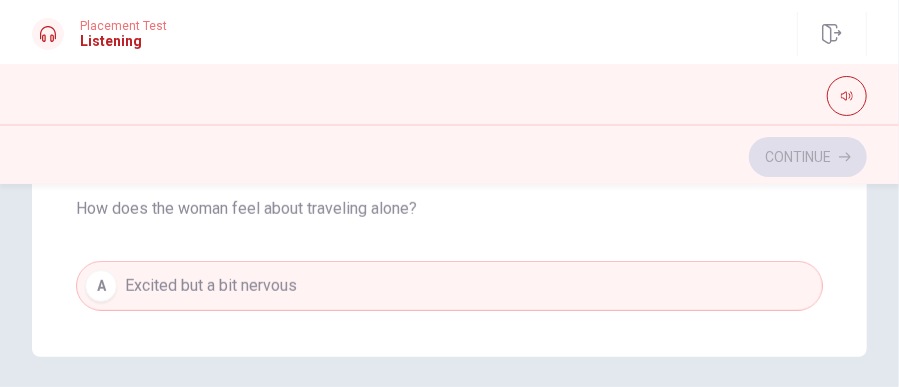 type 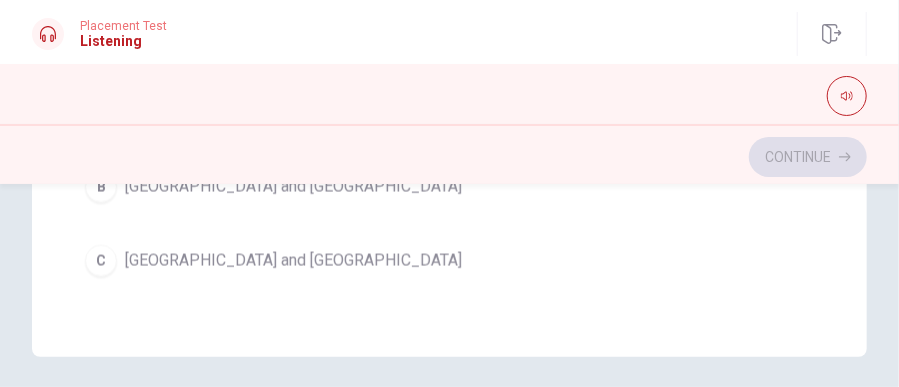 scroll, scrollTop: 631, scrollLeft: 0, axis: vertical 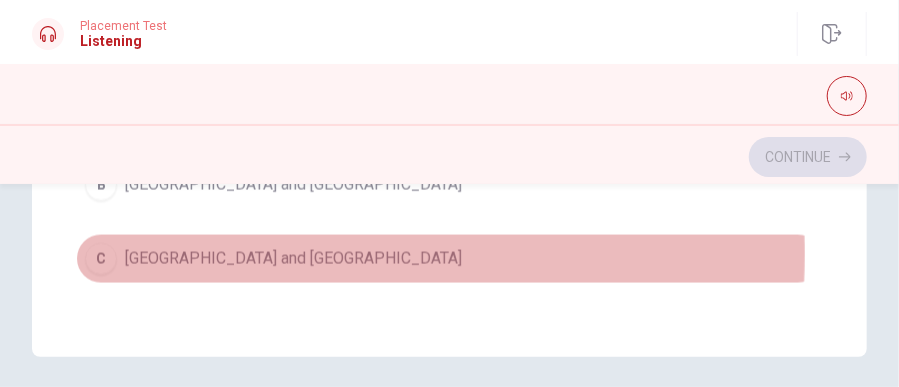 click on "[GEOGRAPHIC_DATA] and [GEOGRAPHIC_DATA]" at bounding box center [293, 259] 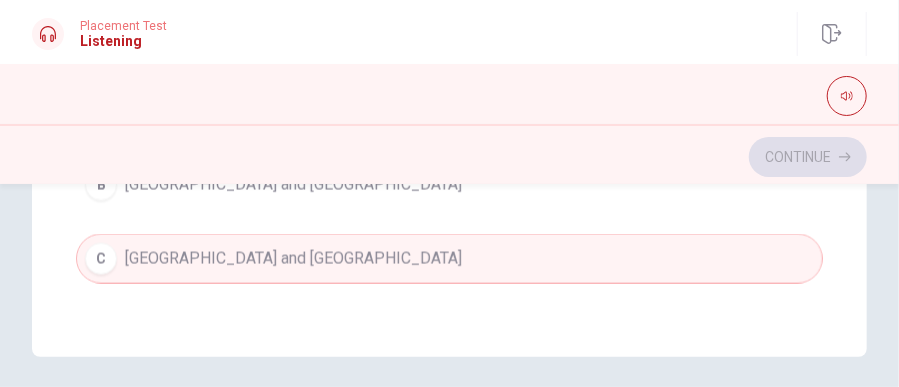 type 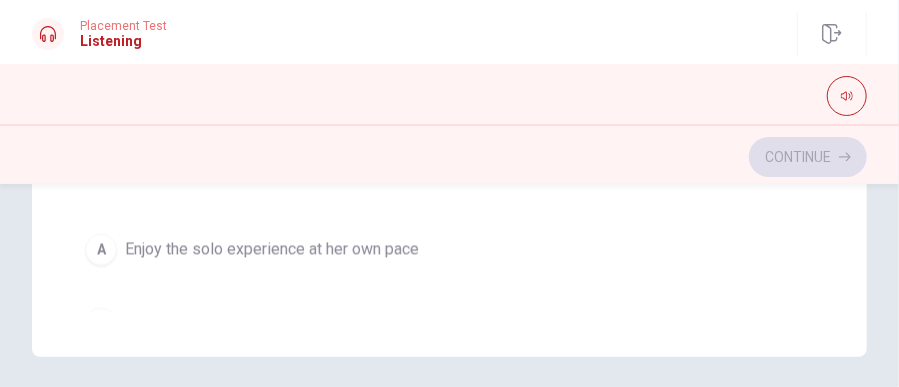 scroll, scrollTop: 947, scrollLeft: 0, axis: vertical 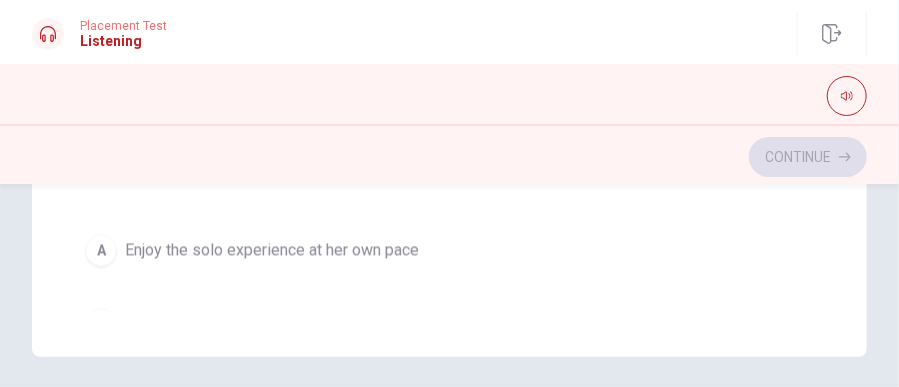 click on "Enjoy the solo experience at her own pace" at bounding box center [272, 251] 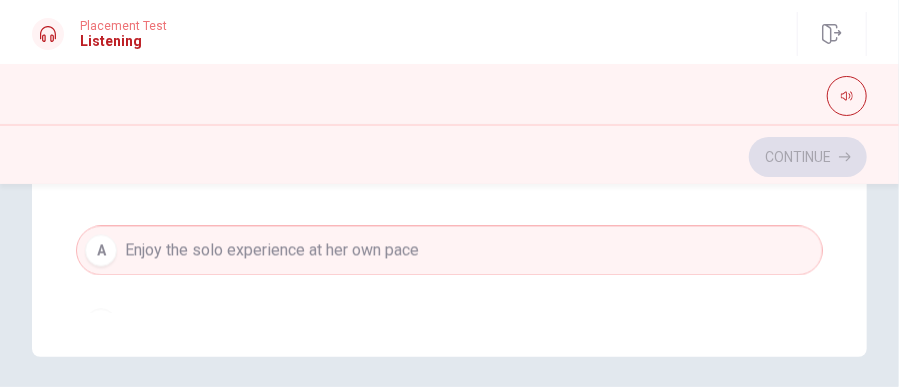 type 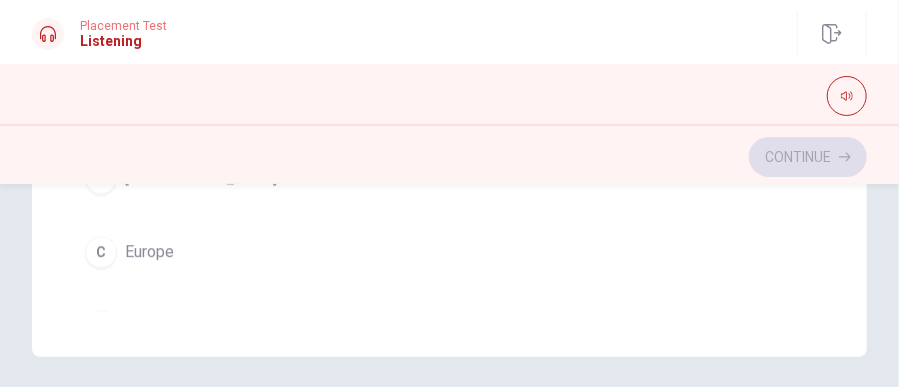 scroll, scrollTop: 1526, scrollLeft: 0, axis: vertical 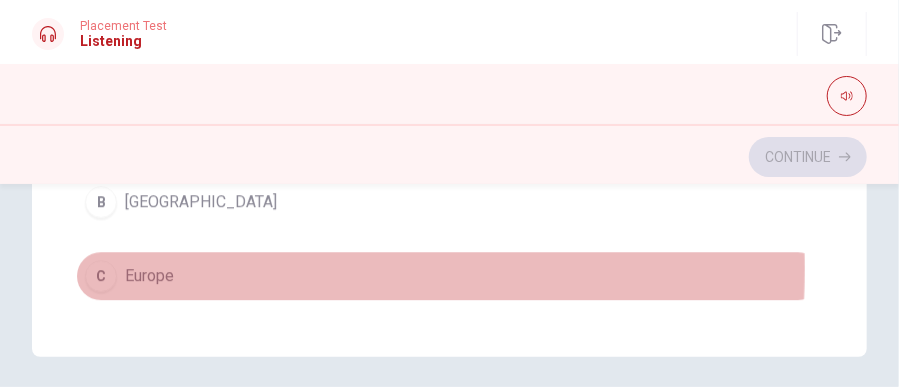 click on "Europe" at bounding box center [149, 276] 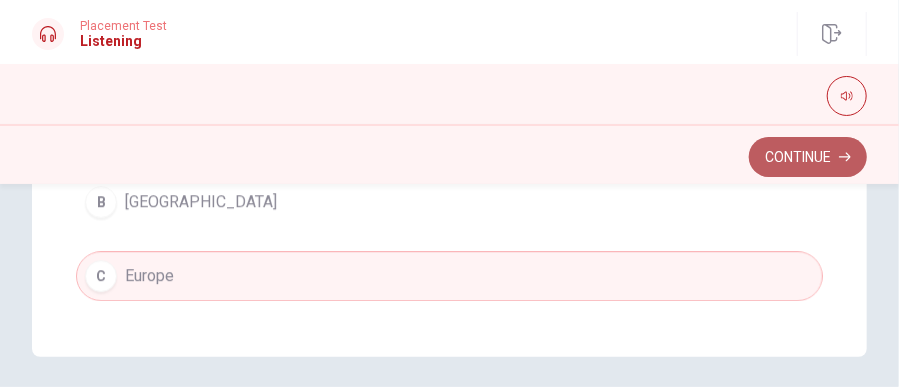 click on "Continue" at bounding box center [808, 157] 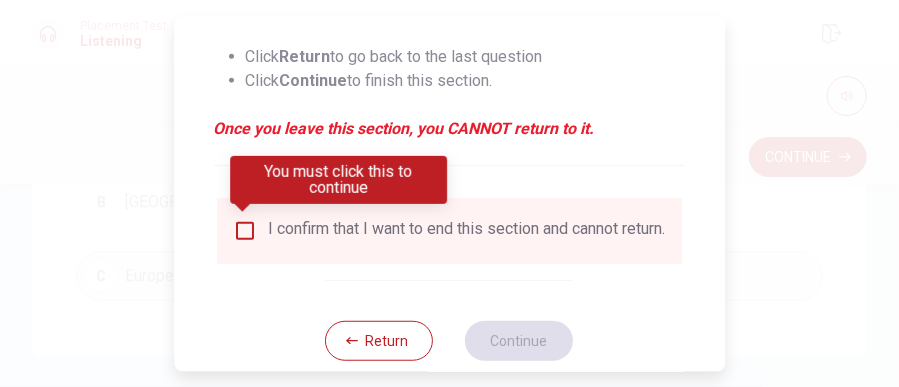 scroll, scrollTop: 315, scrollLeft: 0, axis: vertical 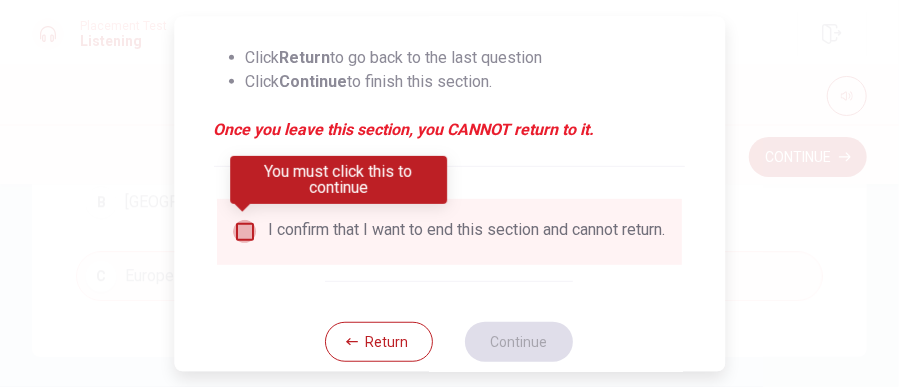 click at bounding box center (245, 231) 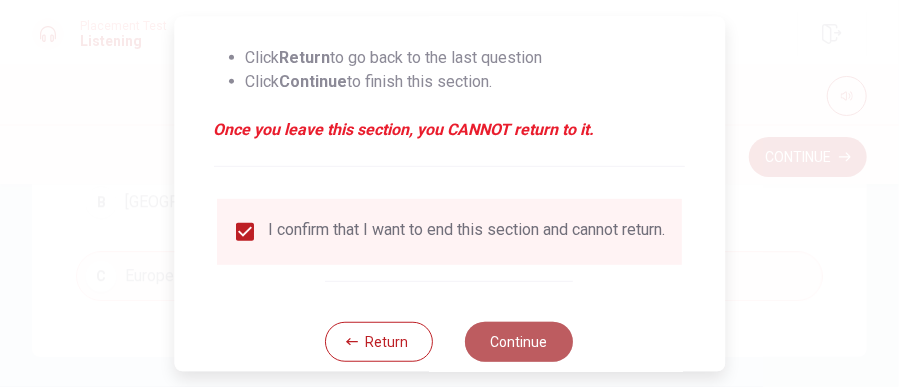click on "Continue" at bounding box center (520, 341) 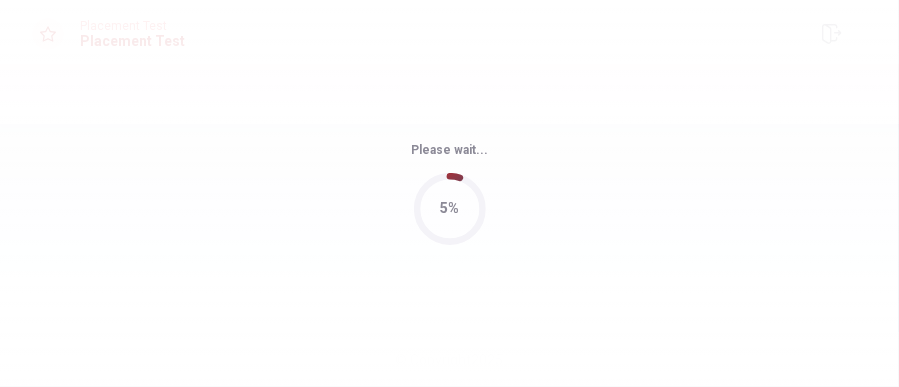 scroll, scrollTop: 0, scrollLeft: 0, axis: both 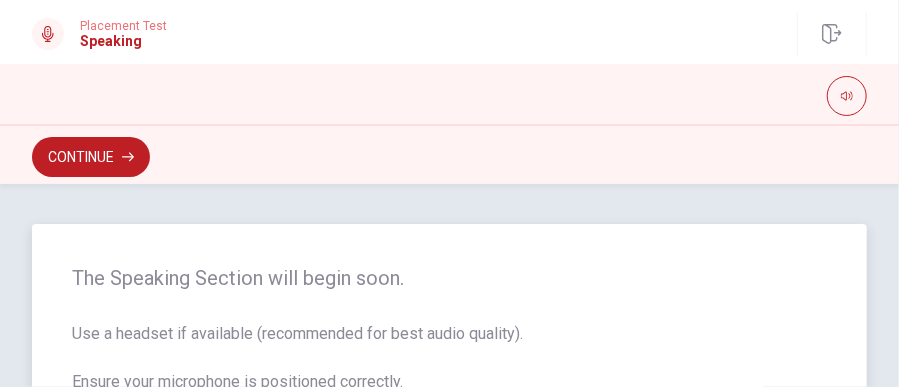 click on "The Speaking Section will begin soon. Use a headset if available (recommended for best audio quality).
Ensure your microphone is positioned correctly.
Speak at your normal volume.
Follow the instructions on each screen." at bounding box center [449, 390] 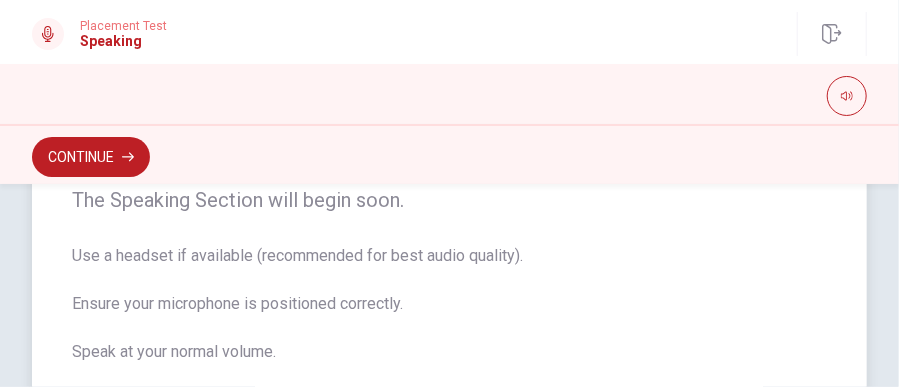scroll, scrollTop: 39, scrollLeft: 0, axis: vertical 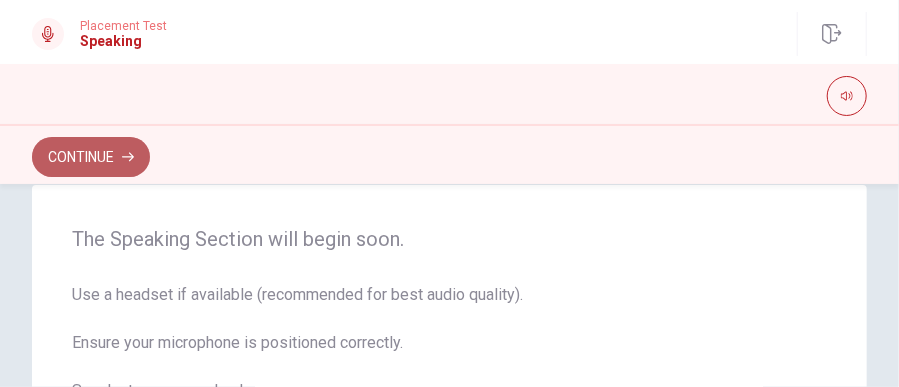click on "Continue" at bounding box center [91, 157] 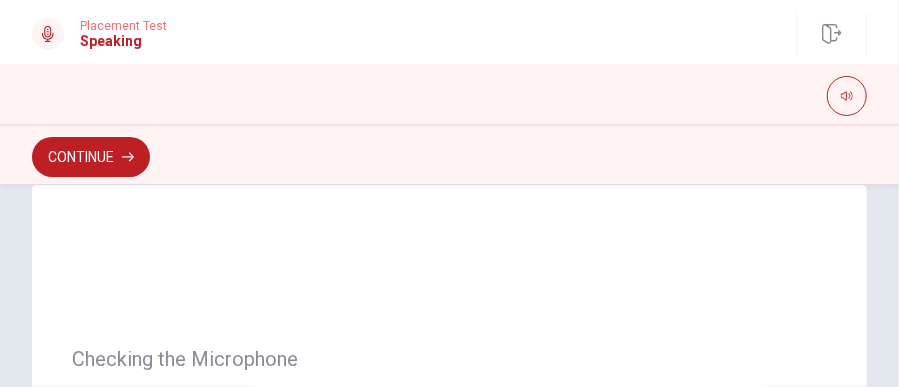 click on "Checking the Microphone Check if your microphone works here.
Record your voice.
Try to play it back.
If you can hear yourself, click Continue to start speaking.
If you  cannot  hear yourself, check your microphone settings and try again. 00:00:09 Stop   Recording" at bounding box center (449, 621) 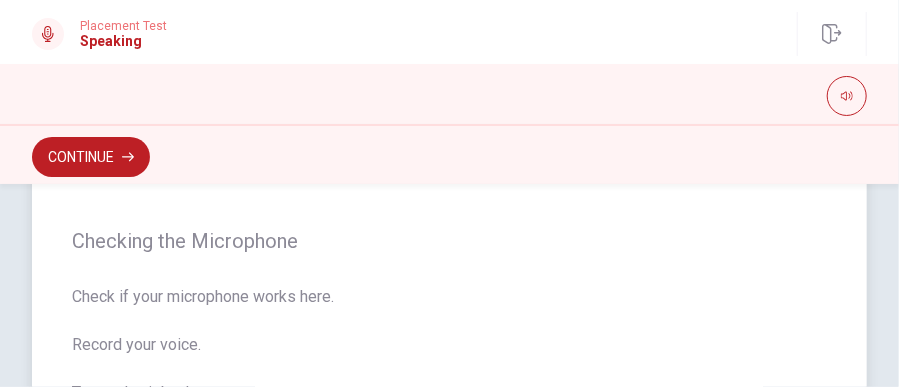 scroll, scrollTop: 144, scrollLeft: 0, axis: vertical 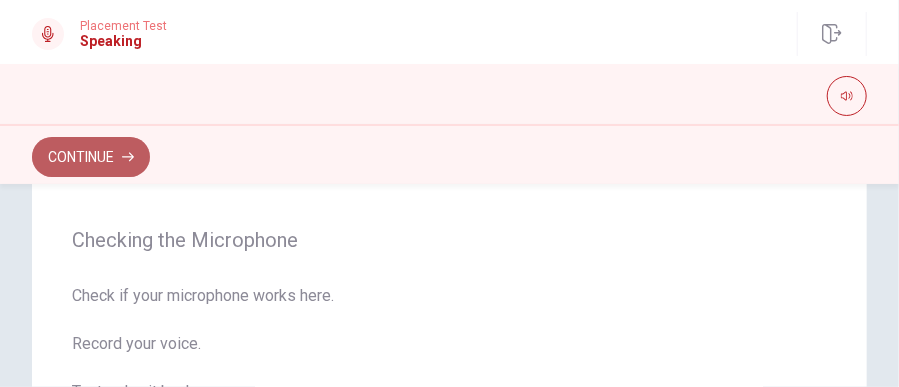 click on "Continue" at bounding box center (91, 157) 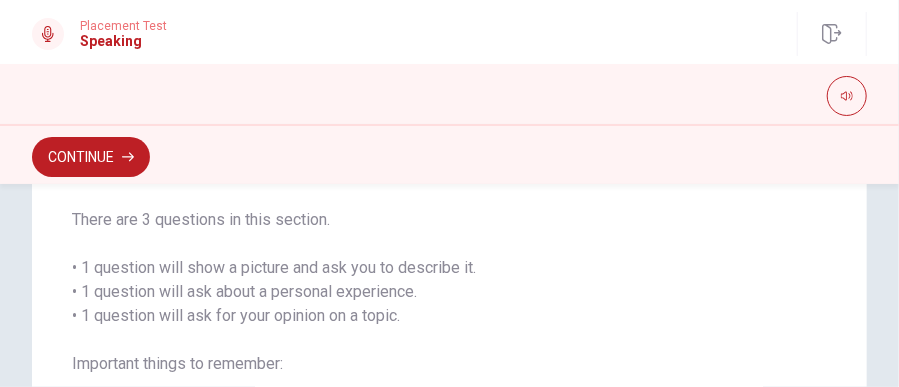 click on "Speaking Section Directions The Speaking Test will start now.
There are 3 questions in this section.
• 1 question will show a picture and ask you to describe it.
• 1 question will ask about a personal experience.
• 1 question will ask for your opinion on a topic.
Important things to remember:
• You  CAN  use paper to write notes.
• For each question, you have  15 seconds to prepare  and  45 seconds to speak . A clock will show your time." at bounding box center (449, 546) 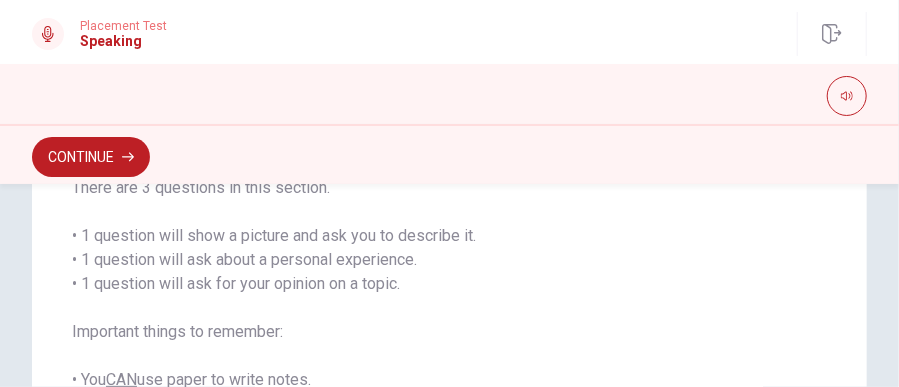 scroll, scrollTop: 137, scrollLeft: 0, axis: vertical 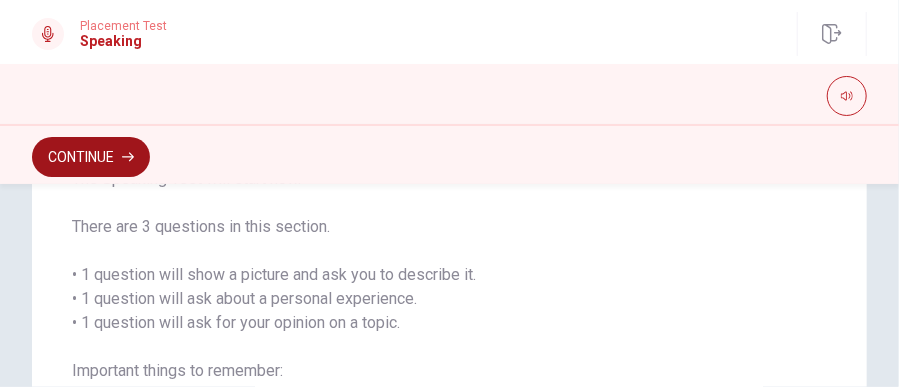 click on "Continue" at bounding box center [91, 157] 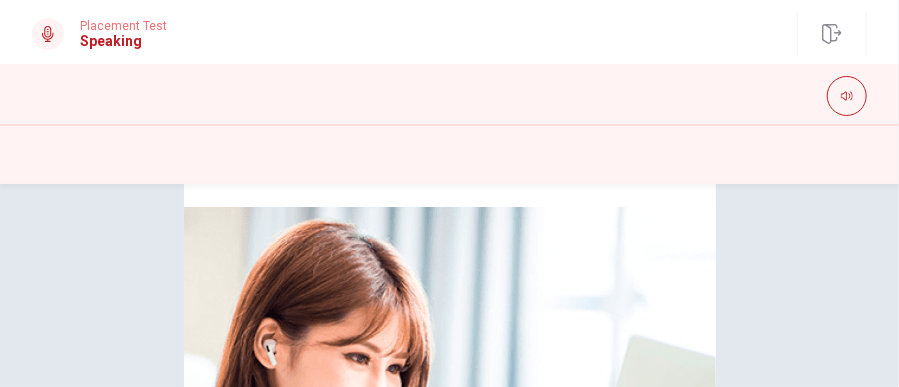 scroll, scrollTop: 177, scrollLeft: 0, axis: vertical 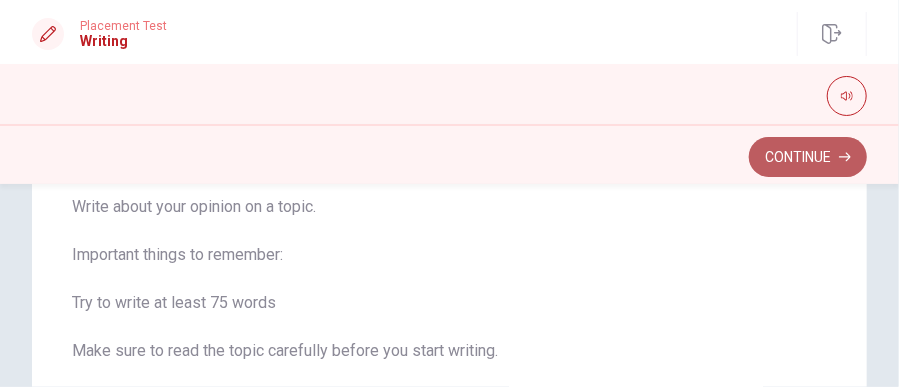 click on "Continue" at bounding box center [808, 157] 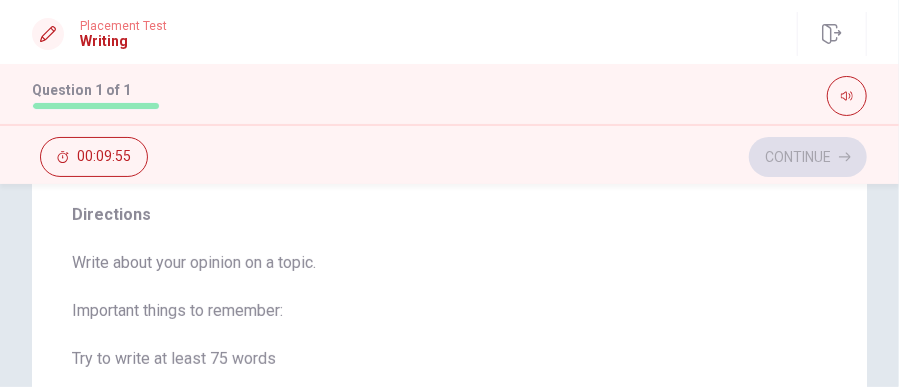 click on "Write about your opinion on a topic.
Important things to remember:
Try to write at least 75 words
Make sure to read the topic carefully before you start writing.
We will check:
• How you explain your ideas
• How you organize your writing
• How well you use English
You have 10 minutes to plan and write.
After you submit your writing, you cannot change it." at bounding box center [449, 455] 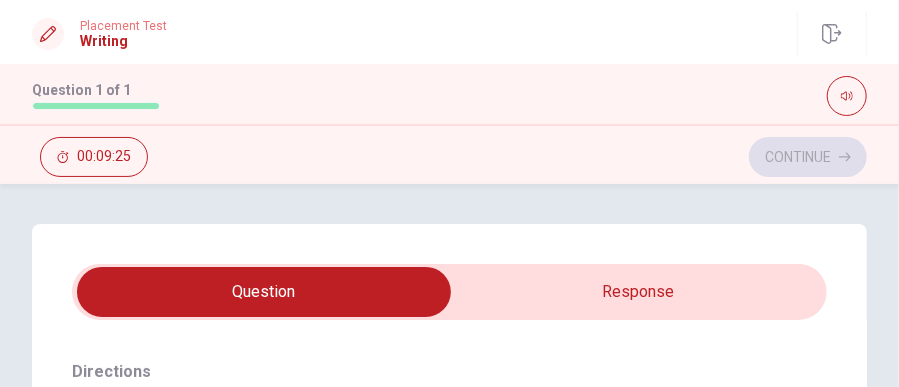 scroll, scrollTop: 39, scrollLeft: 0, axis: vertical 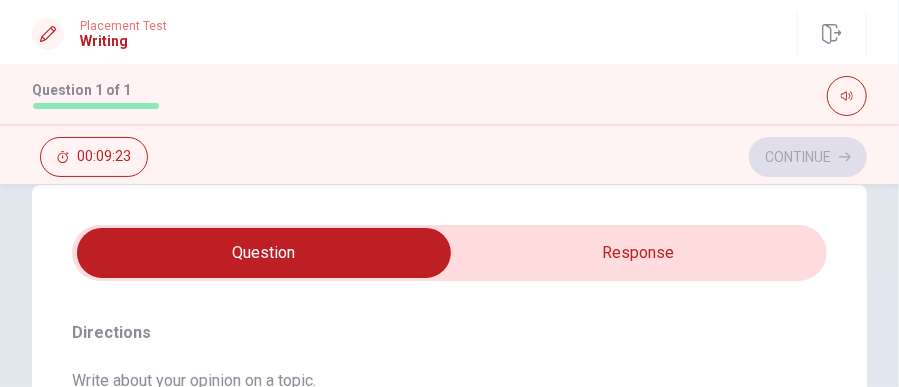 click at bounding box center [264, 253] 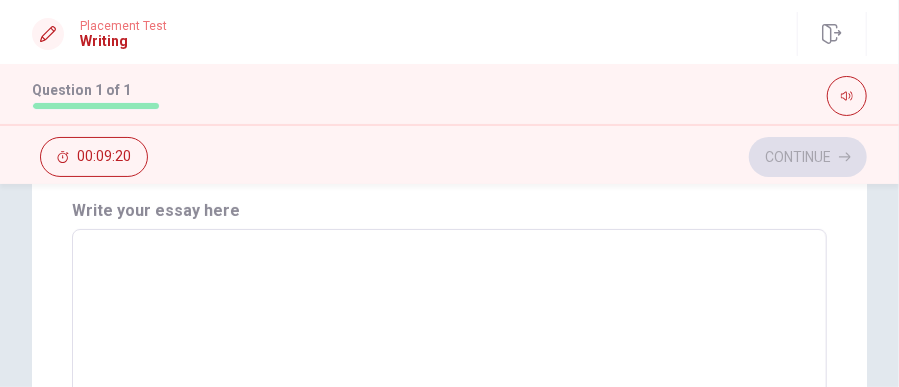 scroll, scrollTop: 197, scrollLeft: 0, axis: vertical 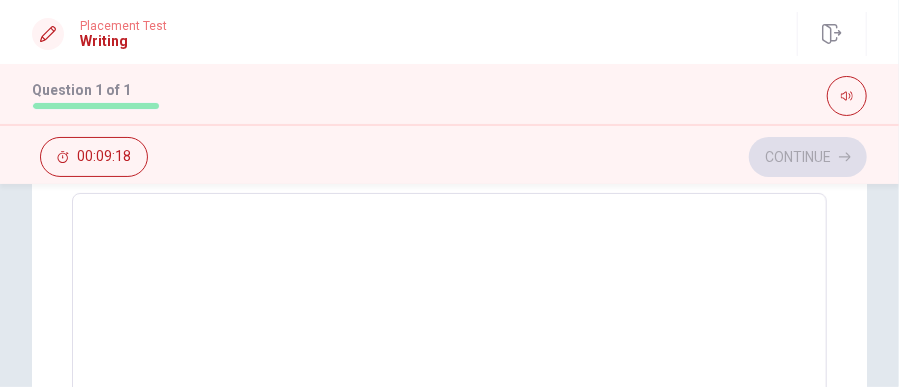 click at bounding box center (449, 343) 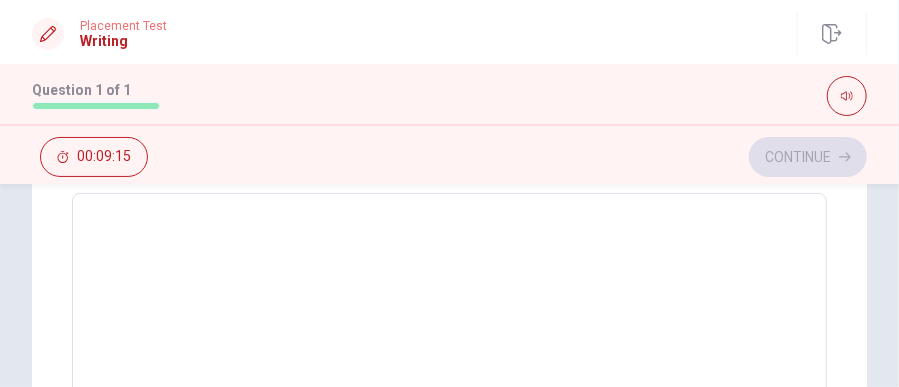 type on "I" 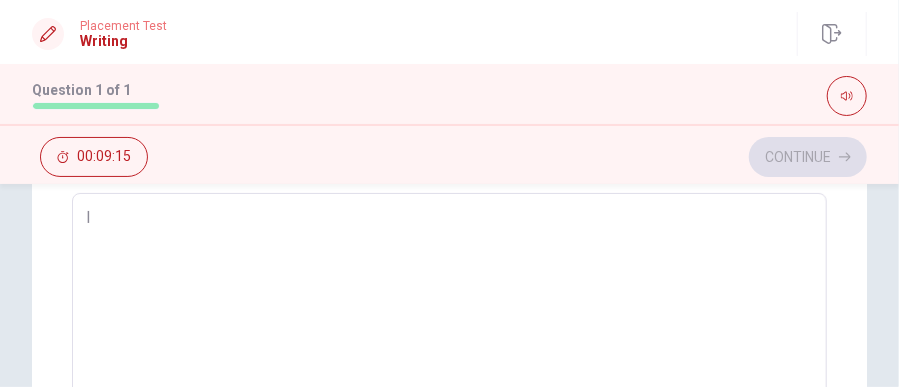 type on "x" 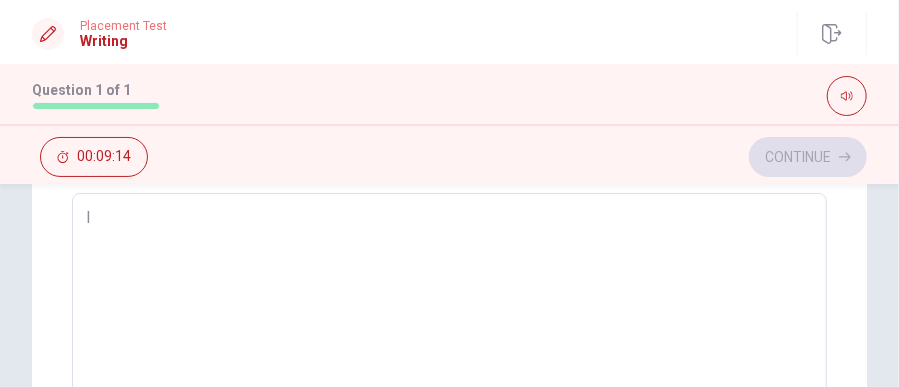type on "I" 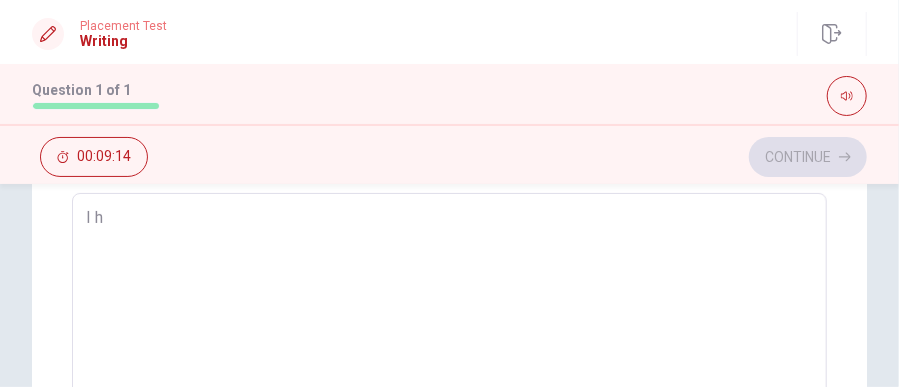 type on "x" 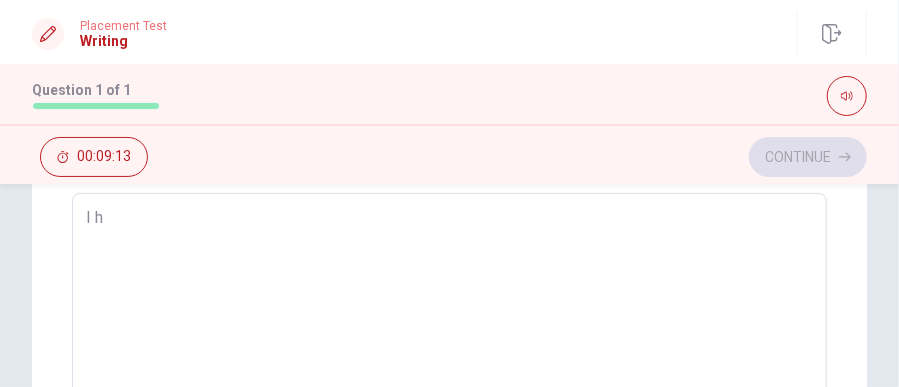 type on "I he" 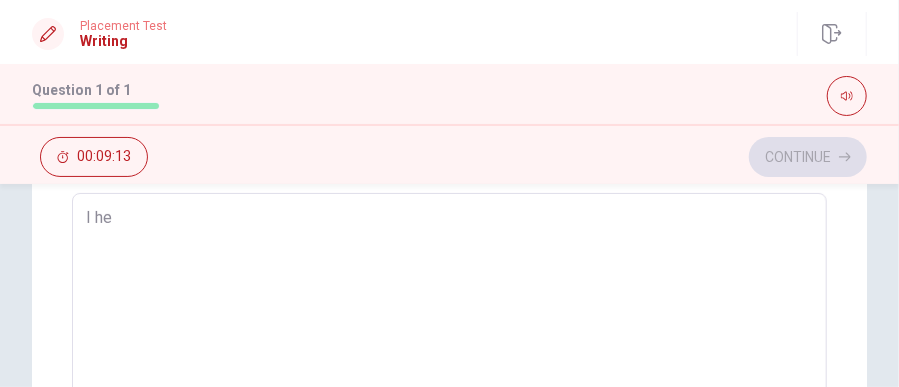 type on "x" 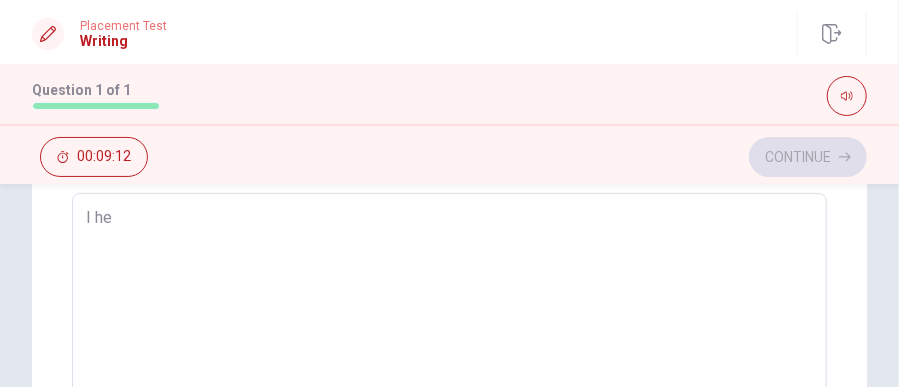 type on "I h" 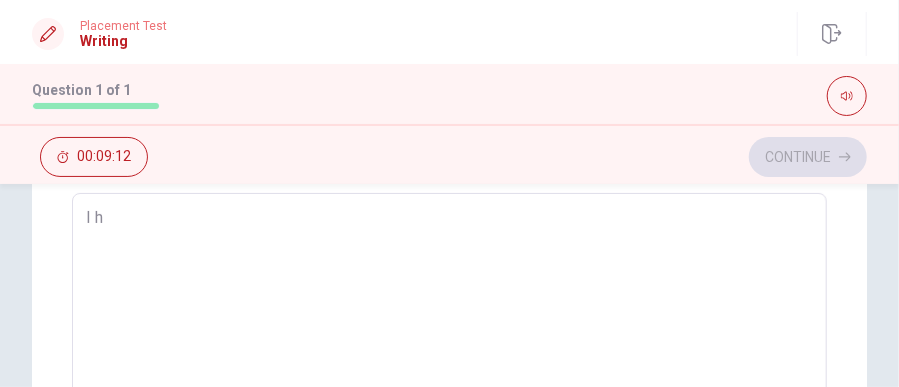 type on "x" 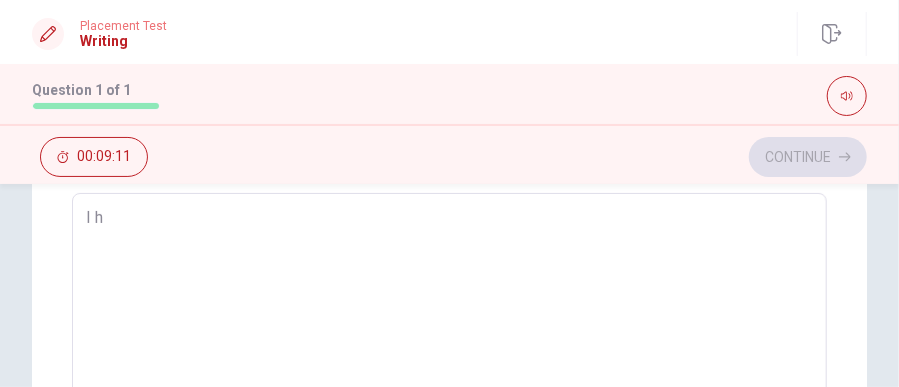 type on "I ha" 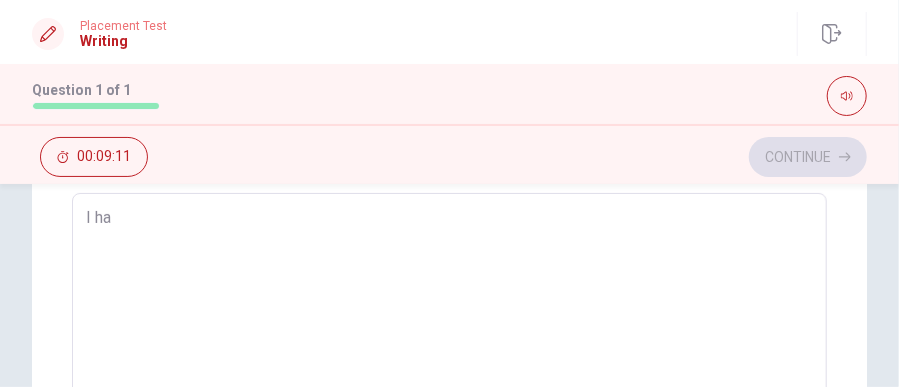 type on "x" 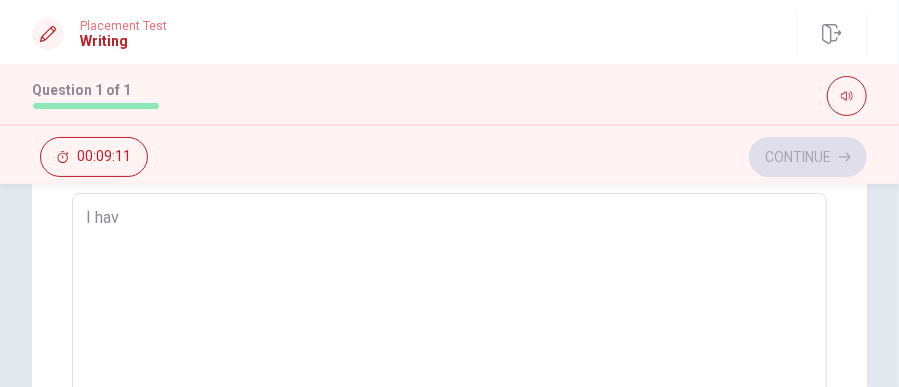type on "x" 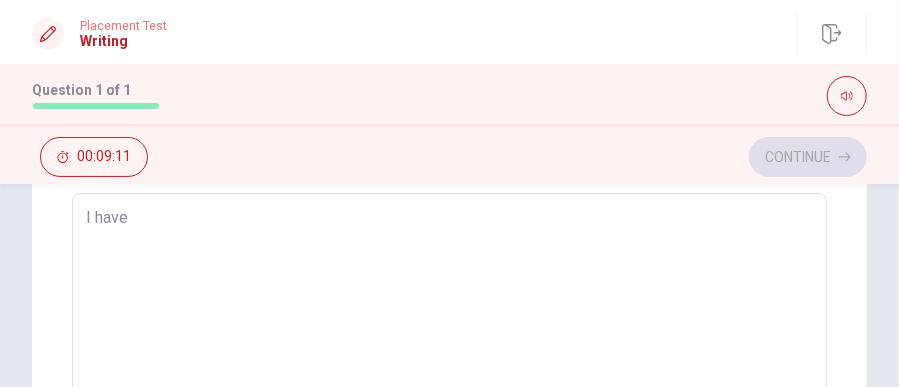 type on "x" 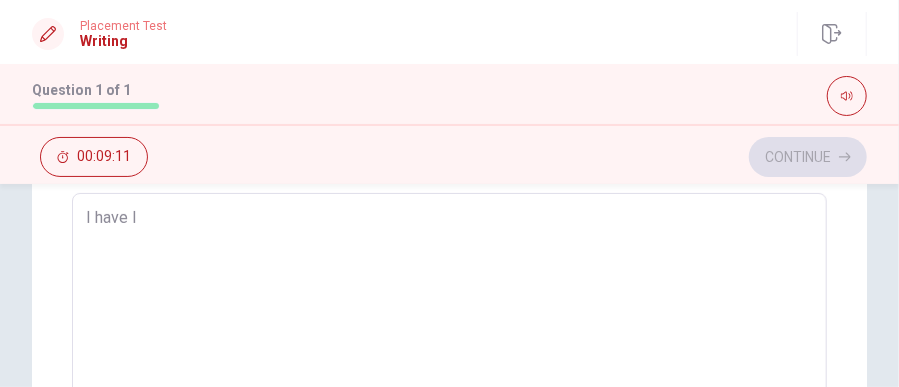 type on "x" 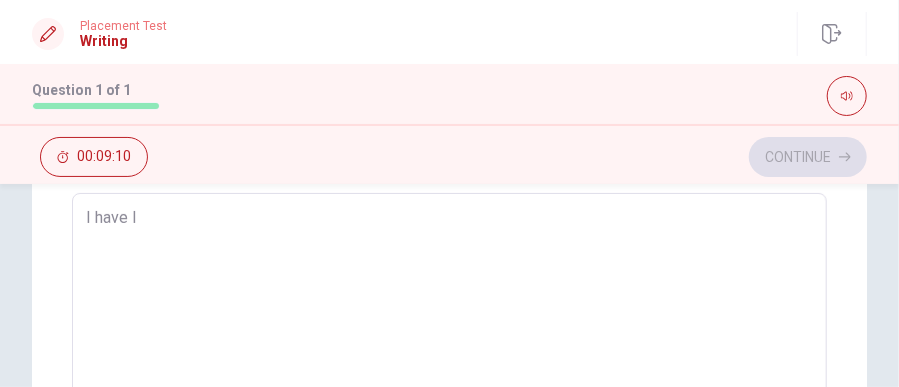 type on "I have le" 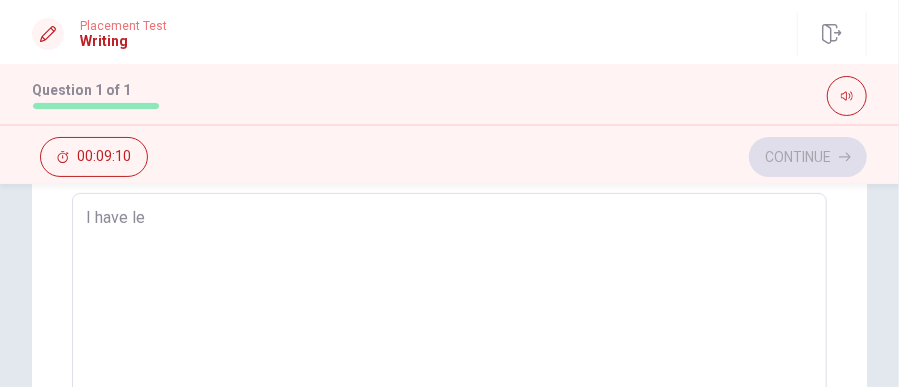 type on "x" 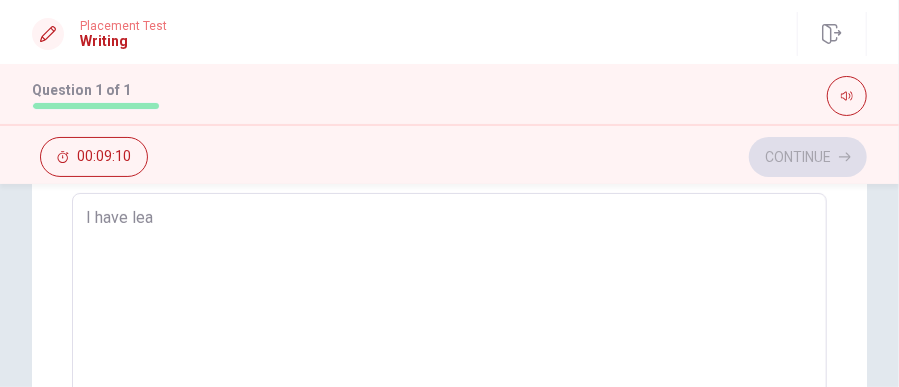 type on "x" 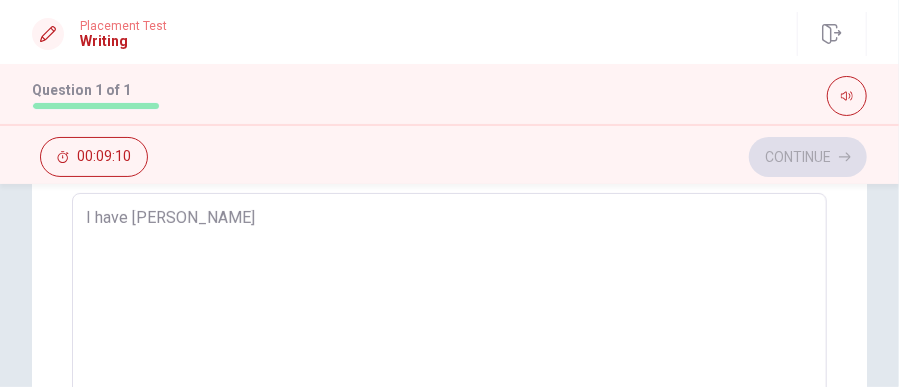 type on "x" 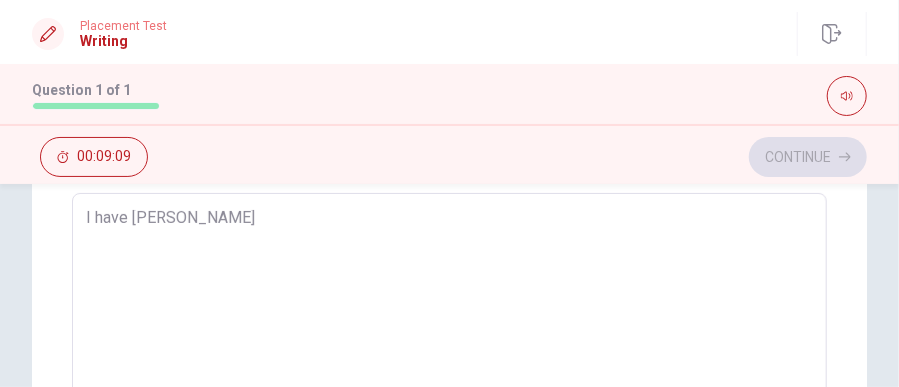 type on "I have learn" 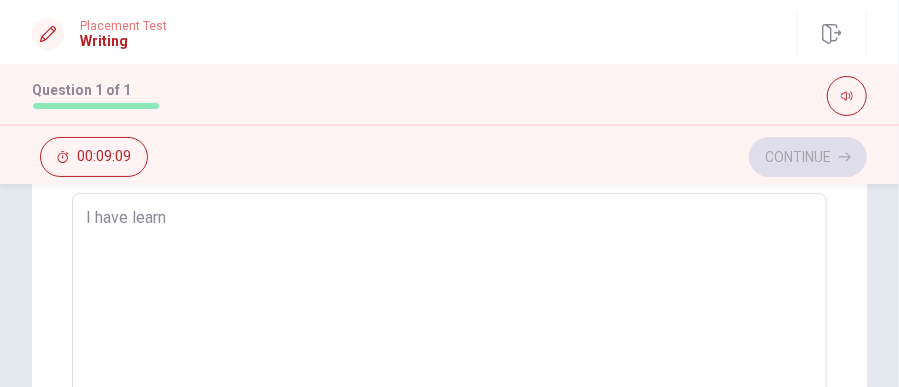 type on "x" 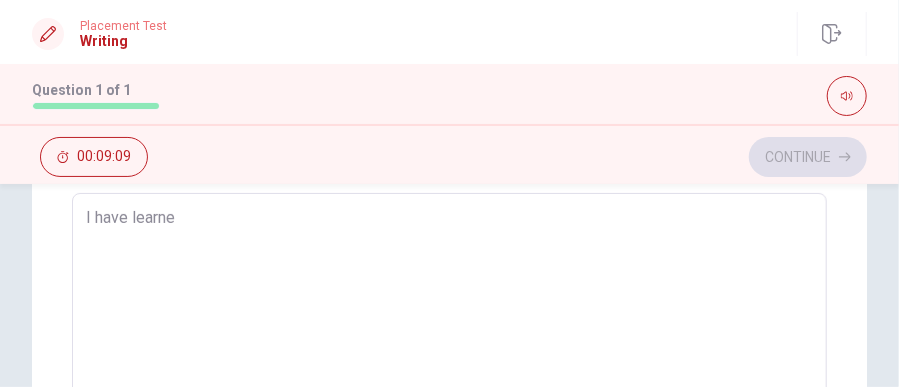 type on "x" 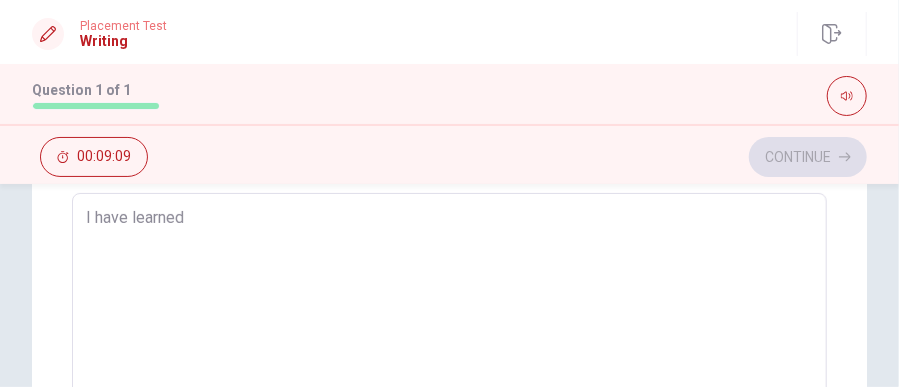 type on "x" 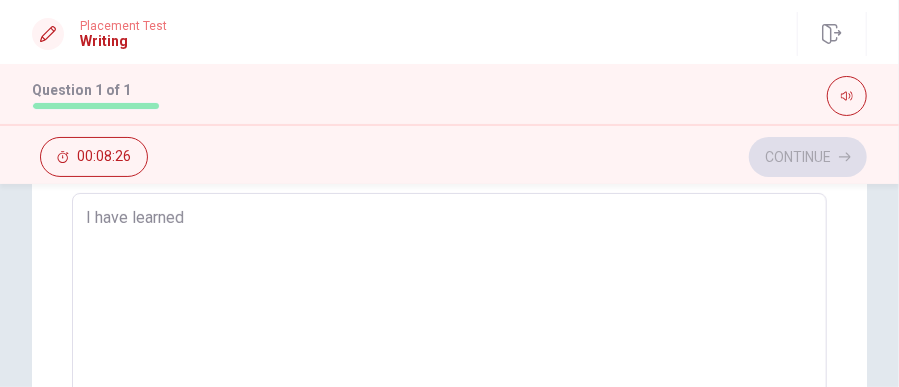 type on "x" 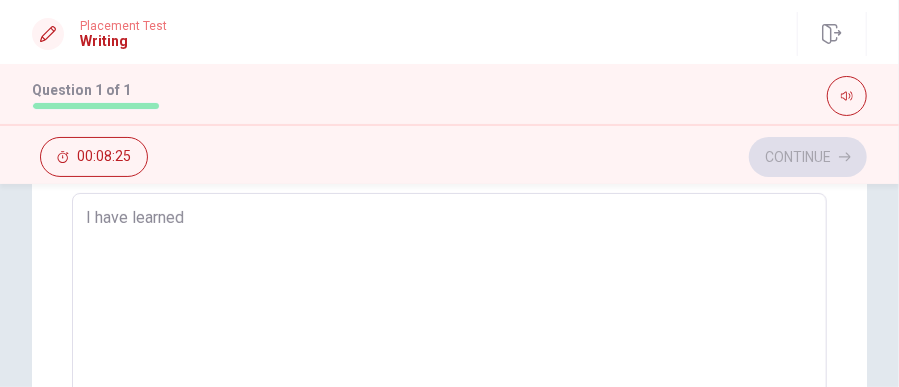 type on "I have learned t" 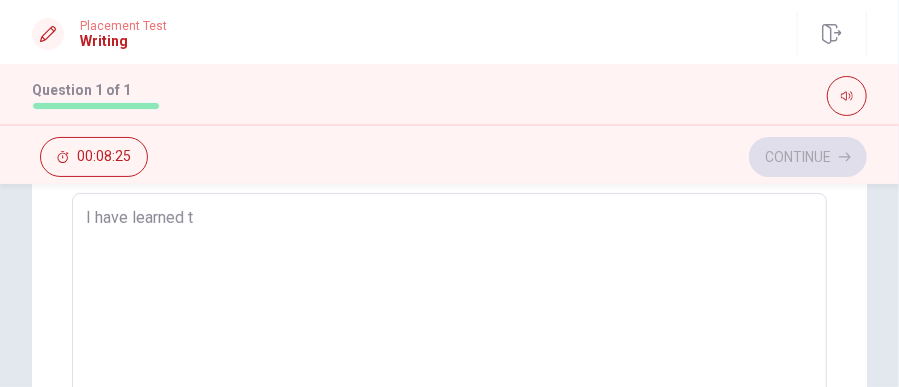 type on "x" 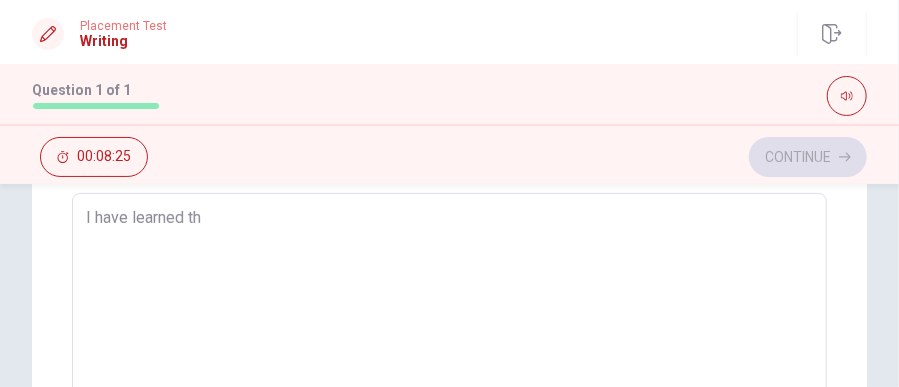 type on "x" 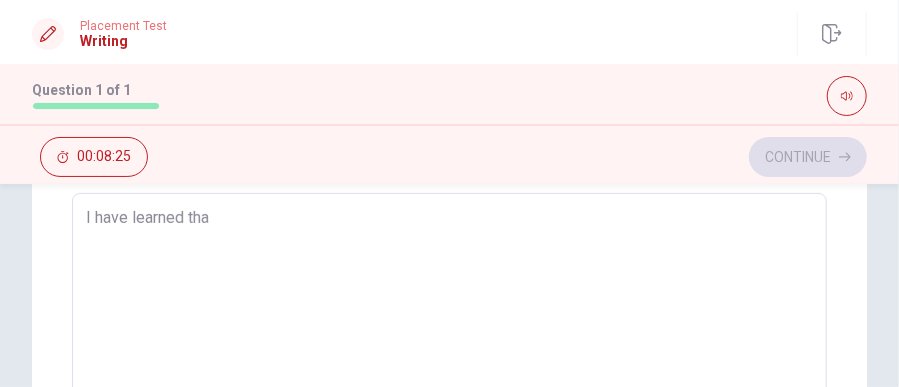 type on "x" 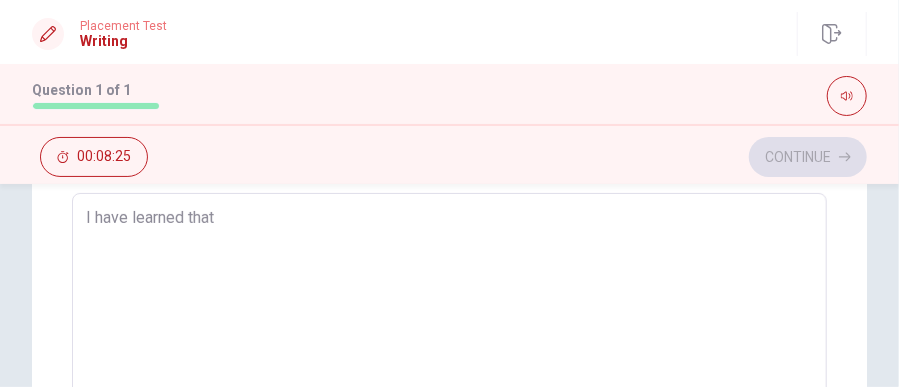 type on "x" 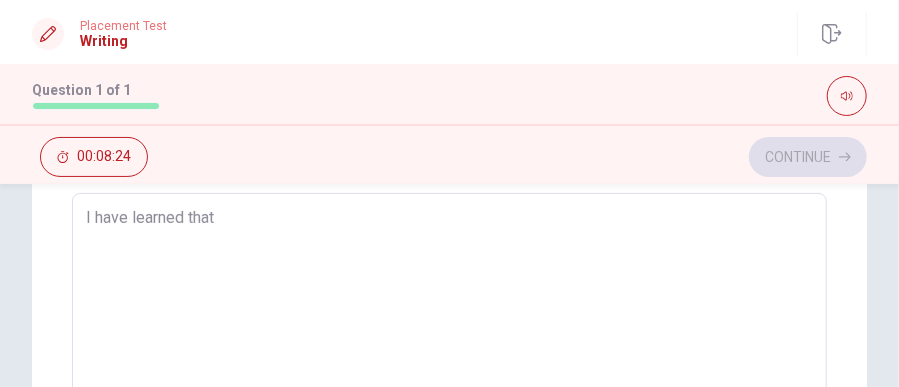 type on "I have learned that" 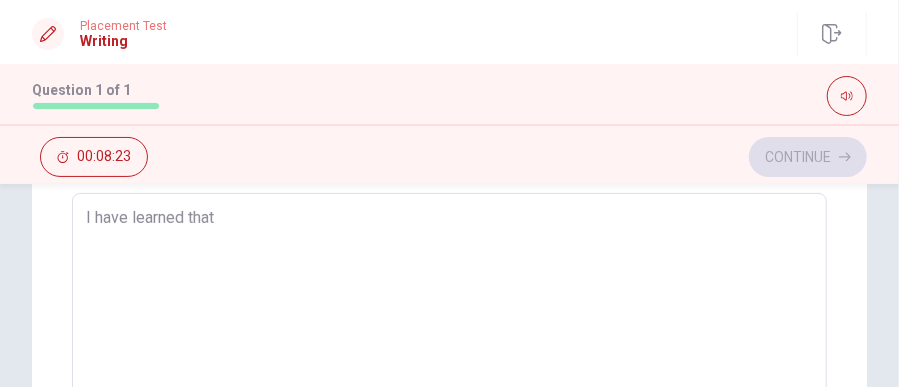 type on "I have learned that a" 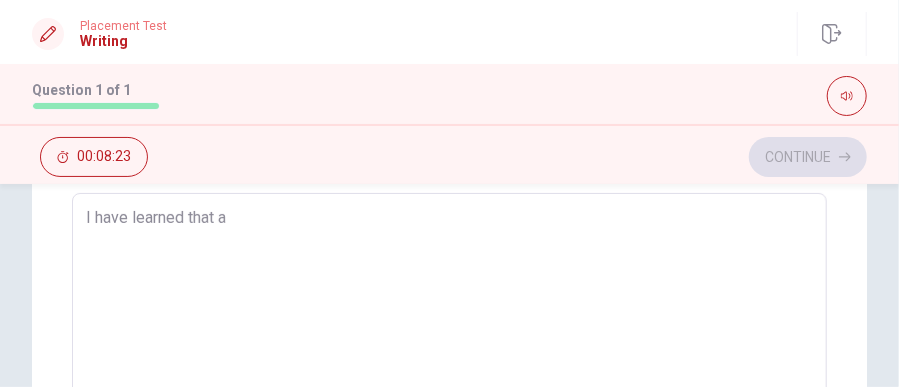 type on "x" 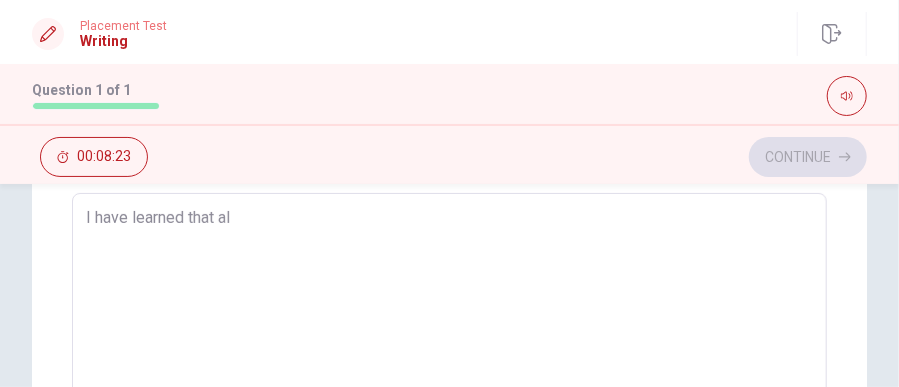 type on "x" 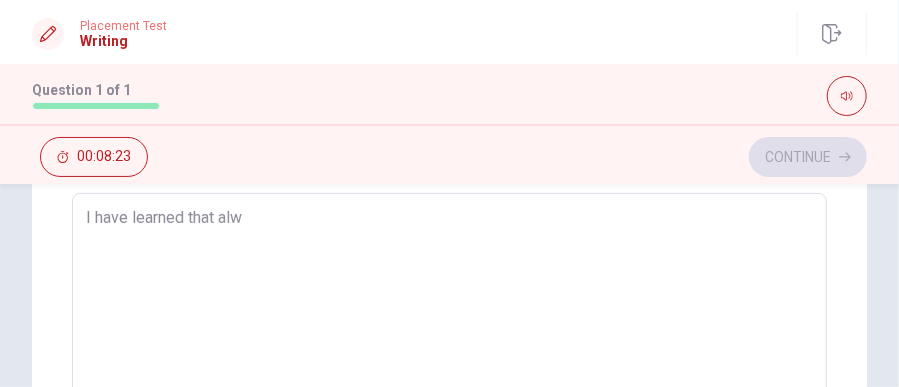 type on "x" 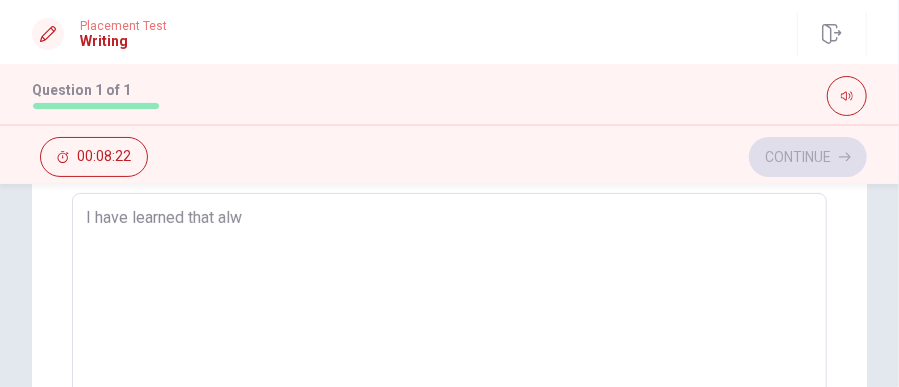 type on "I have learned that [PERSON_NAME]" 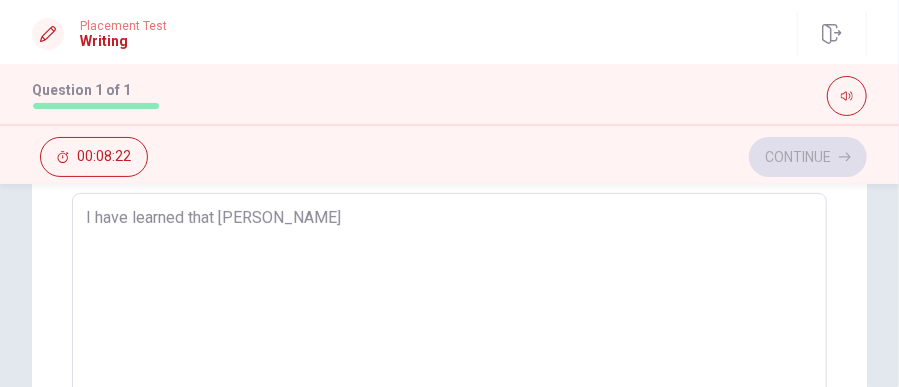 type on "x" 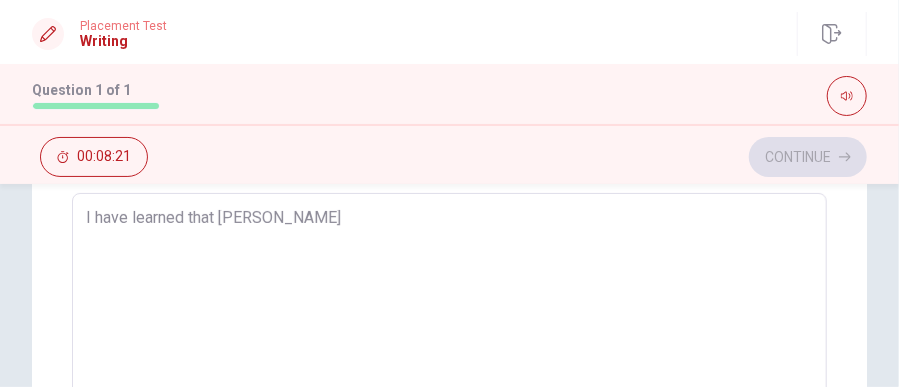 type on "I have learned that [PERSON_NAME]" 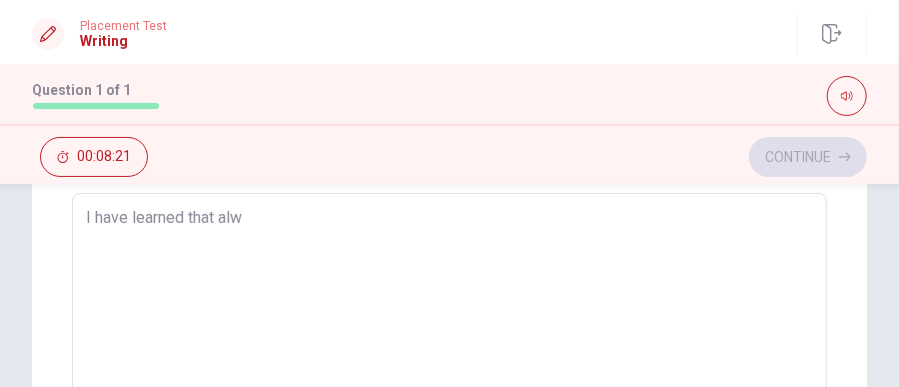 type on "x" 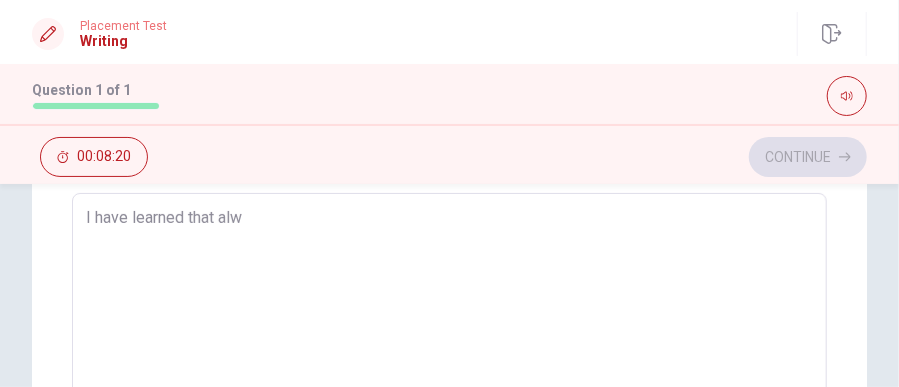 type on "I have learned that al" 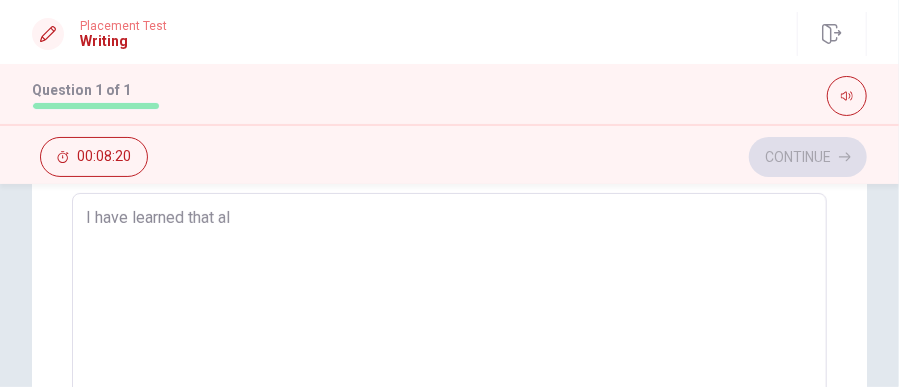 type on "x" 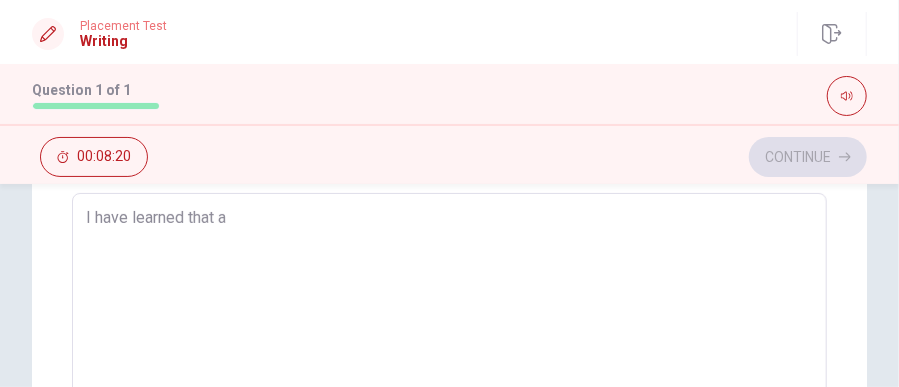 type on "x" 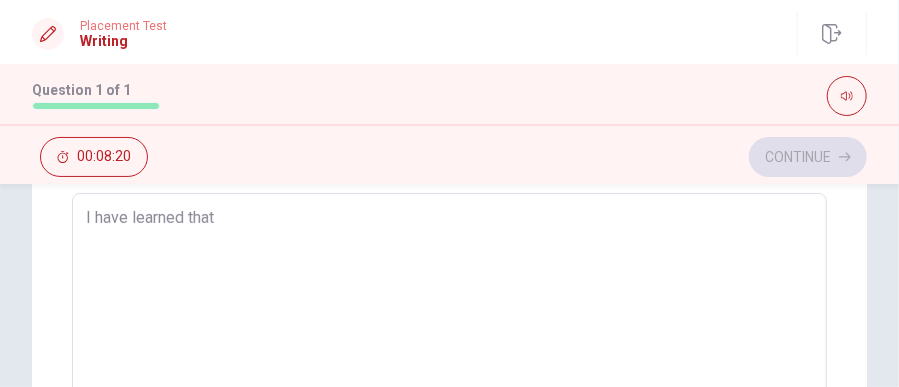 type on "x" 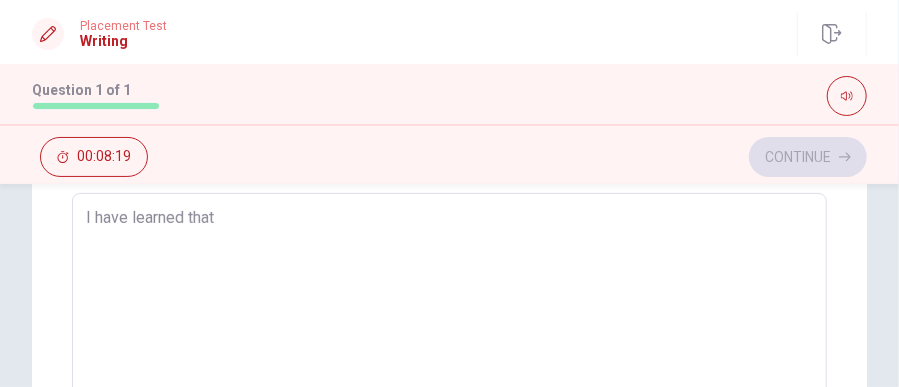 type on "I have learned that i" 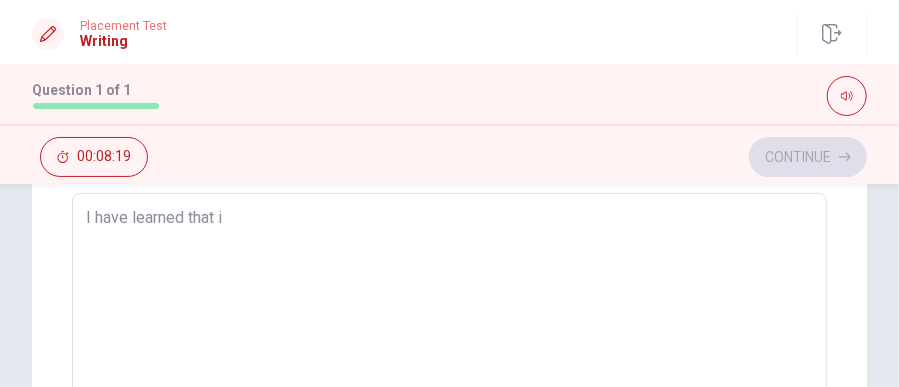type on "x" 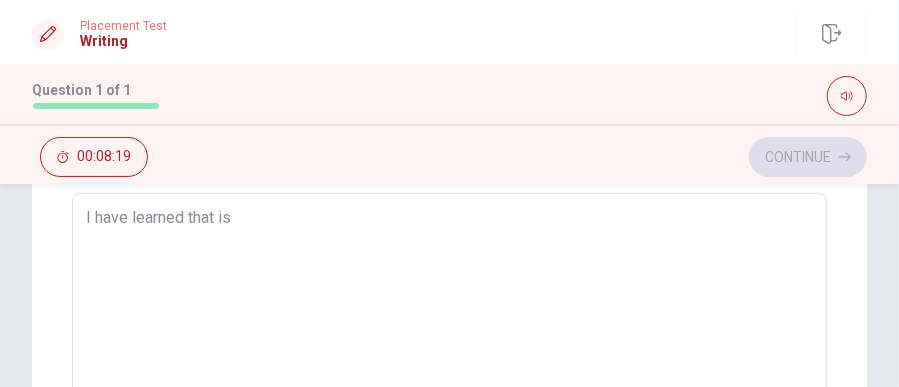 type on "x" 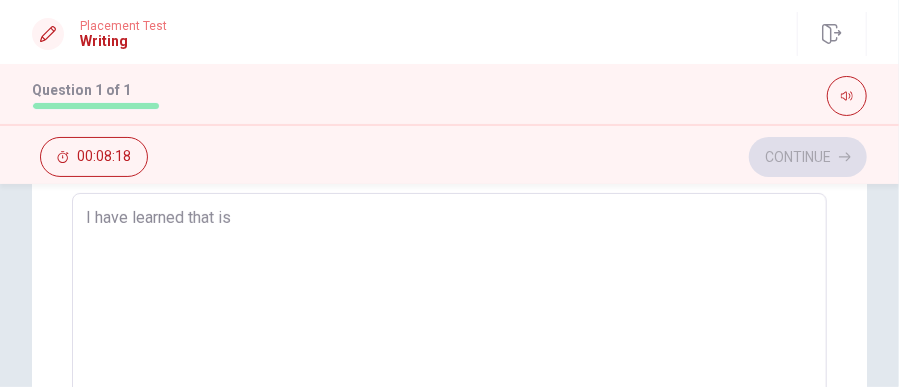 type on "I have learned that is" 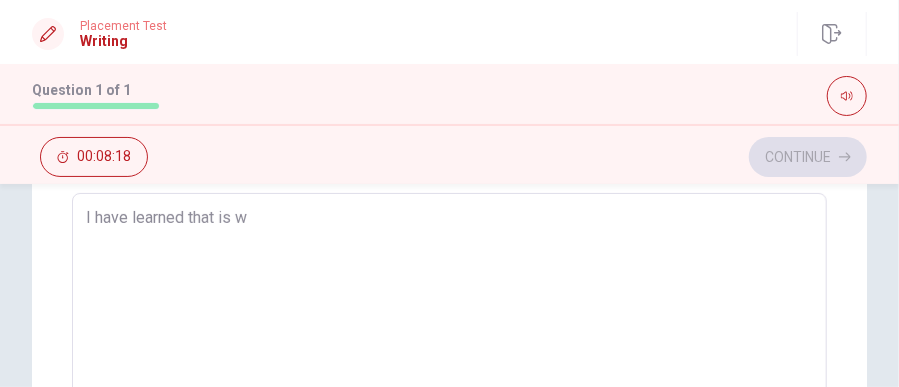 type on "x" 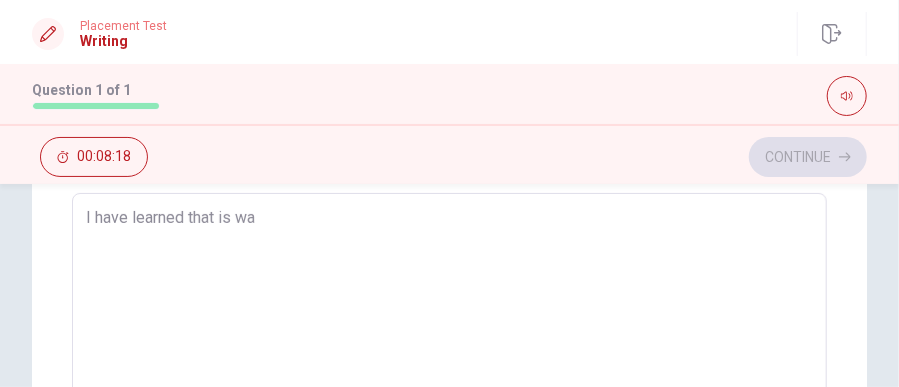 type on "x" 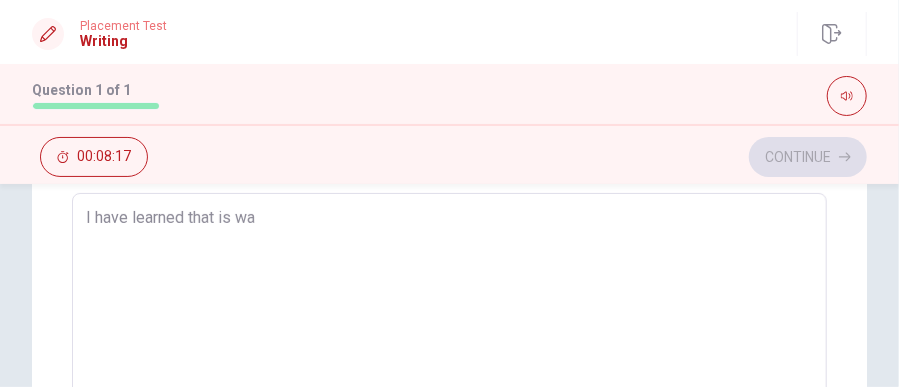 type on "I have learned that is w" 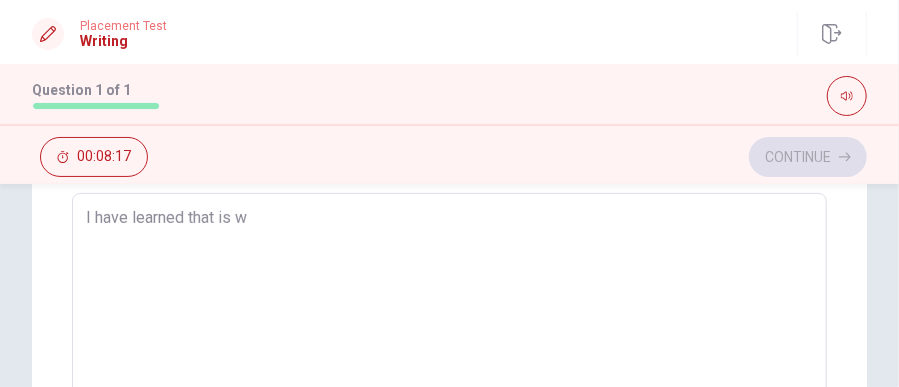 type on "x" 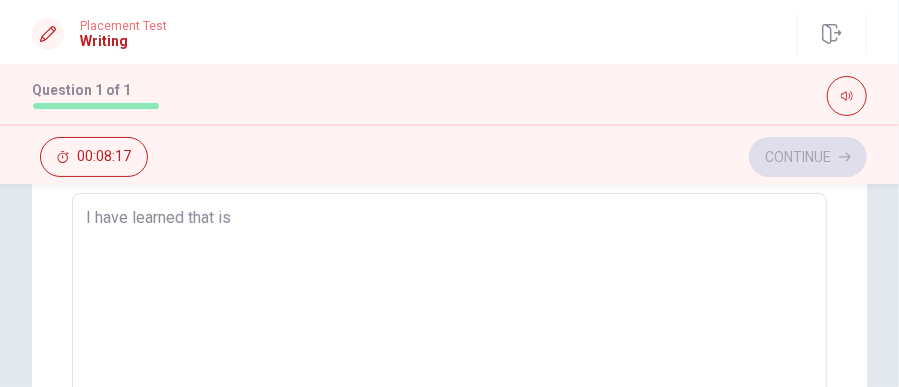 type on "x" 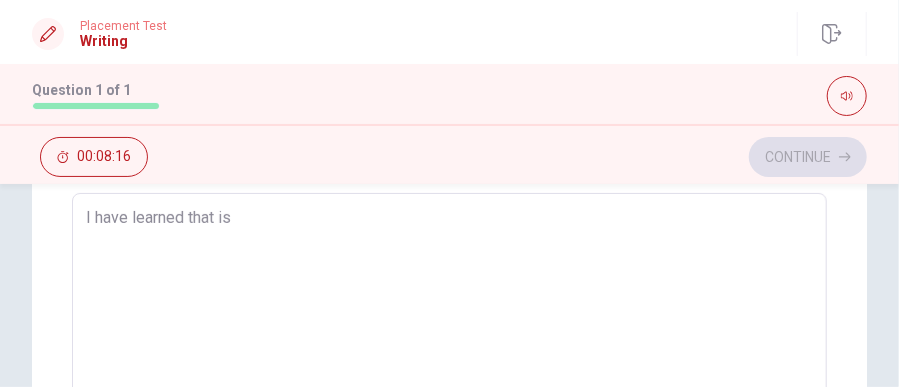 type on "I have learned that is a" 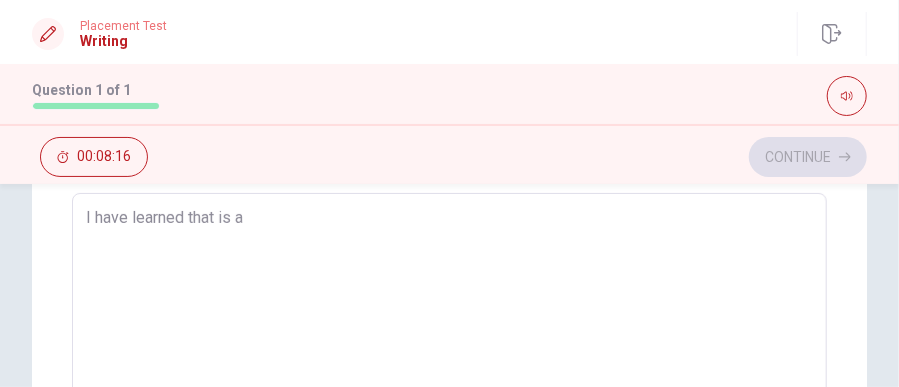 type on "x" 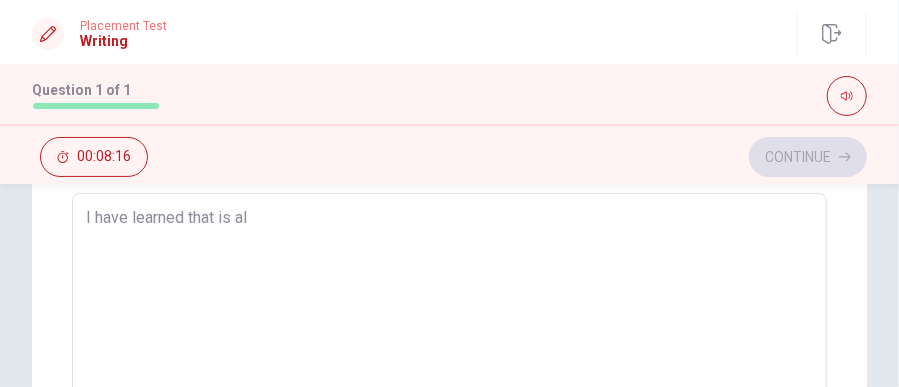 type on "x" 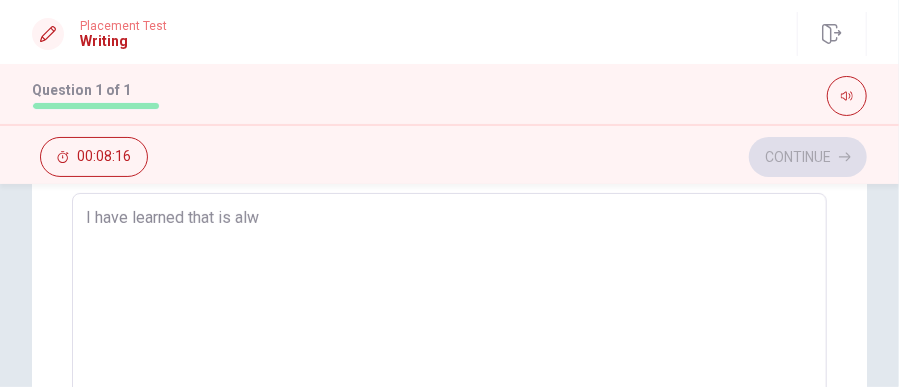 type on "x" 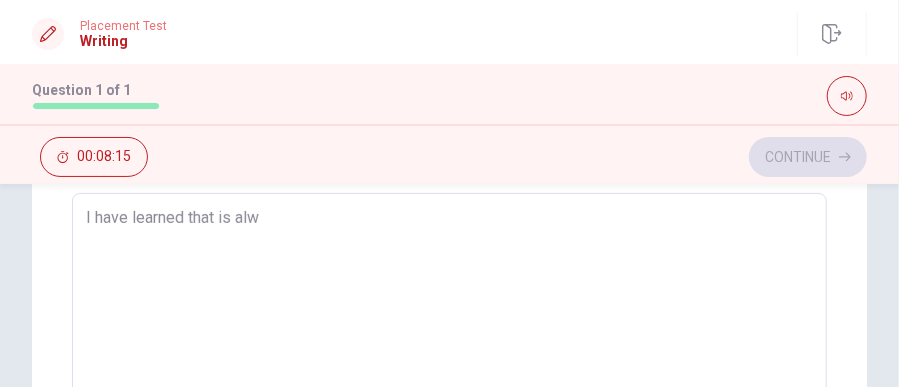 type on "I have learned that is [PERSON_NAME]" 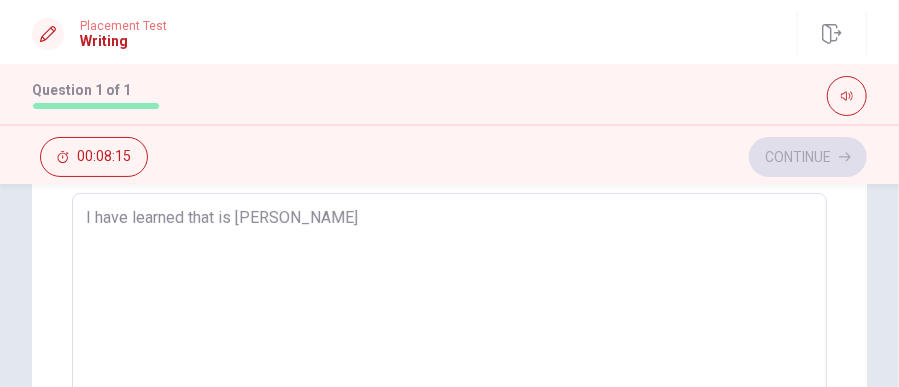 type on "x" 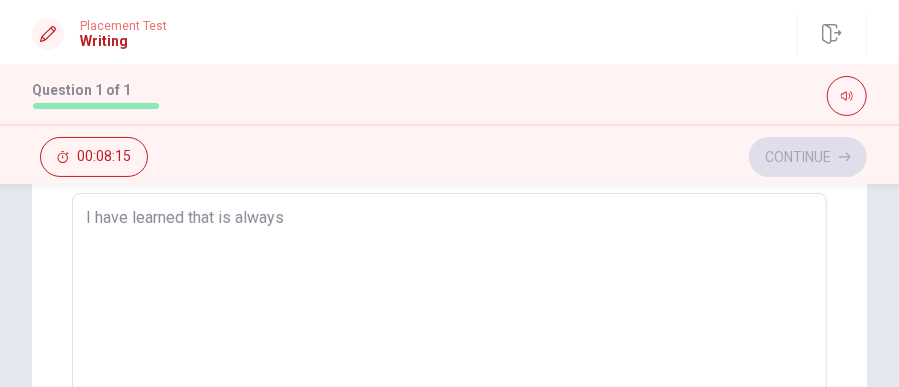 type on "x" 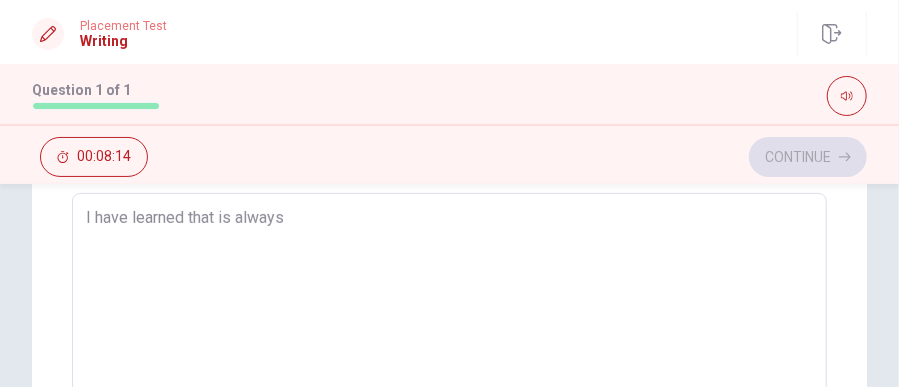 type on "x" 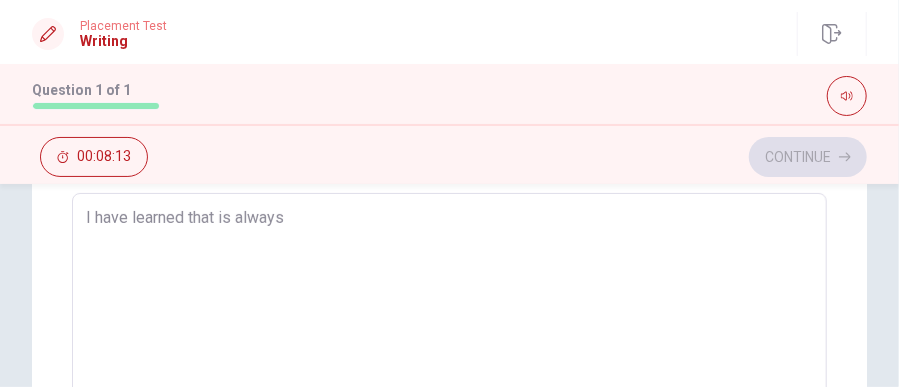 type on "I have learned that is always b" 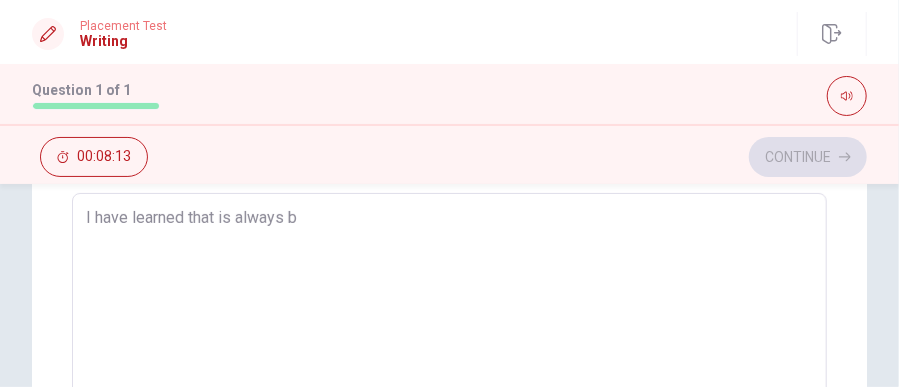 type on "x" 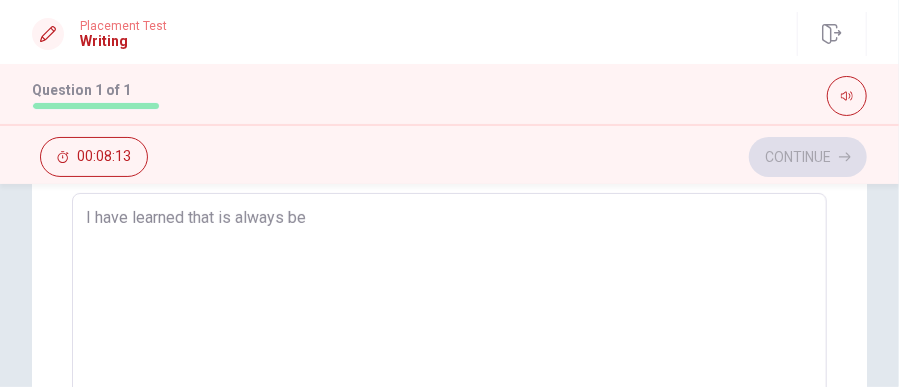 type on "x" 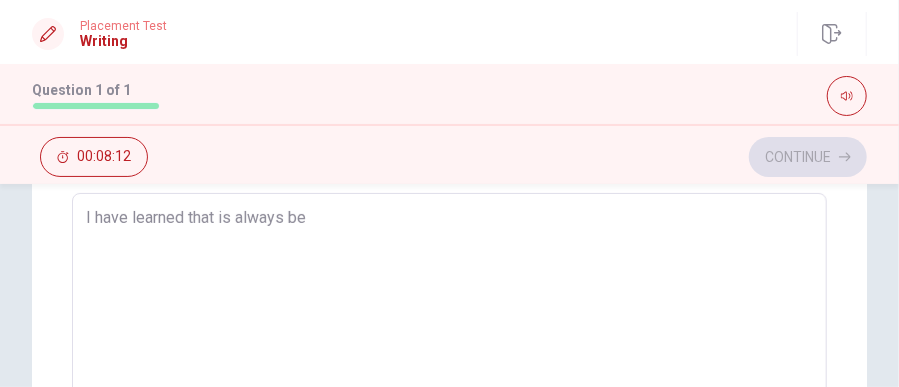 type on "I have learned that is always bet" 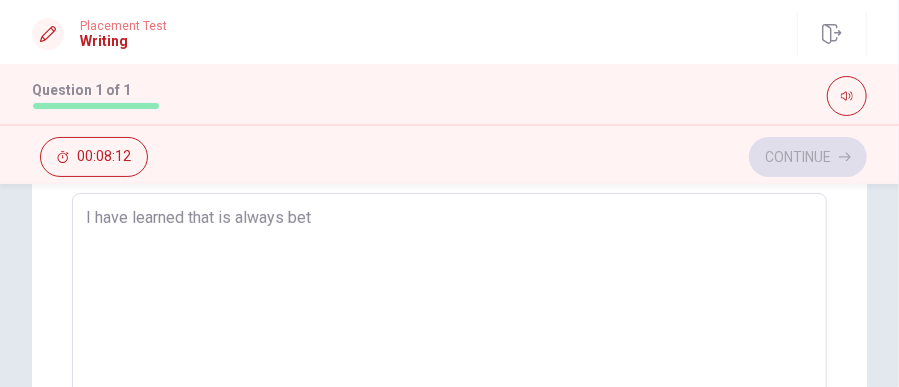 type on "x" 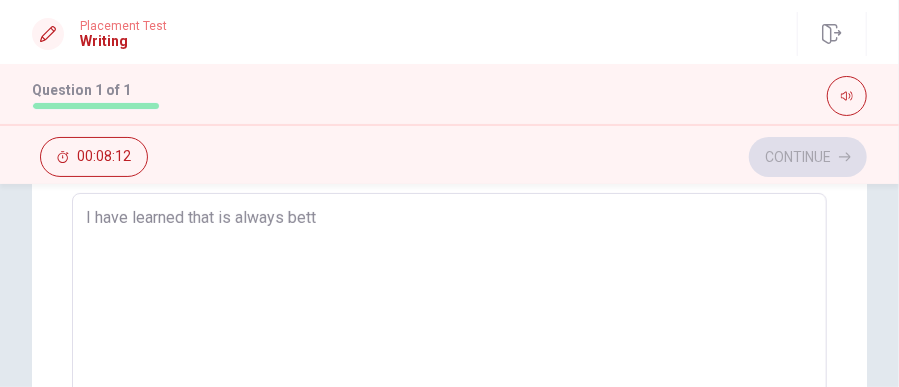 type on "x" 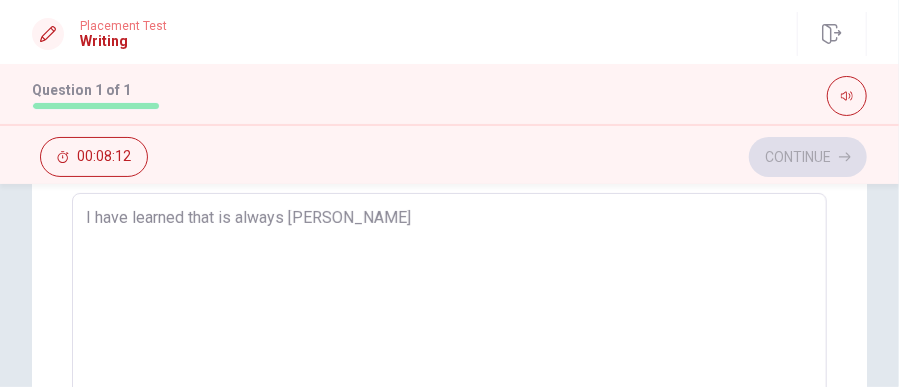 type on "x" 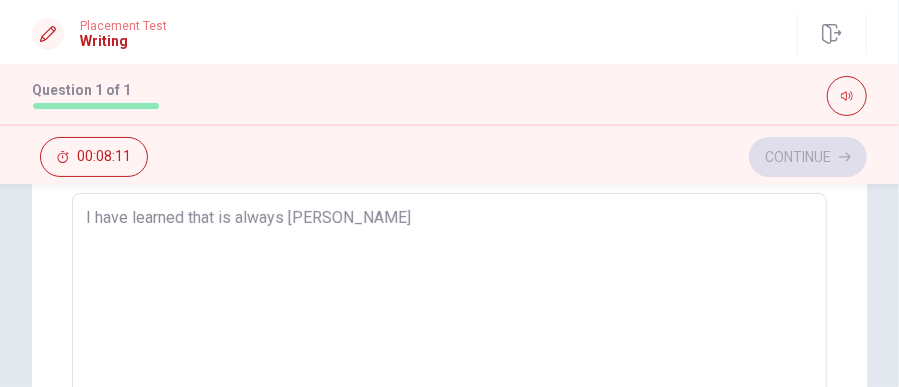 type on "I have learned that is always better" 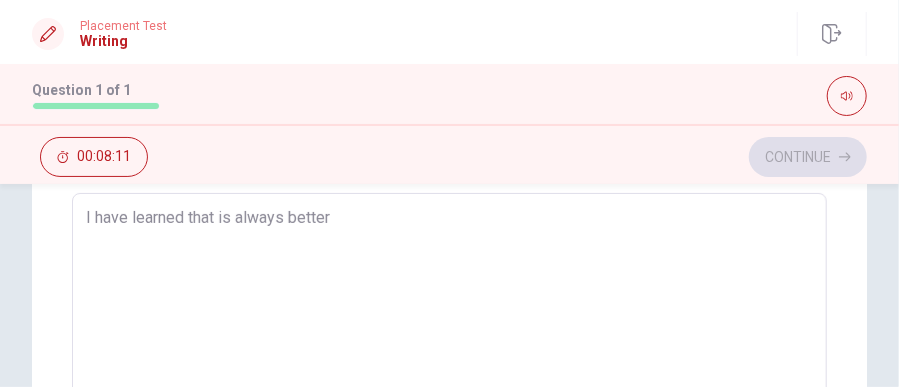 type on "x" 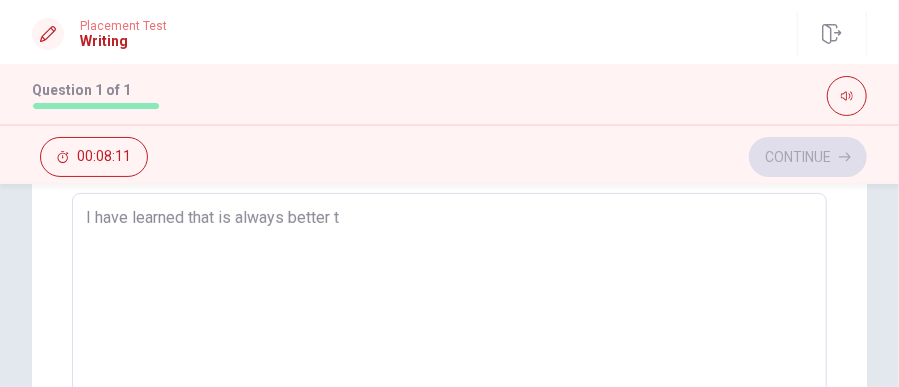 type on "x" 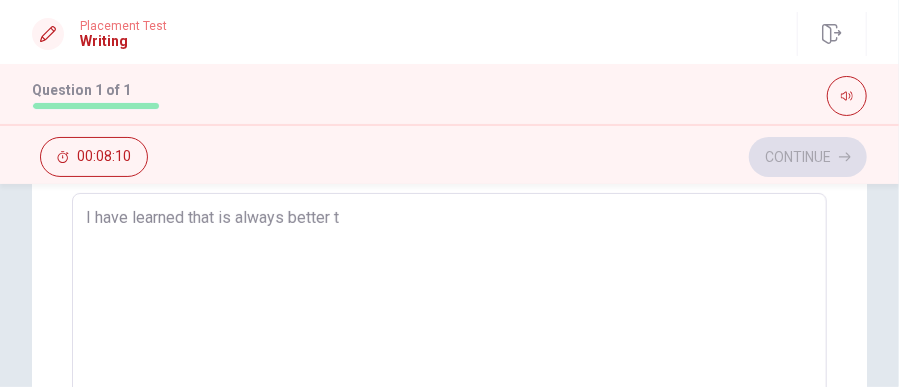 type on "I have learned that is always better to" 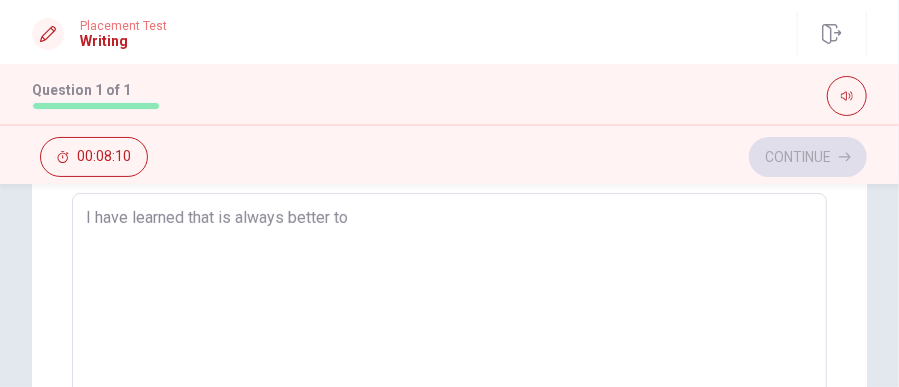 type on "x" 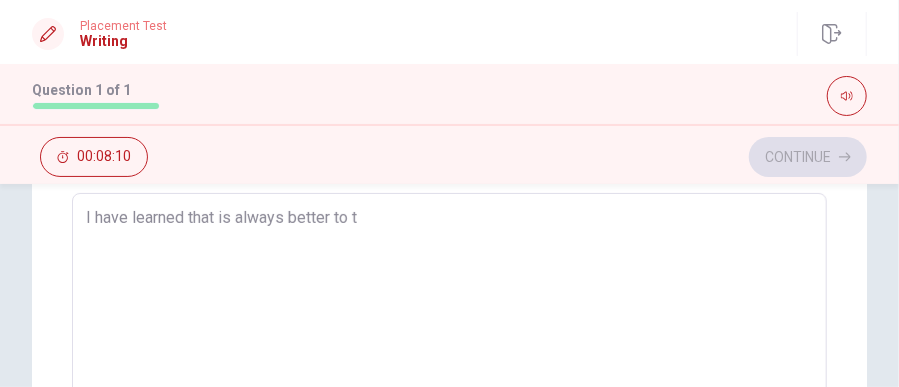 type on "x" 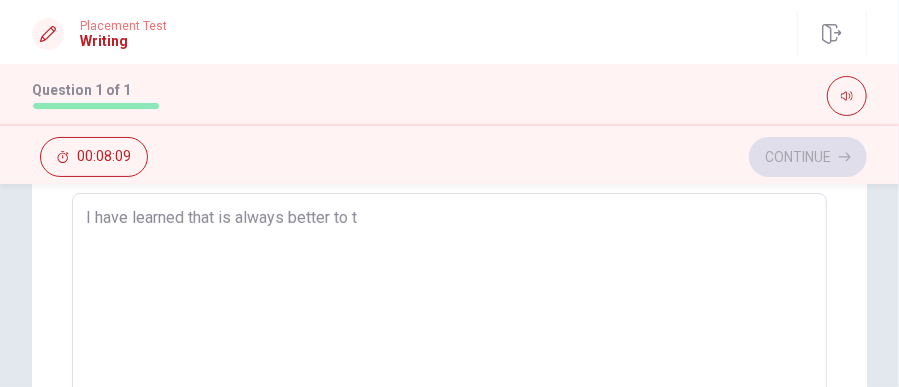 type on "I have learned that is always better to te" 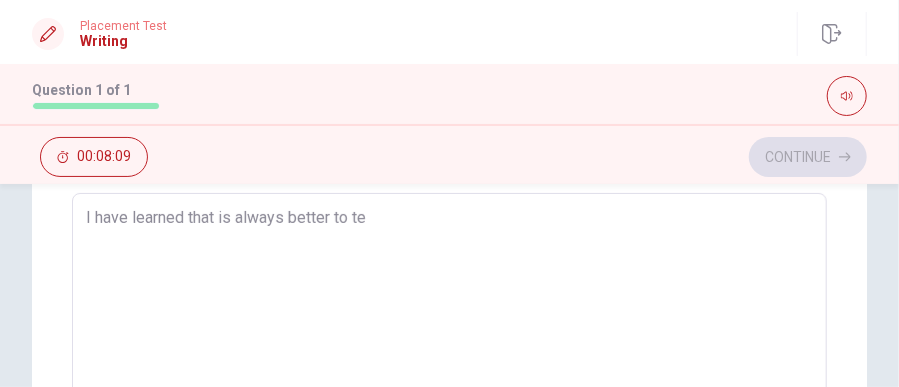type on "x" 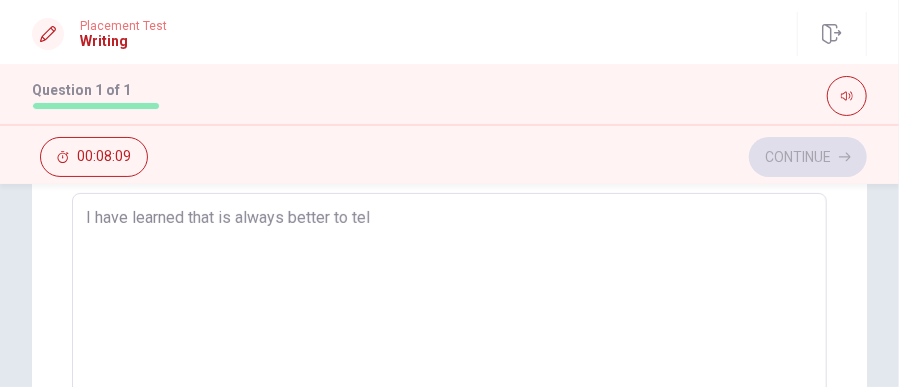 type on "x" 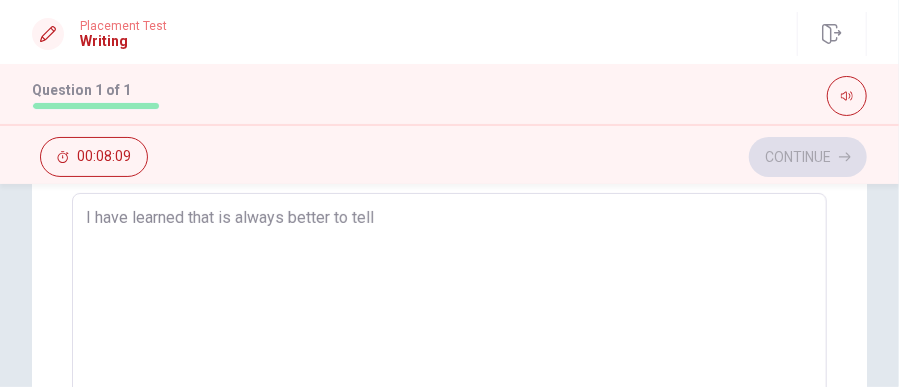 type on "x" 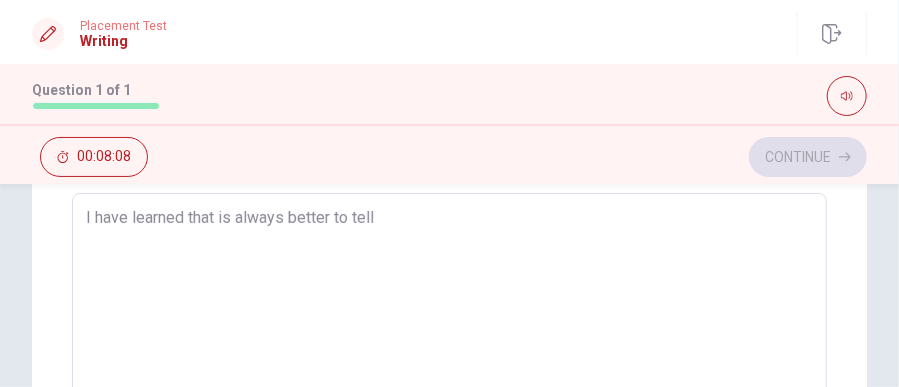 type on "x" 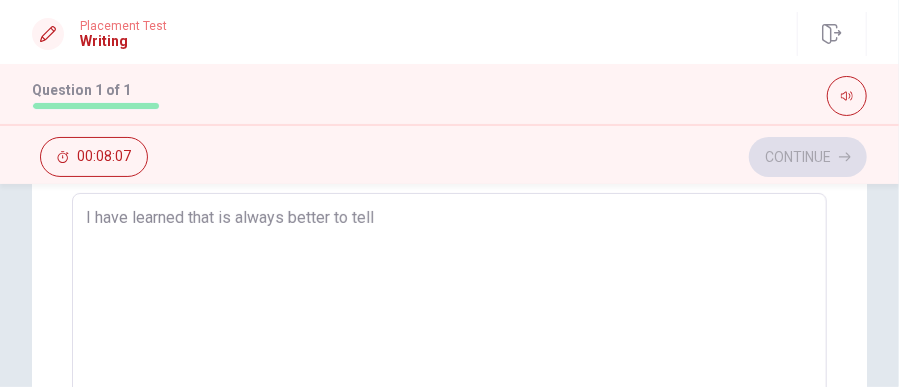 type on "I have learned that is always better to tell t" 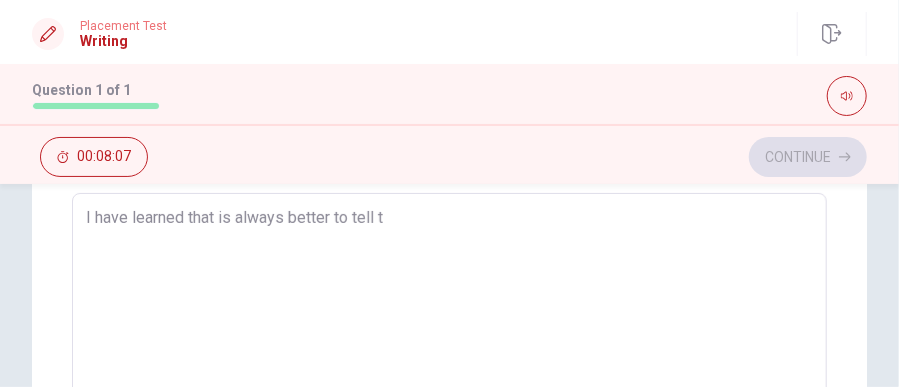 type on "x" 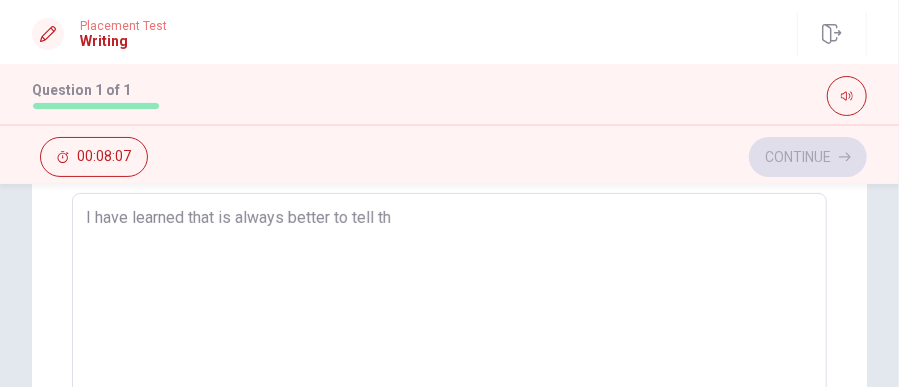 type on "x" 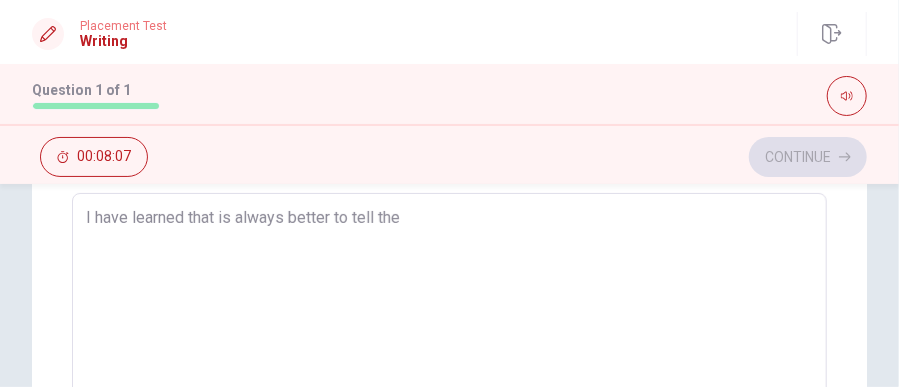 type on "x" 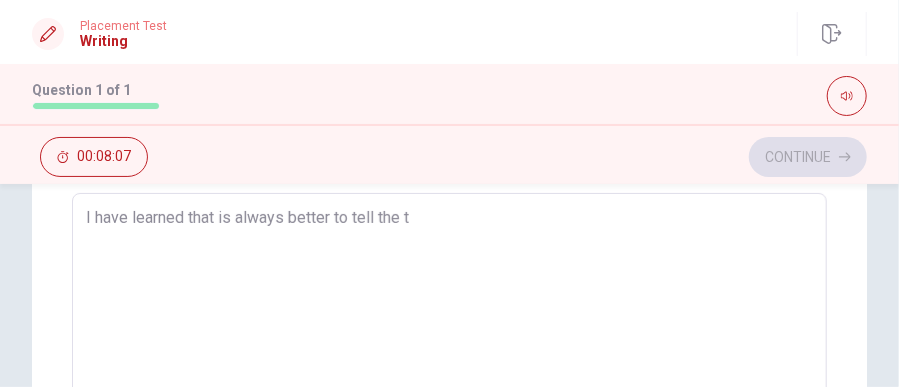 type on "x" 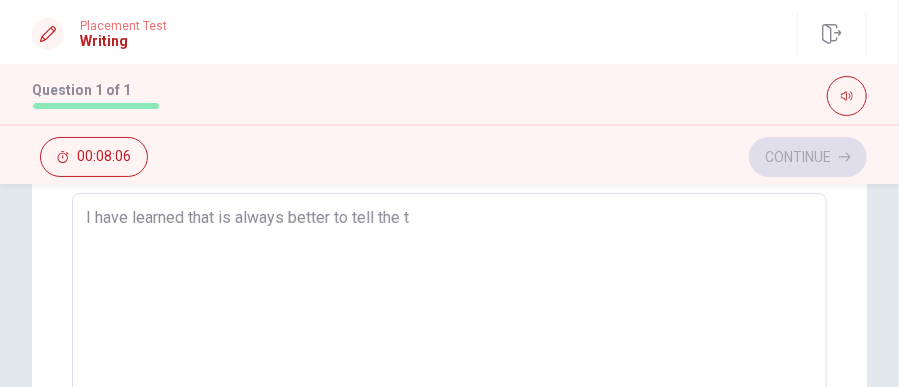 type on "I have learned that is always better to tell the tr" 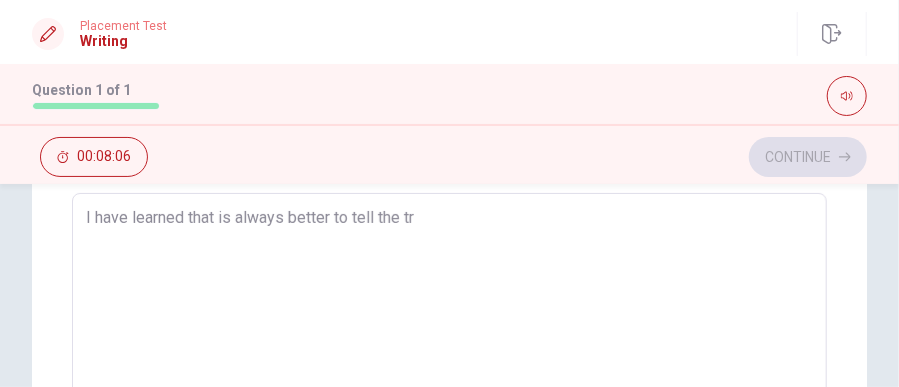 type on "x" 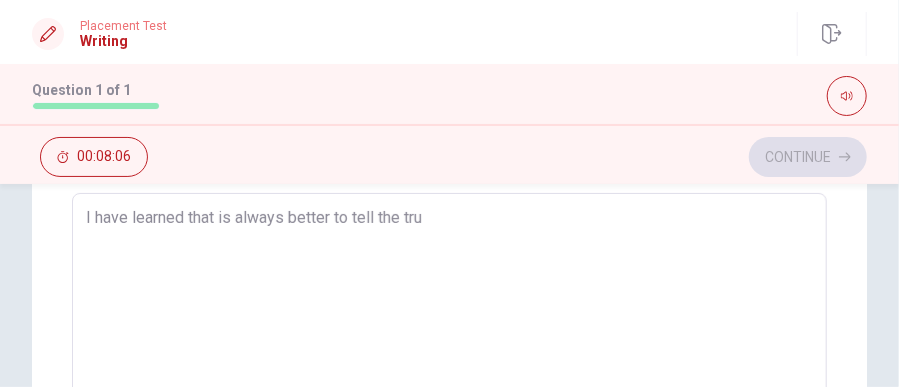 type on "x" 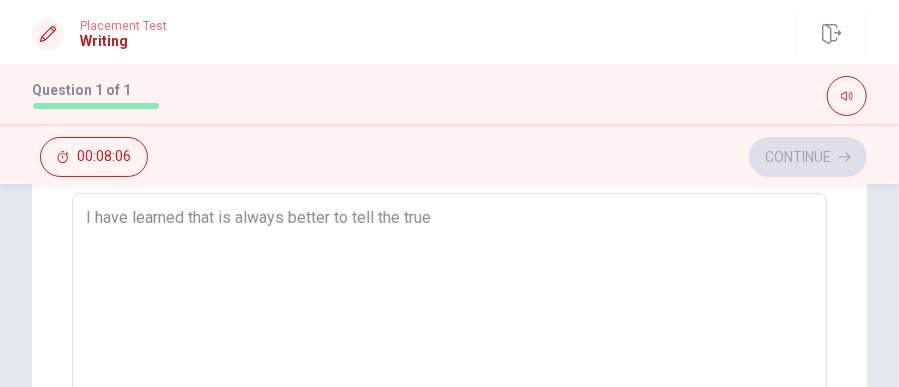 type on "x" 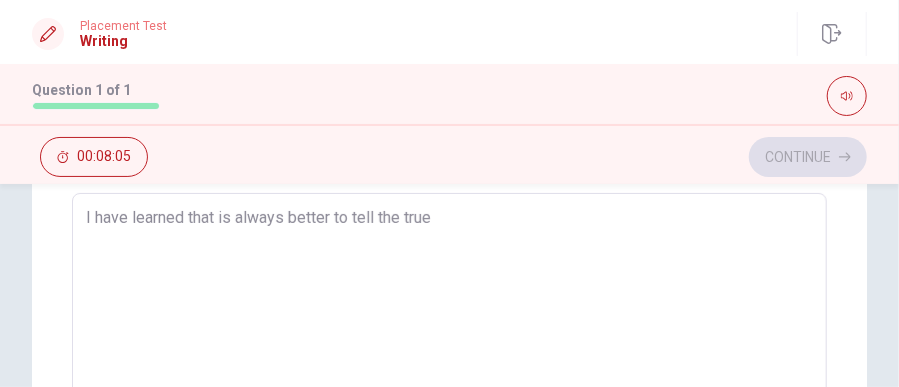 type on "I have learned that is always better to tell the true," 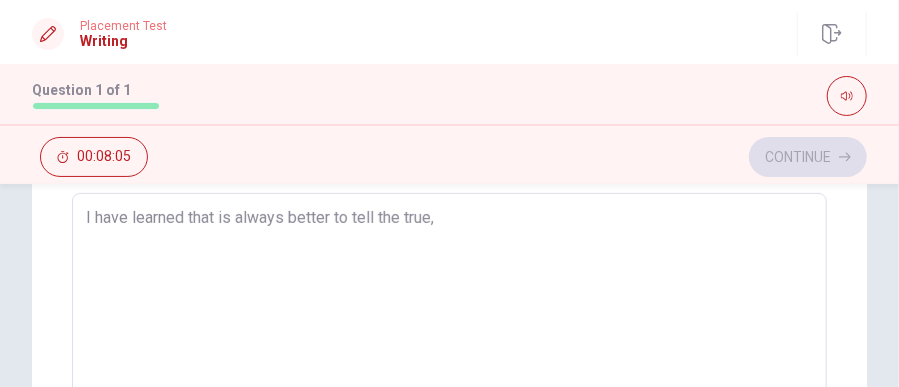 type on "x" 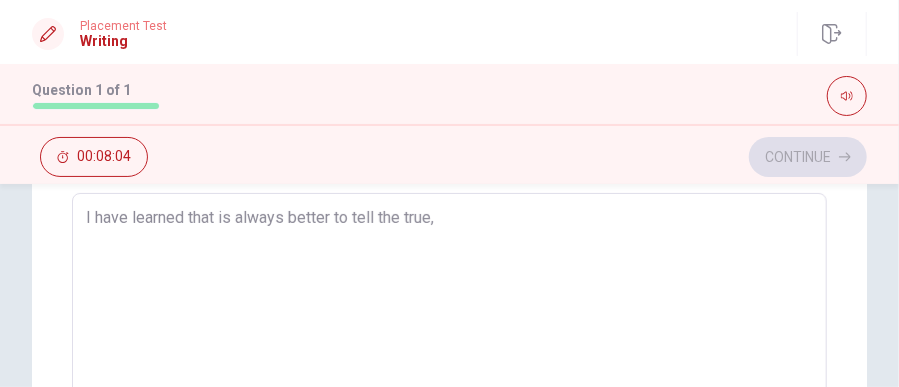 type on "x" 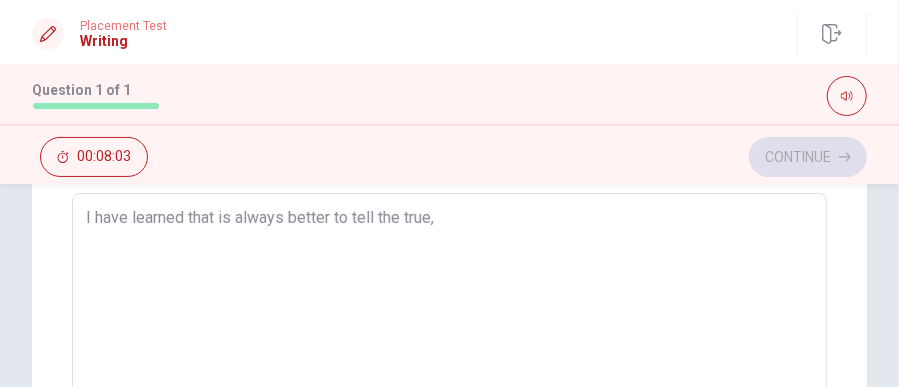 type on "I have learned that is always better to tell the true" 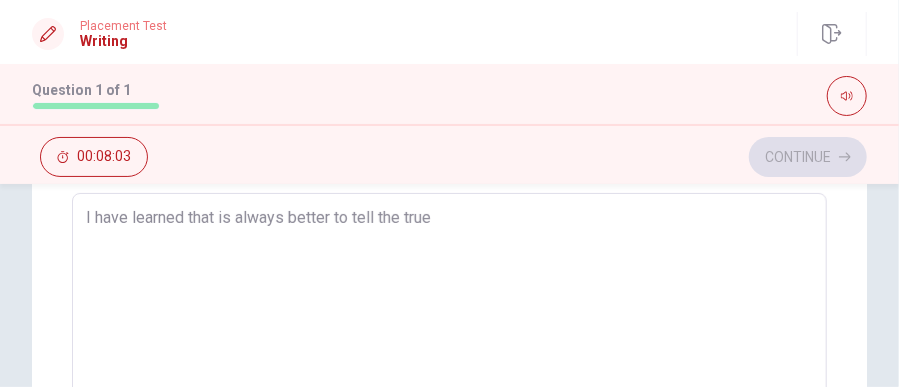 type on "x" 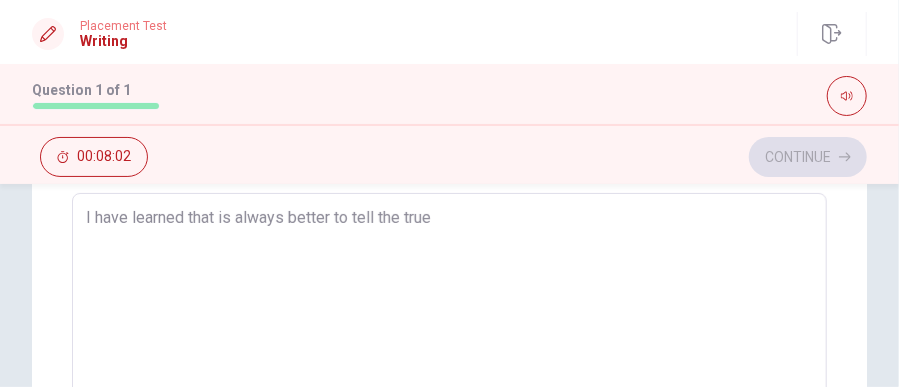 type on "I have learned that is always better to tell the truet" 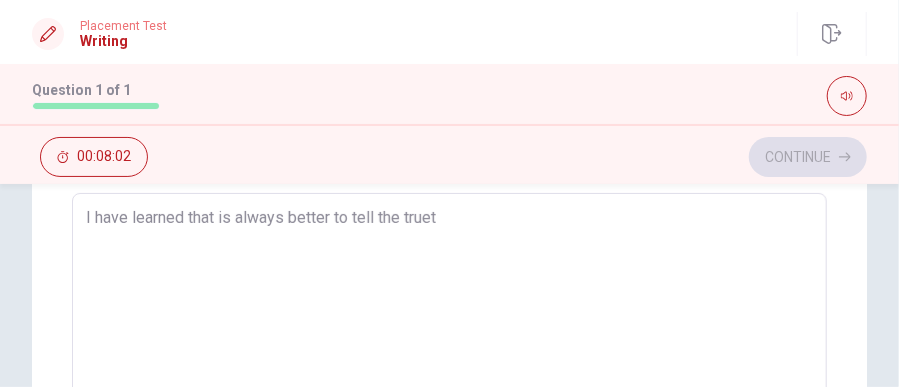 type on "x" 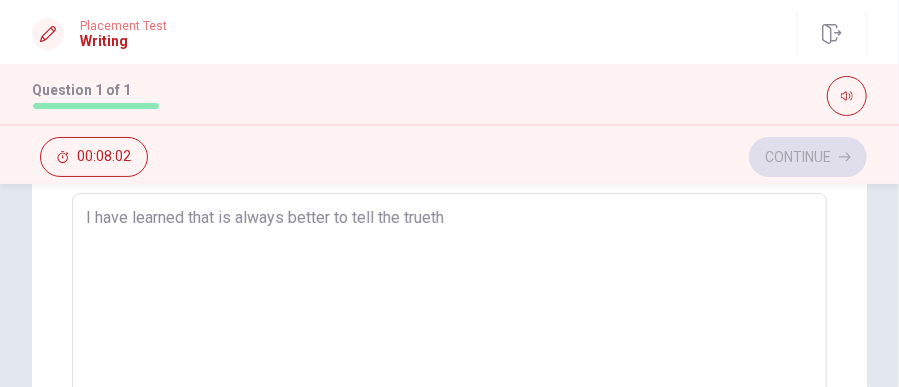 type on "x" 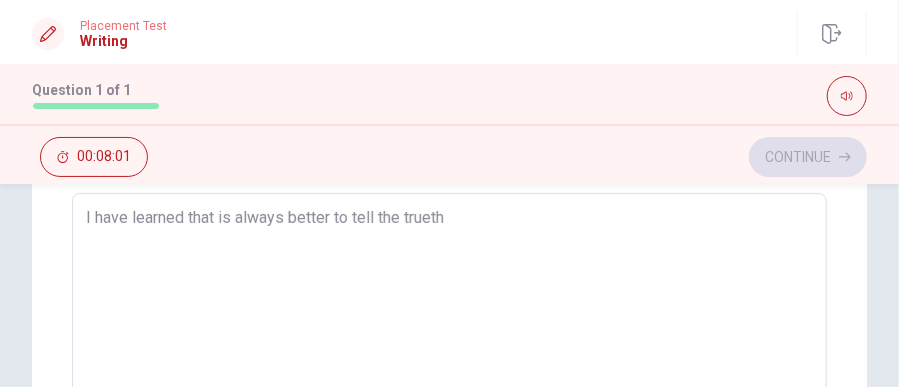 type on "I have learned that is always better to tell the truet" 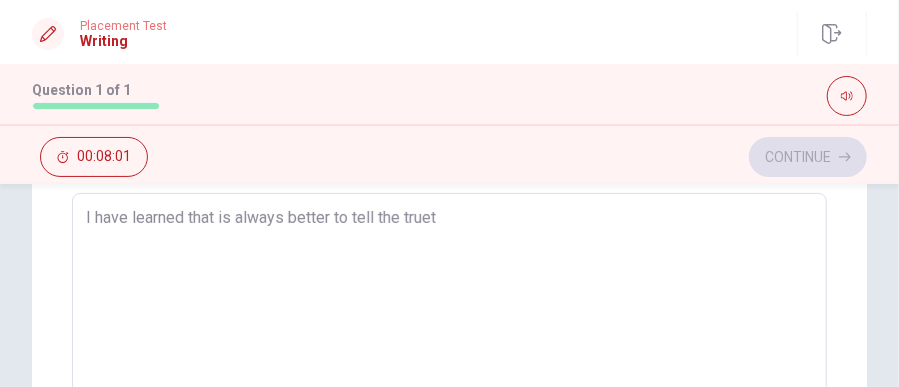 type on "x" 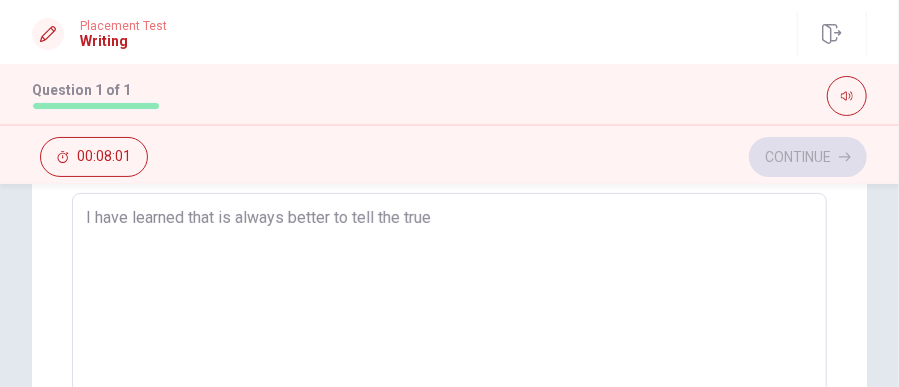 type on "x" 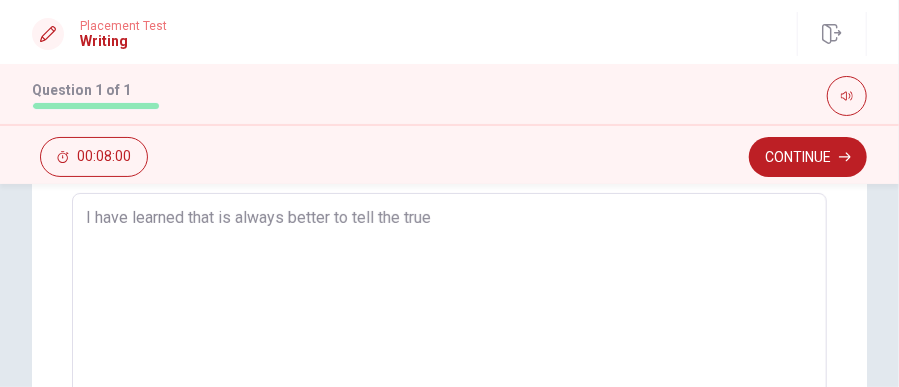 type on "I have learned that is always better to tell the tru" 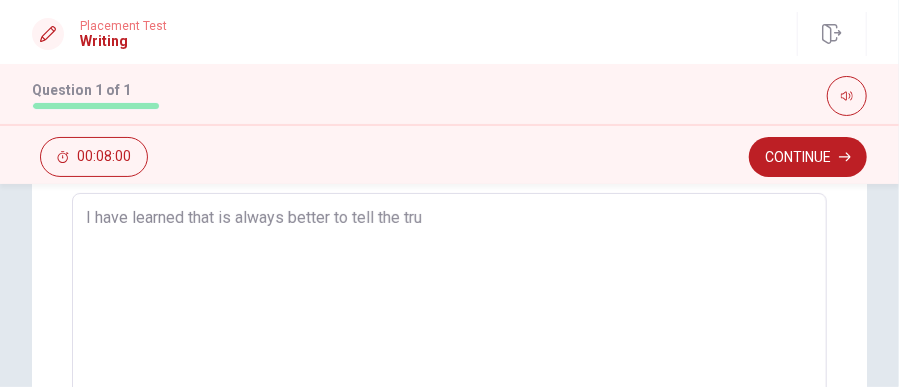 type on "x" 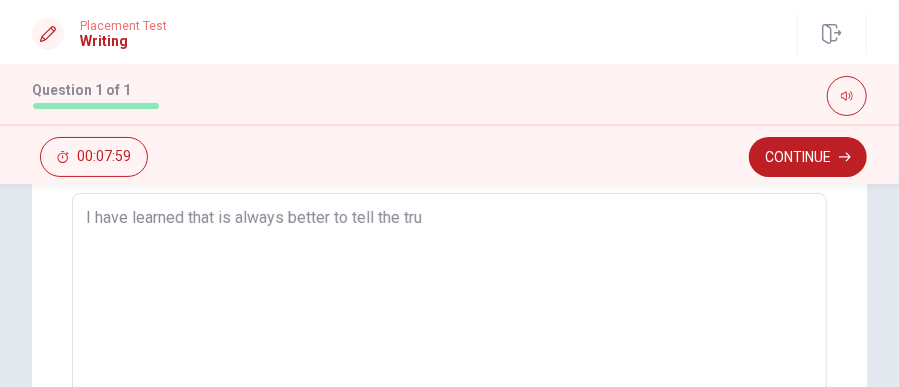 type on "I have learned that is always better to tell the trut" 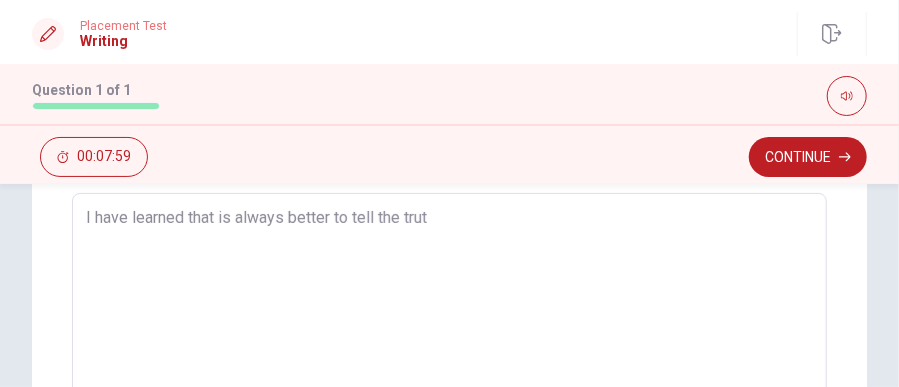 type on "x" 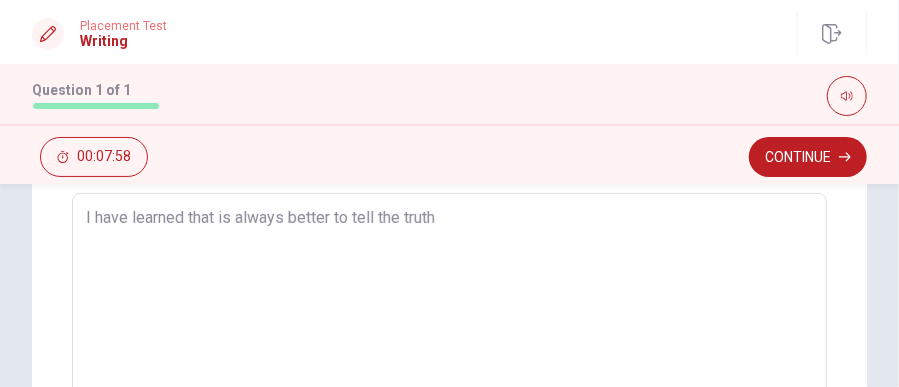 type on "x" 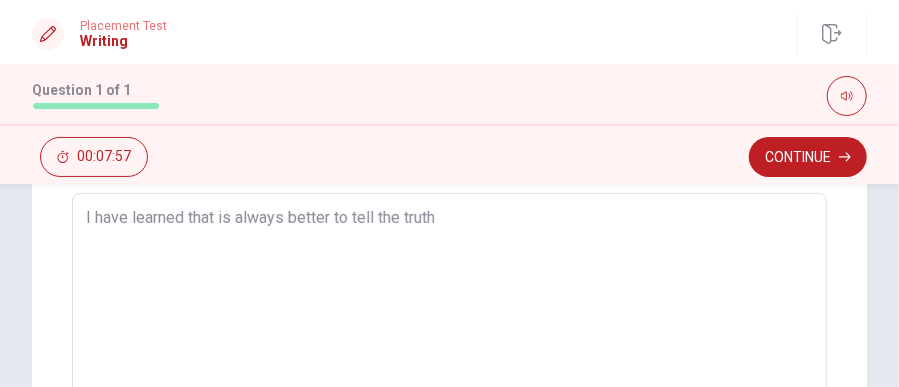 type on "I have learned that is always better to tell the truth," 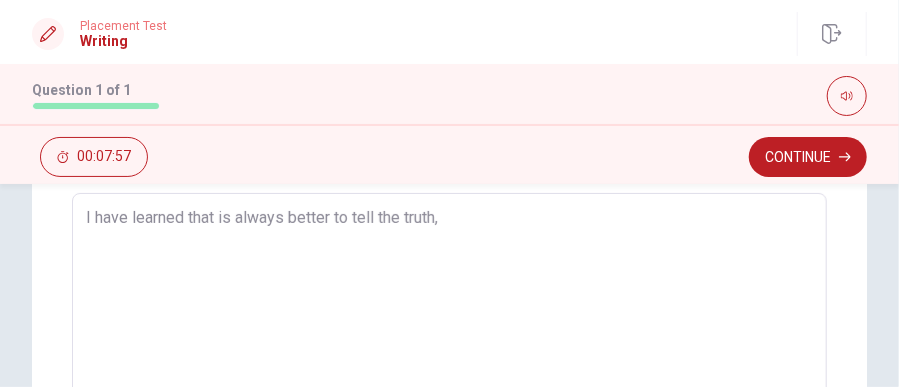 type on "x" 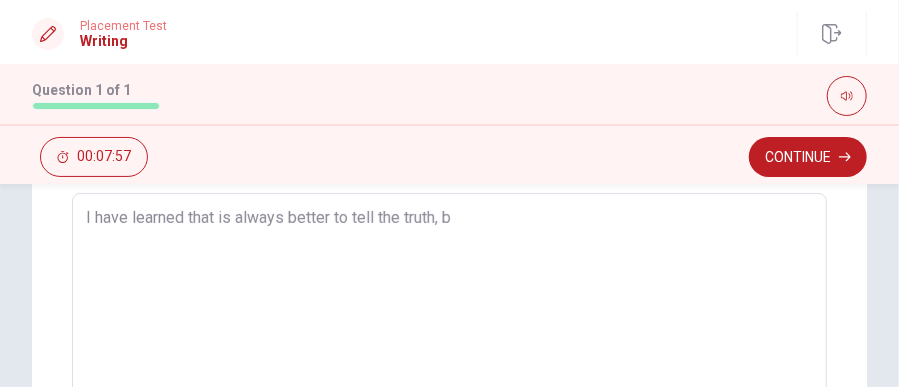 type on "x" 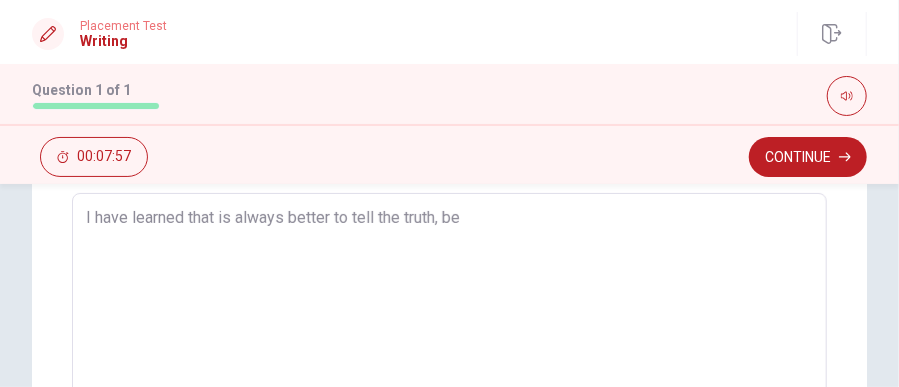 type on "x" 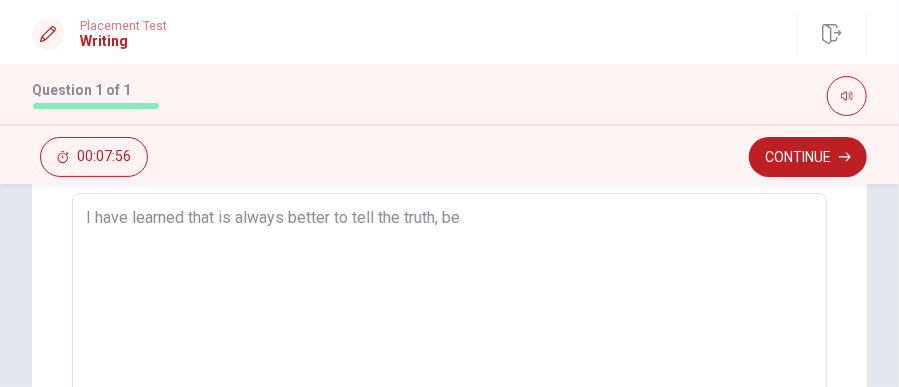 type on "I have learned that is always better to tell the truth, bec" 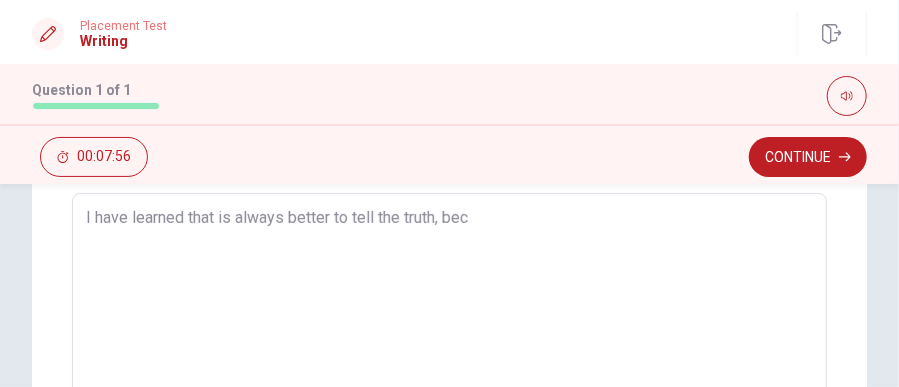 type on "x" 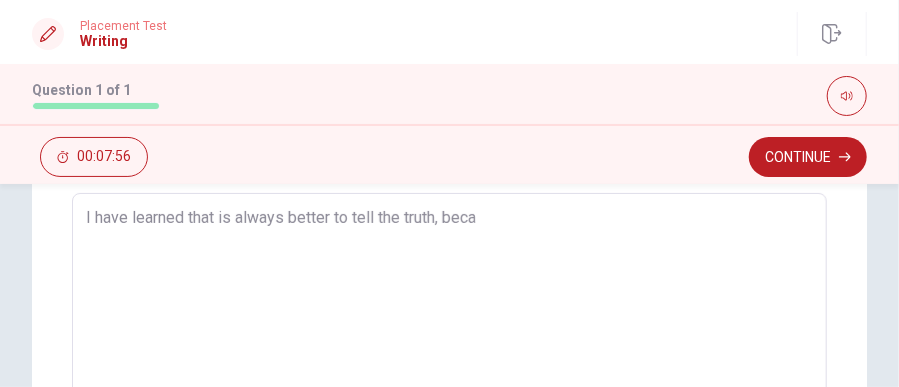 type on "x" 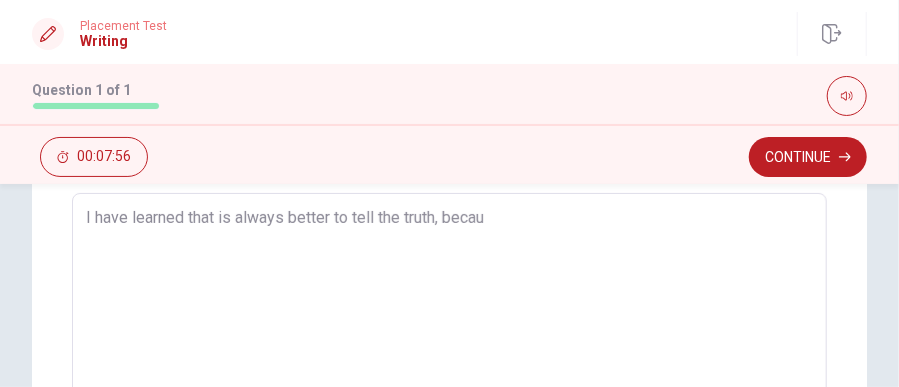 type on "x" 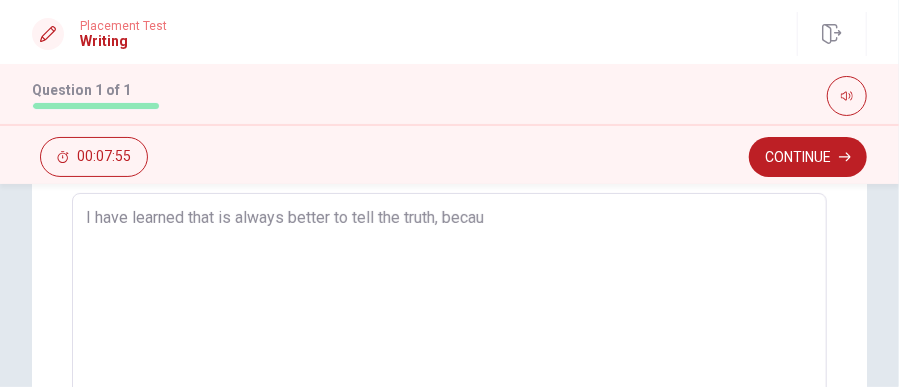 type on "I have learned that is always better to tell the truth, becaus" 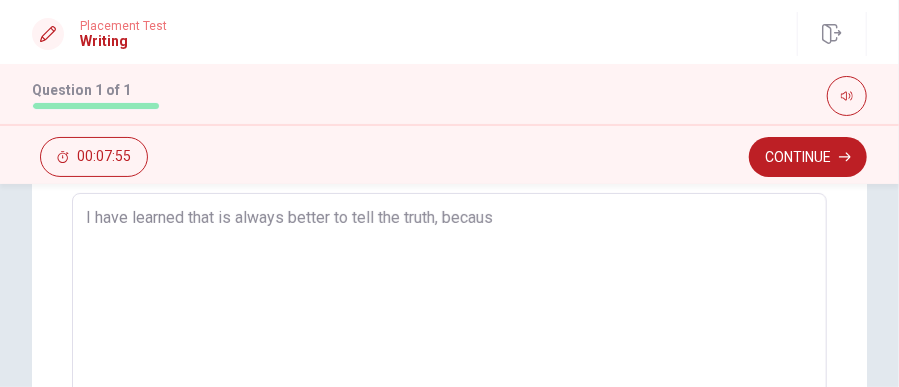 type on "x" 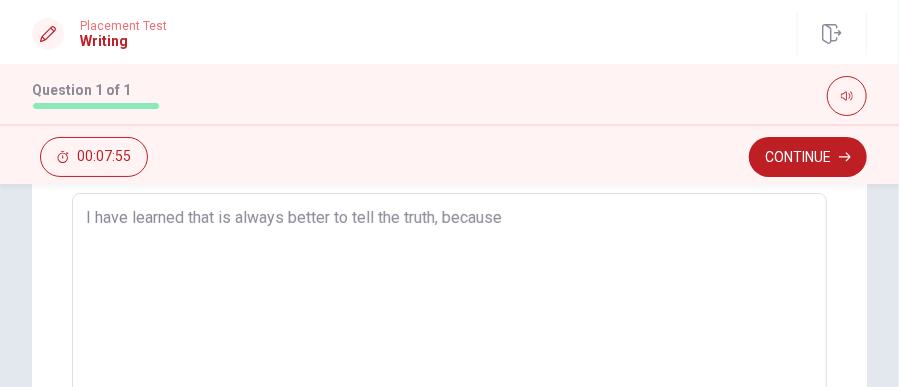 type on "x" 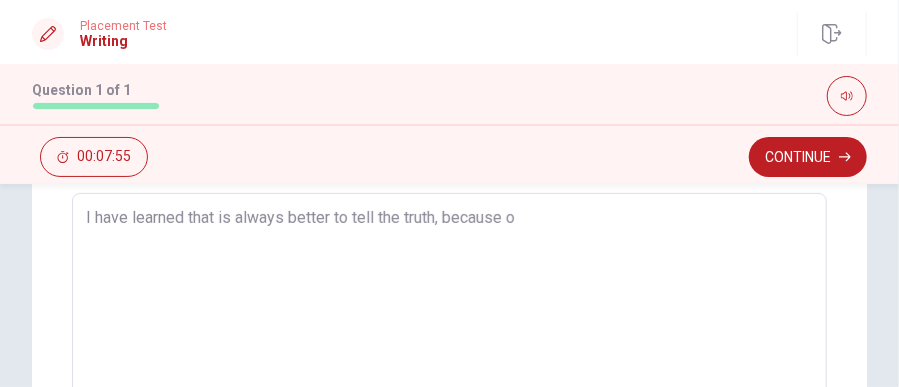 type on "x" 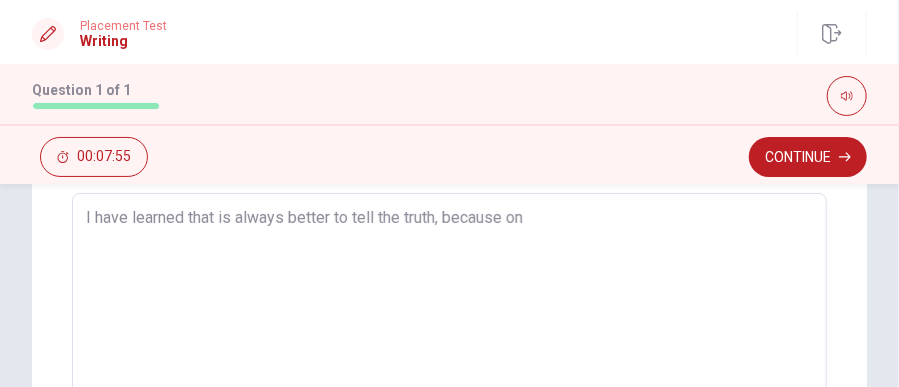 type on "x" 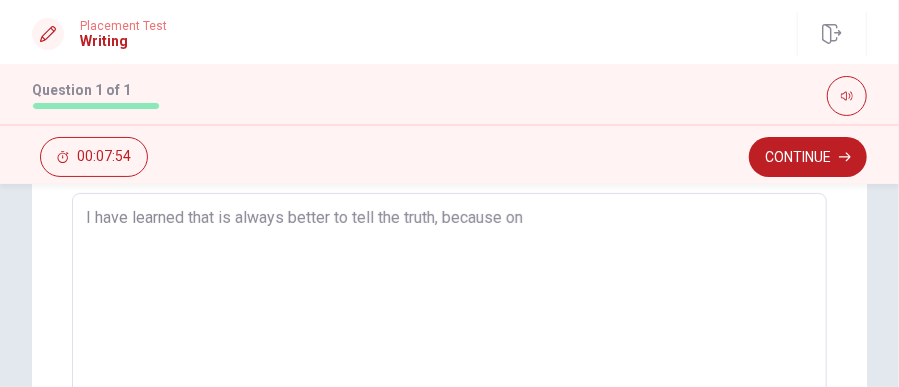 type on "I have learned that is always better to tell the truth, because ond" 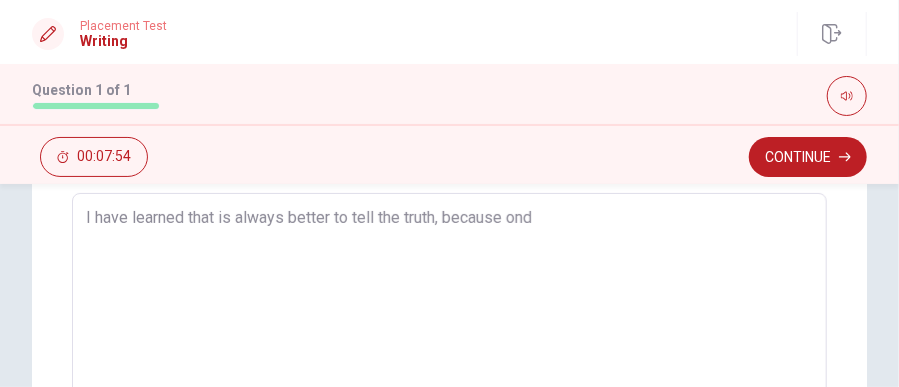 type on "x" 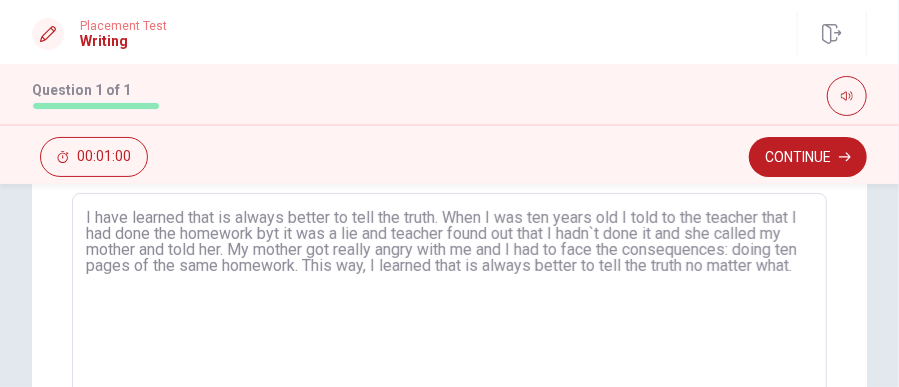click on "Question Passage Directions Write about your opinion on a topic.
Important things to remember:
Try to write at least 75 words
Make sure to read the topic carefully before you start writing.
We will check:
• How you explain your ideas
• How you organize your writing
• How well you use English
You have 10 minutes to plan and write.
After you submit your writing, you cannot change it.  Question Write about a life lesson you learned from an experience or a mistake. Give reasons and details in your response. Write your essay here I have learned that is always better to tell the truth. When I was ten years old I told to the teacher that I had done the homework byt it was a lie and teacher found out that I hadn`t done it and she called my mother and told her. My mother got really angry with me and I had to face the consequences: doing ten pages of the same homework. This way, I learned that is always better to tell the truth no matter what.  x ​ Word count :  87" at bounding box center (449, 296) 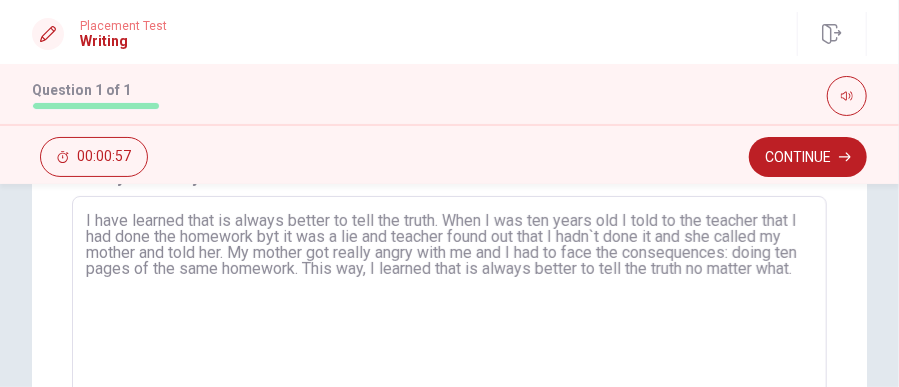 scroll, scrollTop: 157, scrollLeft: 0, axis: vertical 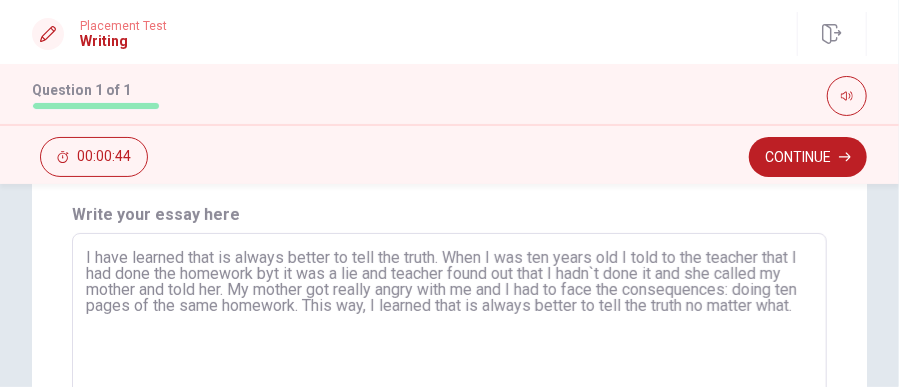 click on "I have learned that is always better to tell the truth. When I was ten years old I told to the teacher that I had done the homework byt it was a lie and teacher found out that I hadn`t done it and she called my mother and told her. My mother got really angry with me and I had to face the consequences: doing ten pages of the same homework. This way, I learned that is always better to tell the truth no matter what." at bounding box center (449, 383) 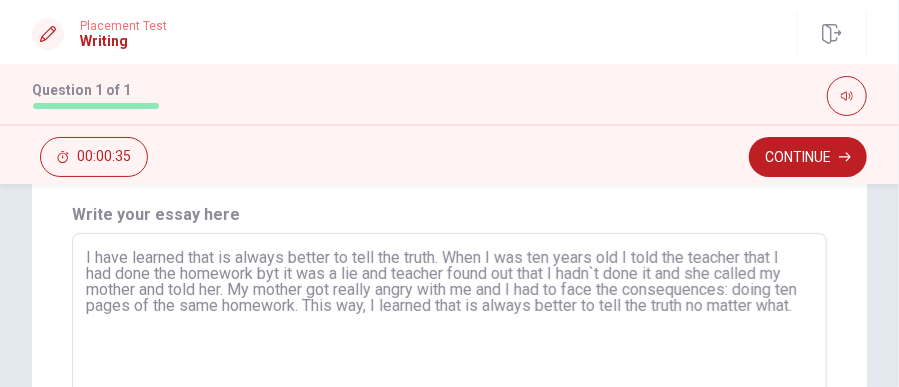 click on "I have learned that is always better to tell the truth. When I was ten years old I told the teacher that I had done the homework byt it was a lie and teacher found out that I hadn`t done it and she called my mother and told her. My mother got really angry with me and I had to face the consequences: doing ten pages of the same homework. This way, I learned that is always better to tell the truth no matter what." at bounding box center [449, 383] 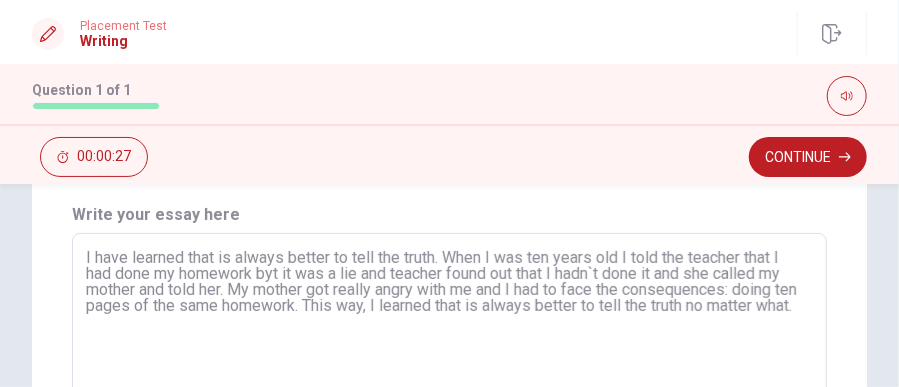 click on "I have learned that is always better to tell the truth. When I was ten years old I told the teacher that I had done my homework byt it was a lie and teacher found out that I hadn`t done it and she called my mother and told her. My mother got really angry with me and I had to face the consequences: doing ten pages of the same homework. This way, I learned that is always better to tell the truth no matter what." at bounding box center (449, 383) 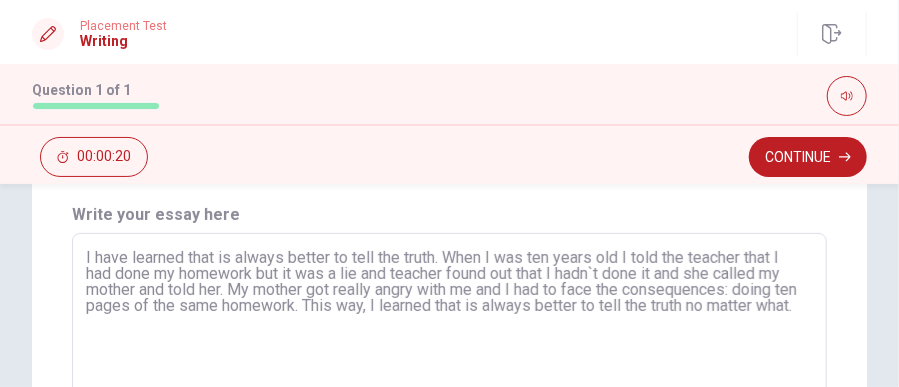 click on "I have learned that is always better to tell the truth. When I was ten years old I told the teacher that I had done my homework but it was a lie and teacher found out that I hadn`t done it and she called my mother and told her. My mother got really angry with me and I had to face the consequences: doing ten pages of the same homework. This way, I learned that is always better to tell the truth no matter what." at bounding box center [449, 383] 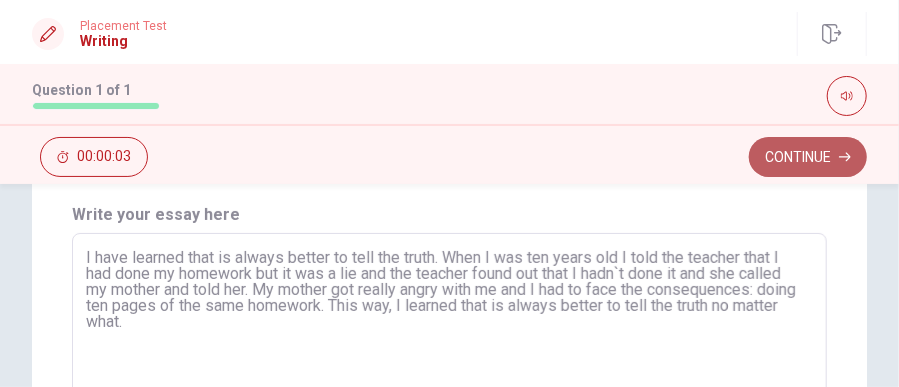 click on "Continue" at bounding box center [808, 157] 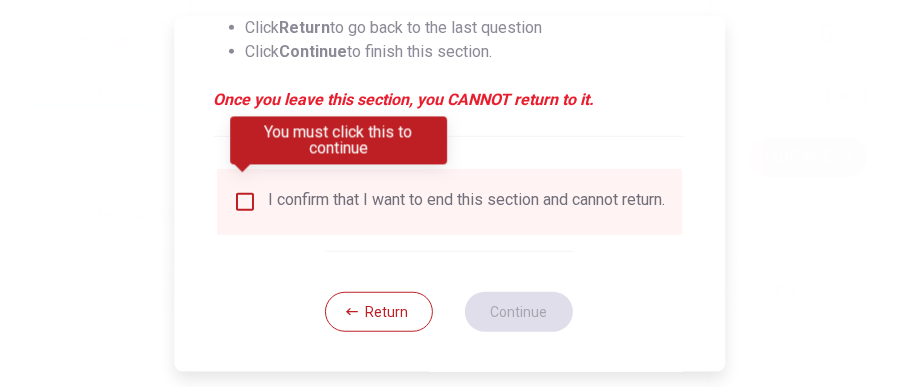 scroll, scrollTop: 357, scrollLeft: 0, axis: vertical 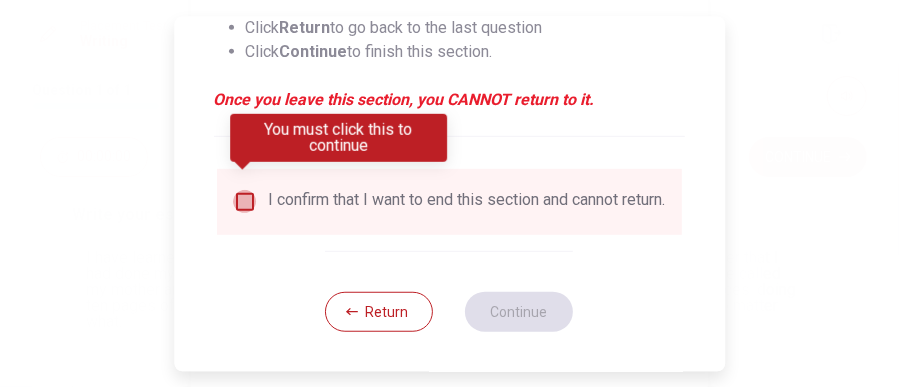click at bounding box center [245, 201] 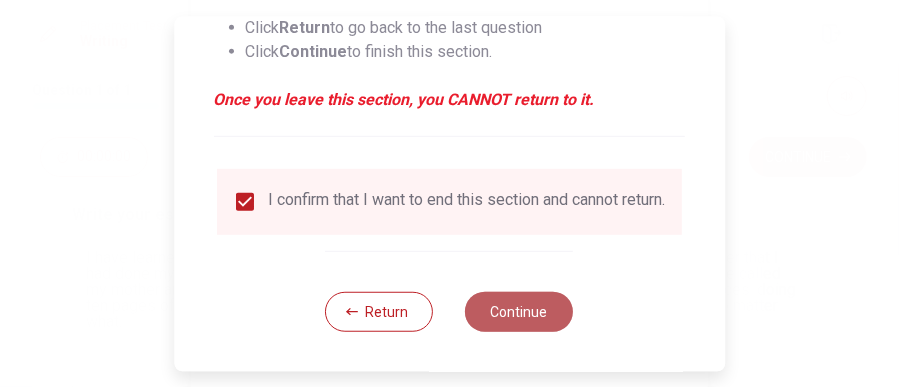 click on "Continue" at bounding box center (520, 311) 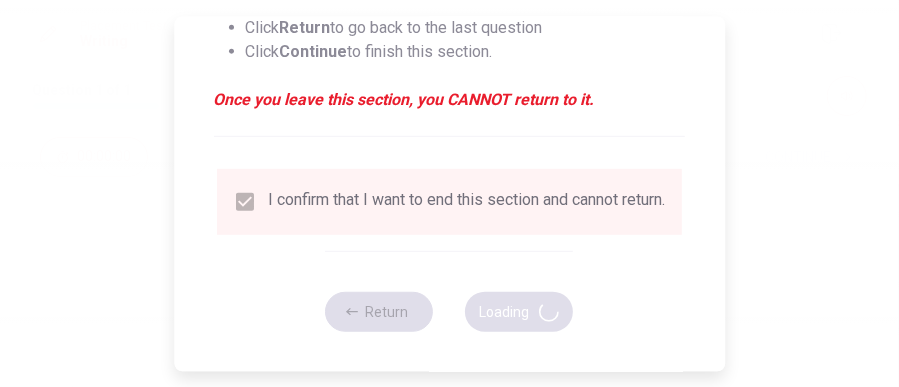 scroll, scrollTop: 0, scrollLeft: 0, axis: both 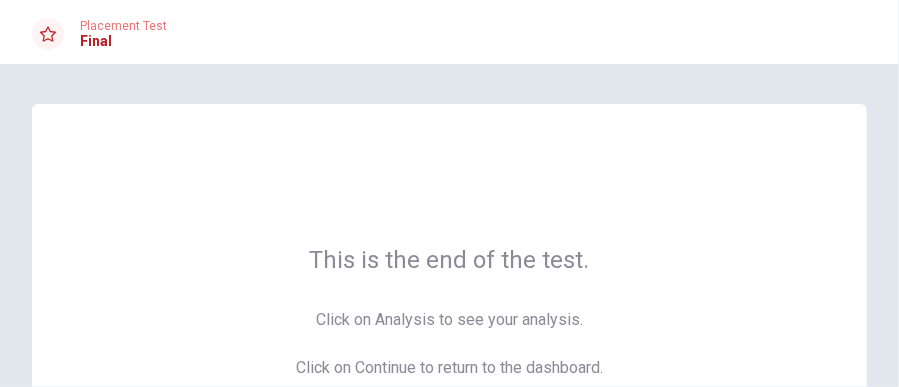 click on "This is the end of the test. Click on Analysis to see your analysis. Click on Continue to return to the dashboard. Continue" at bounding box center [449, 364] 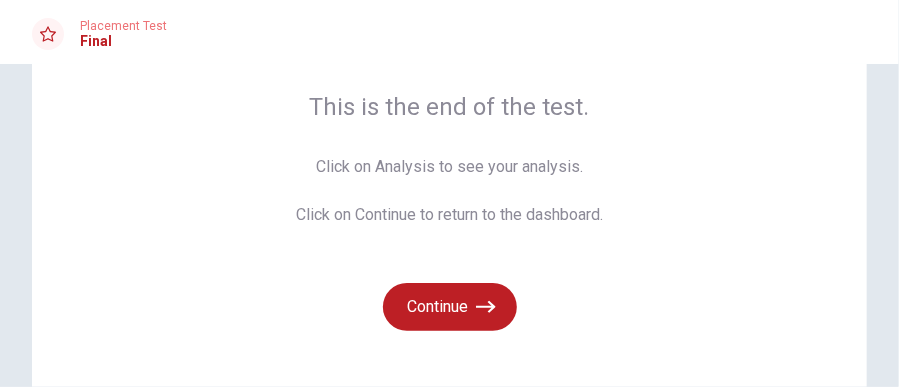 scroll, scrollTop: 157, scrollLeft: 0, axis: vertical 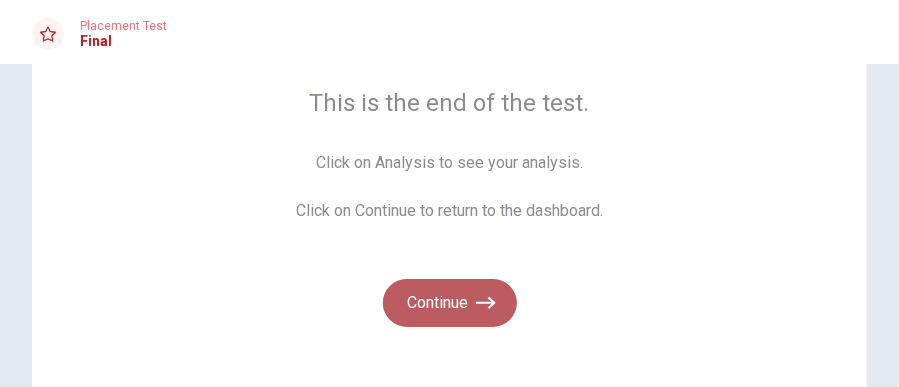 click on "Continue" at bounding box center [450, 303] 